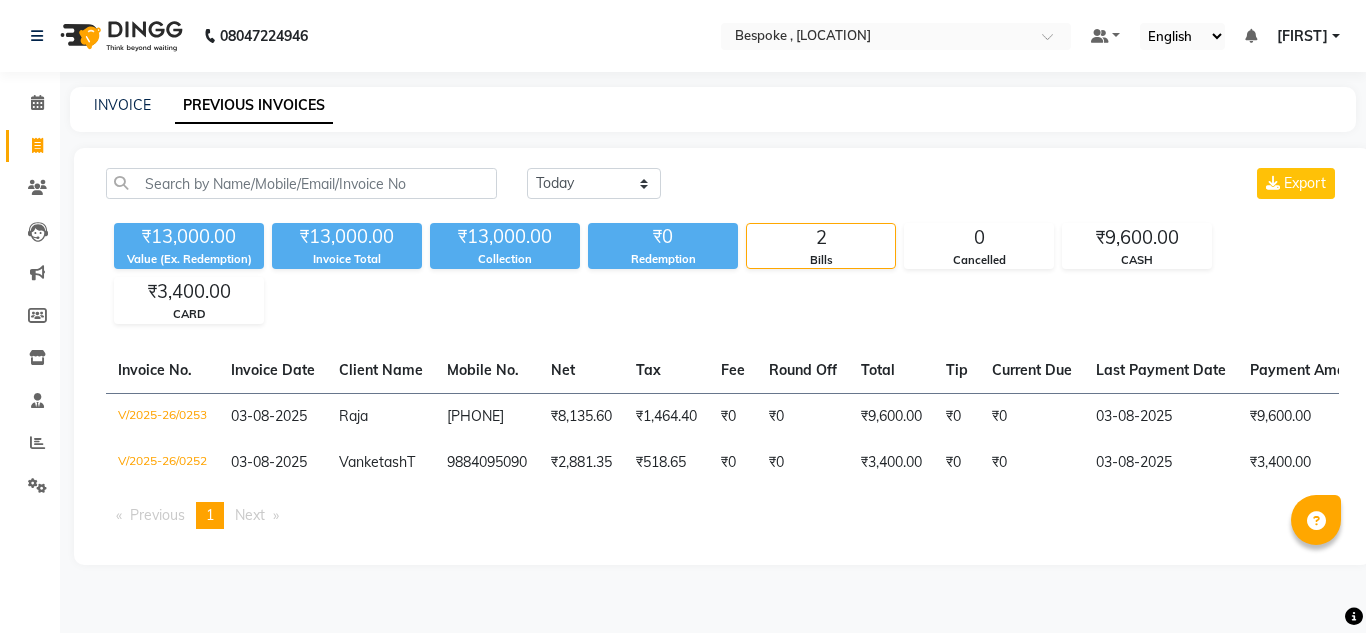 scroll, scrollTop: 0, scrollLeft: 0, axis: both 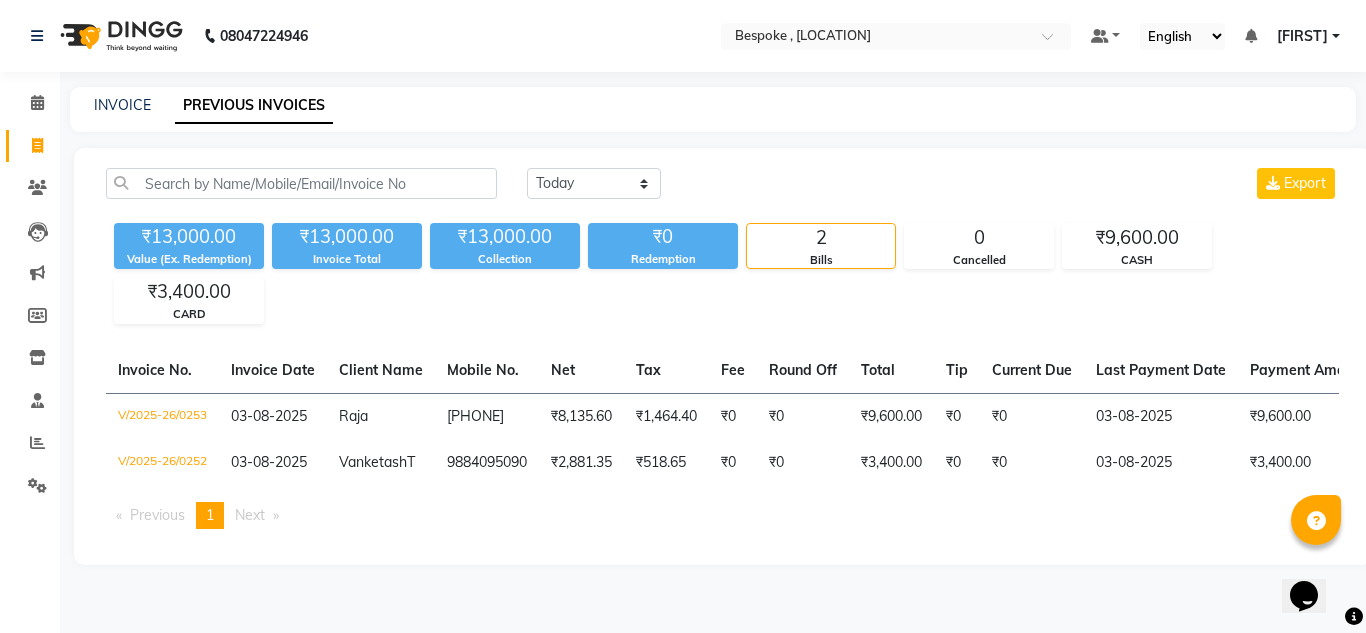 click on "Today Yesterday Custom Range Export ₹13,000.00 Value (Ex. Redemption) ₹13,000.00 Invoice Total  ₹13,000.00 Collection ₹0 Redemption 2 Bills 0 Cancelled ₹9,600.00 CASH ₹3,400.00 CARD  Invoice No.   Invoice Date   Client Name   Mobile No.   Net   Tax   Fee   Round Off   Total   Tip   Current Due   Last Payment Date   Payment Amount   Payment Methods   Cancel Reason   Status   V/2025-26/0253  03-08-2025 Raja   9791158715 ₹8,135.60 ₹1,464.40  ₹0  ₹0 ₹9,600.00 ₹0 ₹0 03-08-2025 ₹9,600.00  CASH - PAID  V/2025-26/0252  03-08-2025 Vanketash  T 9884095090 ₹2,881.35 ₹518.65  ₹0  ₹0 ₹3,400.00 ₹0 ₹0 03-08-2025 ₹3,400.00  CARD - PAID  Previous  page  1 / 1  You're on page  1  Next  page" 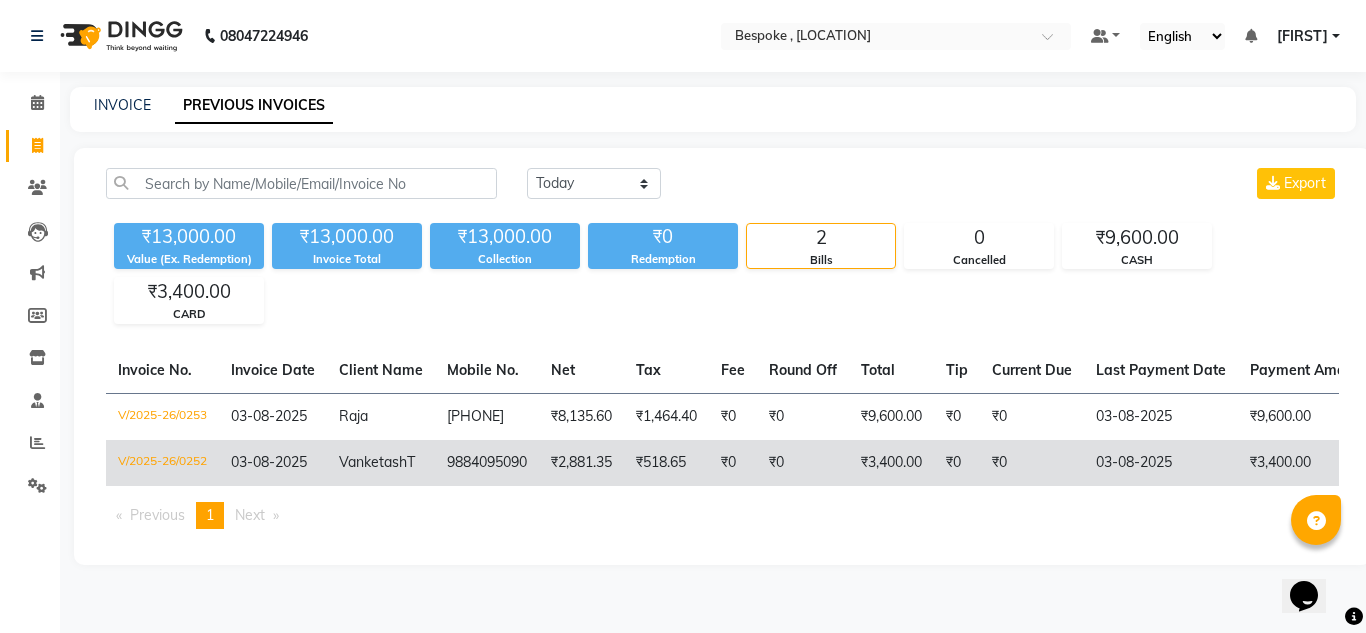 click on "₹3,400.00" 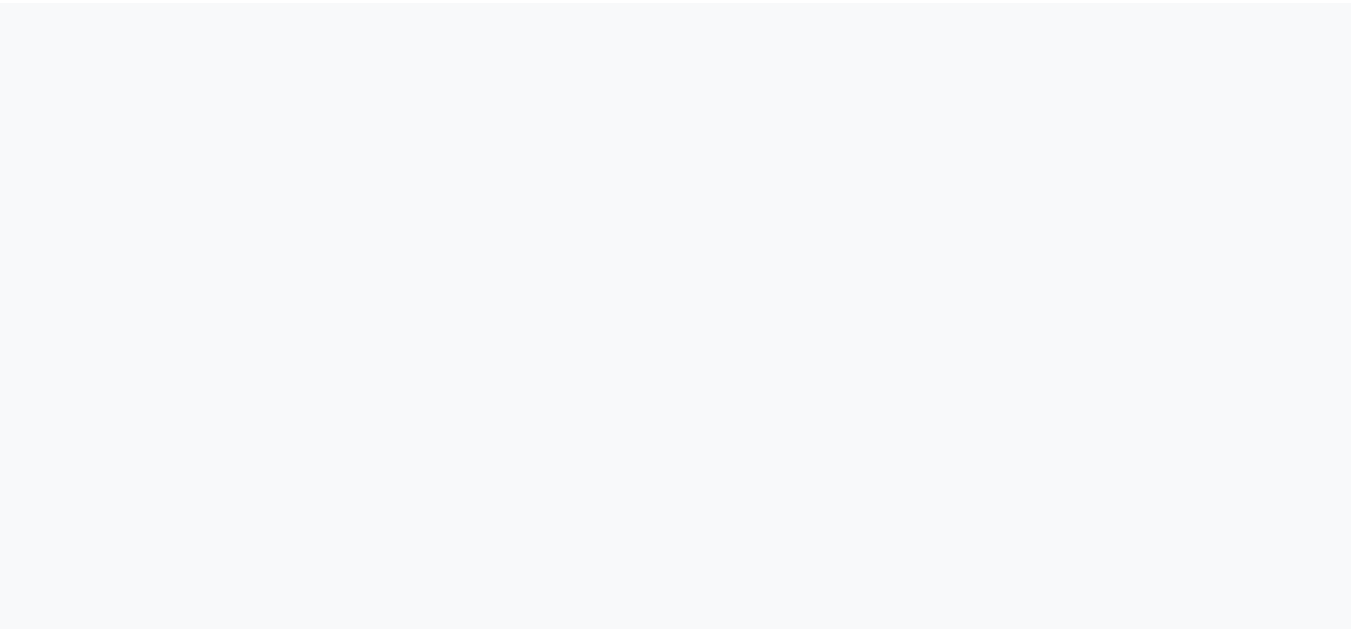 scroll, scrollTop: 0, scrollLeft: 0, axis: both 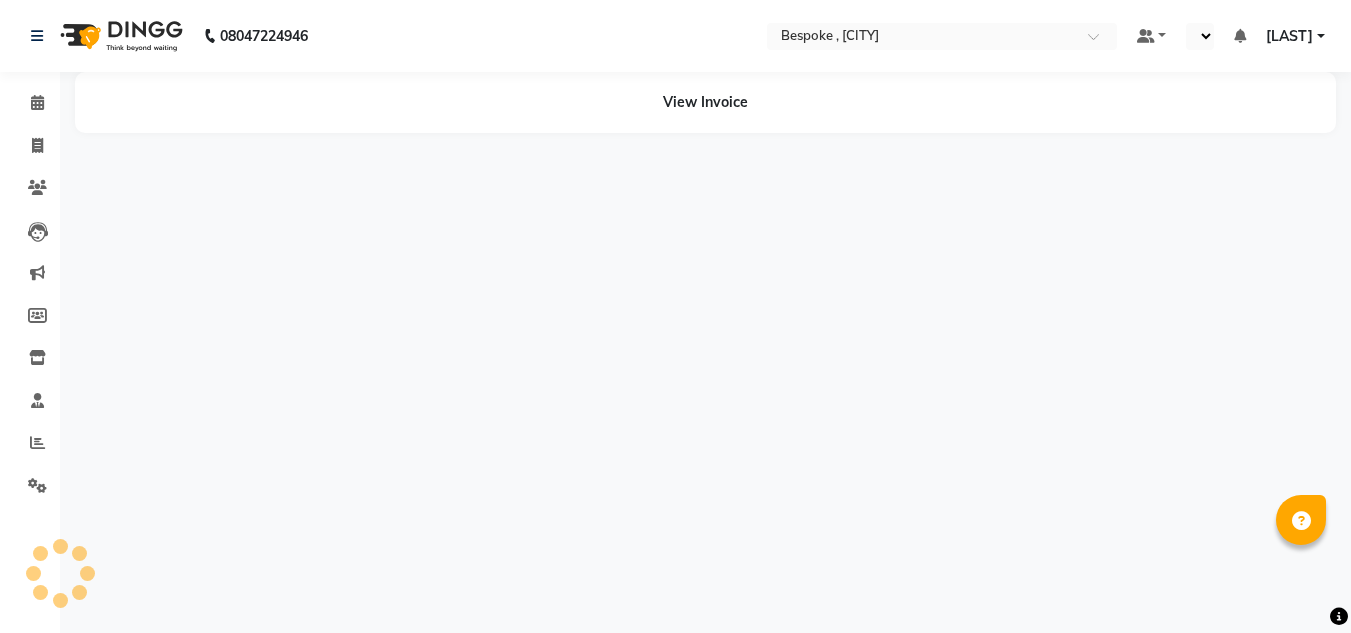 select on "en" 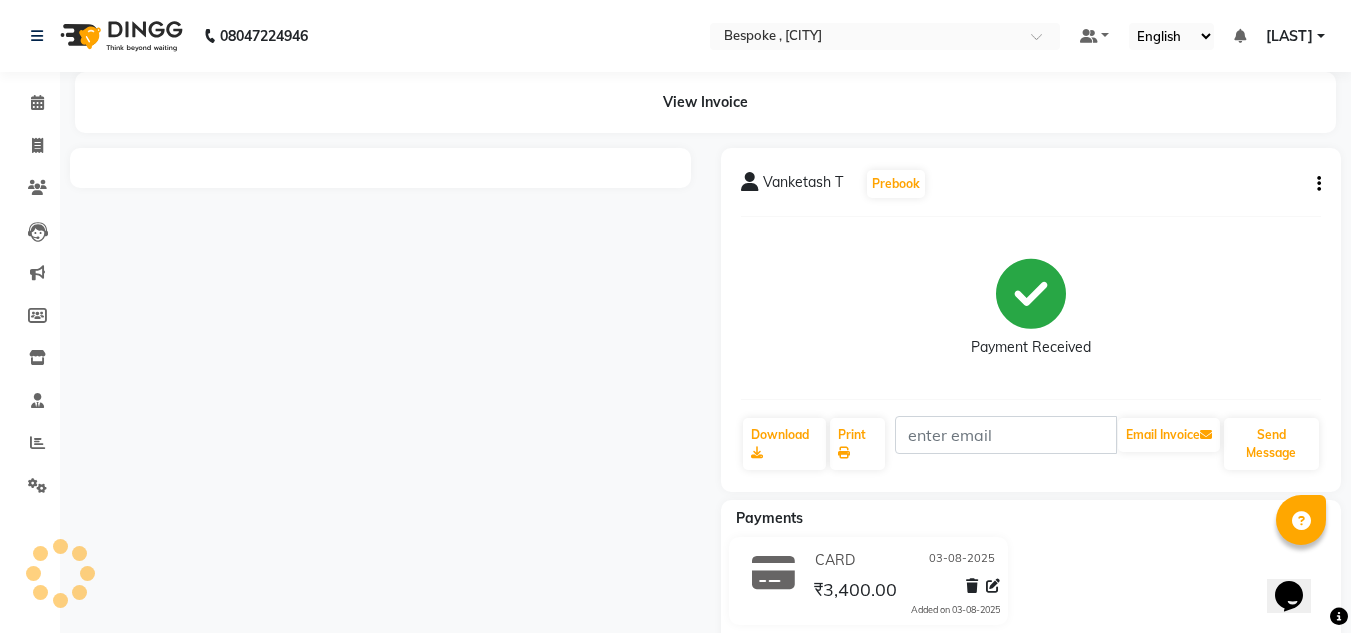 scroll, scrollTop: 0, scrollLeft: 0, axis: both 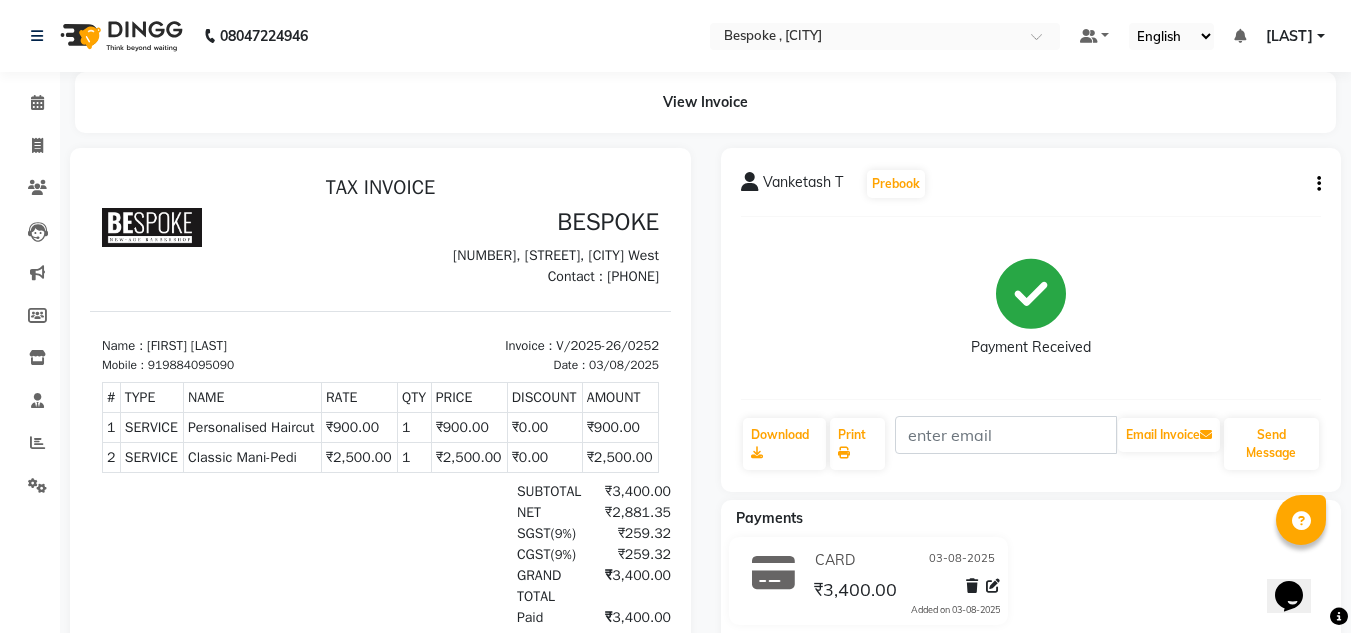 click on "Vanketash T  Prebook   Payment Received  Download  Print   Email Invoice   Send Message" 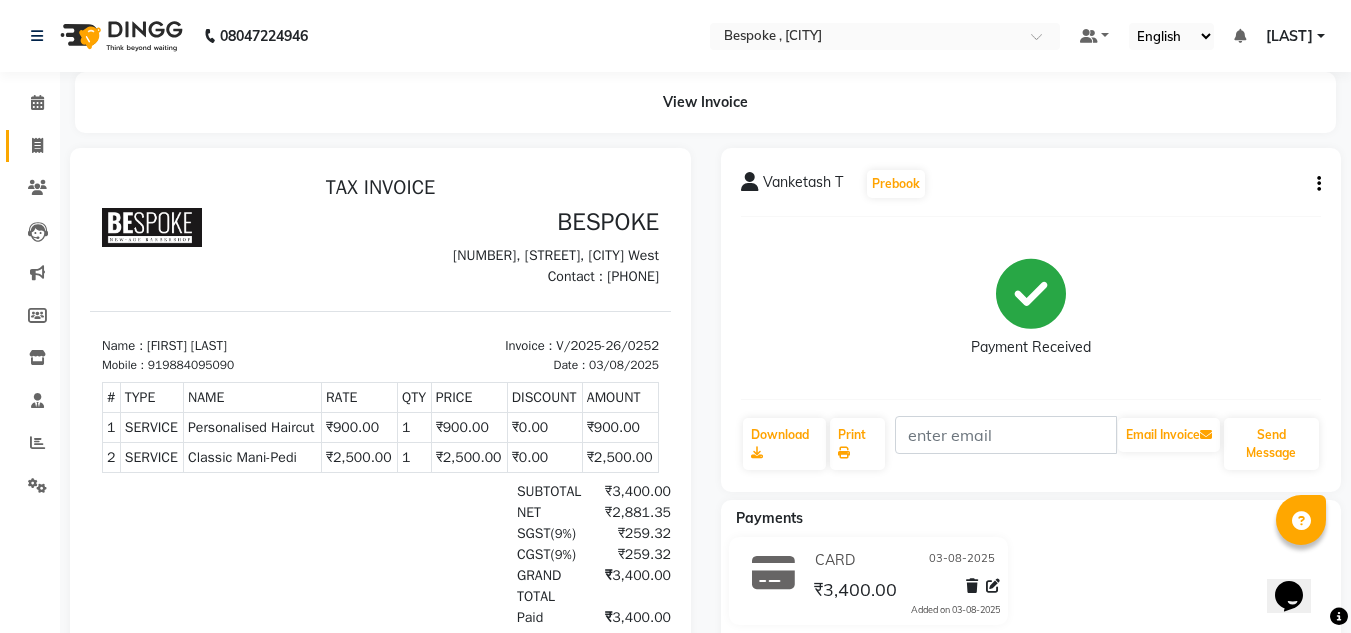 click on "Invoice" 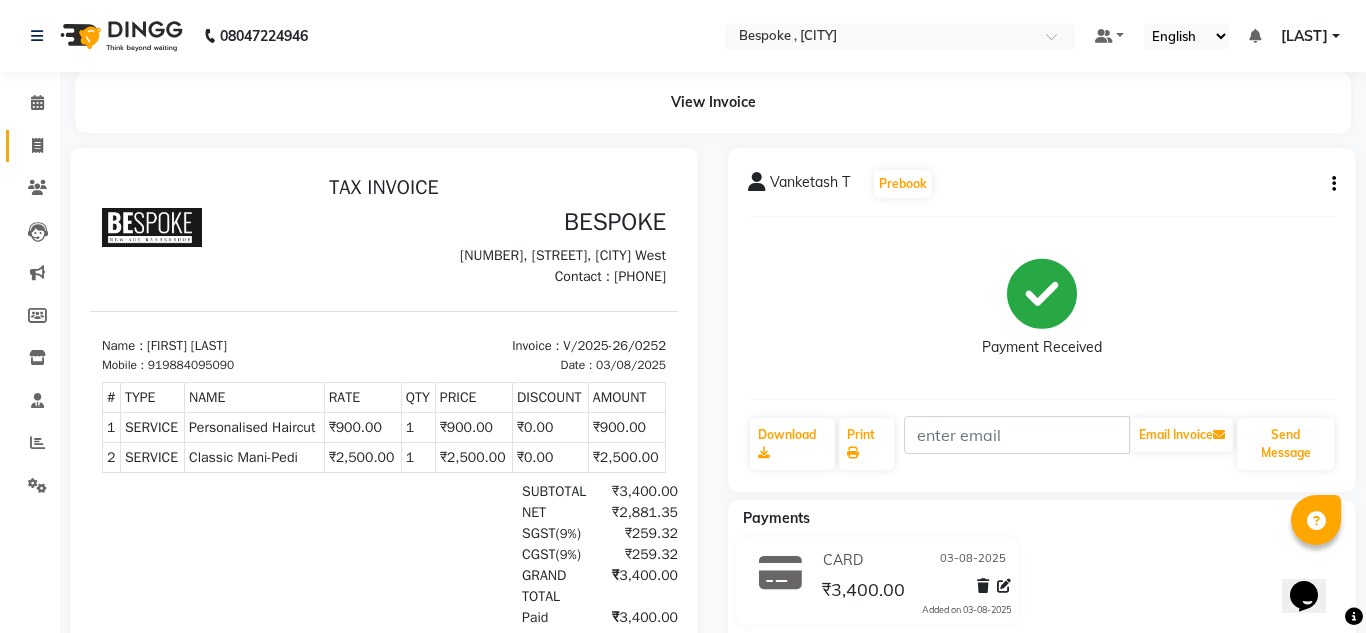 select on "service" 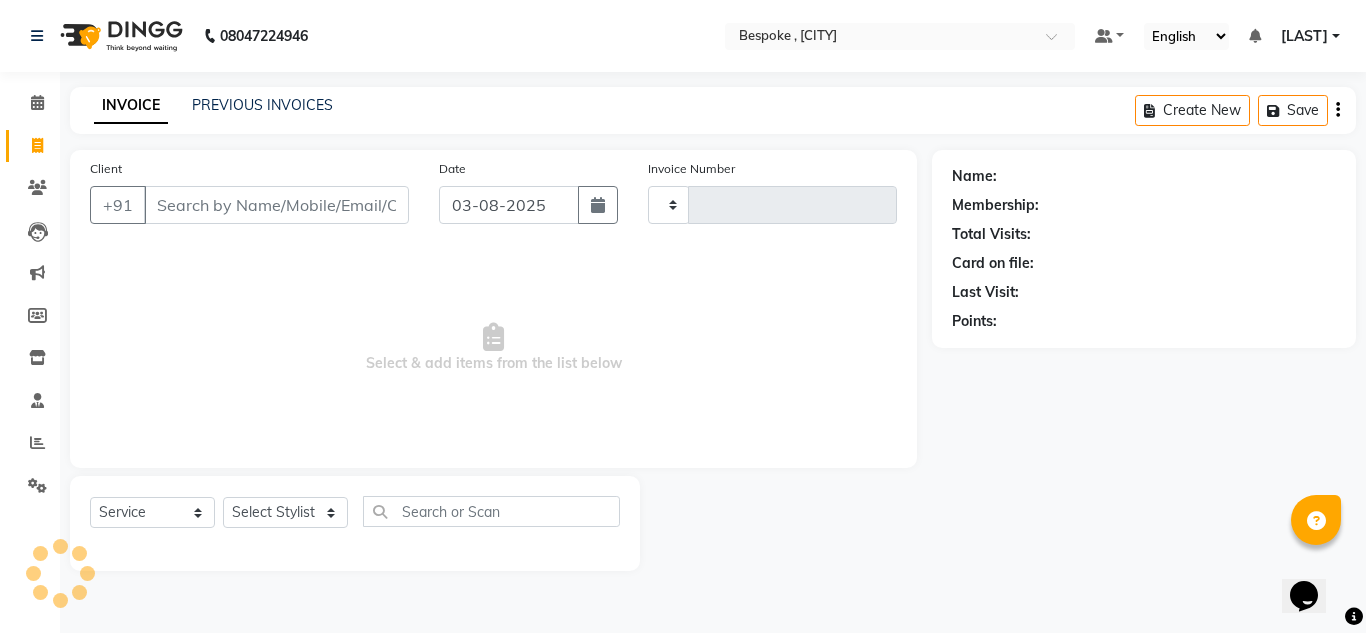 type on "0254" 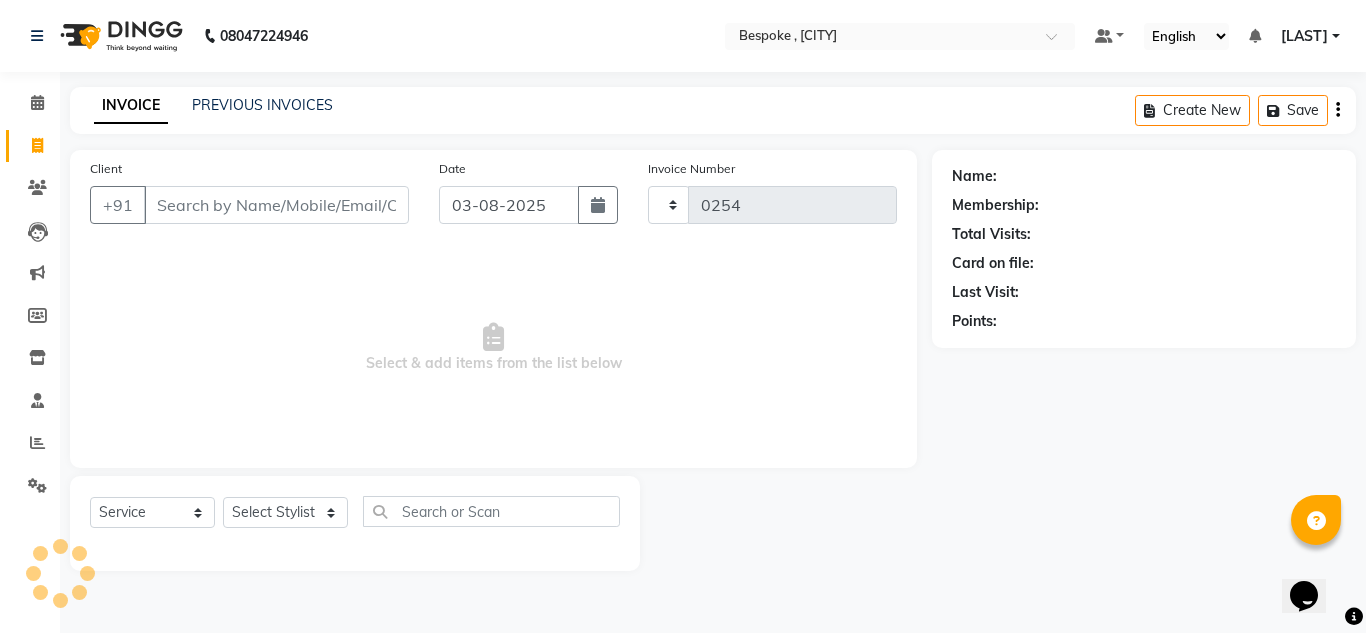 select on "8177" 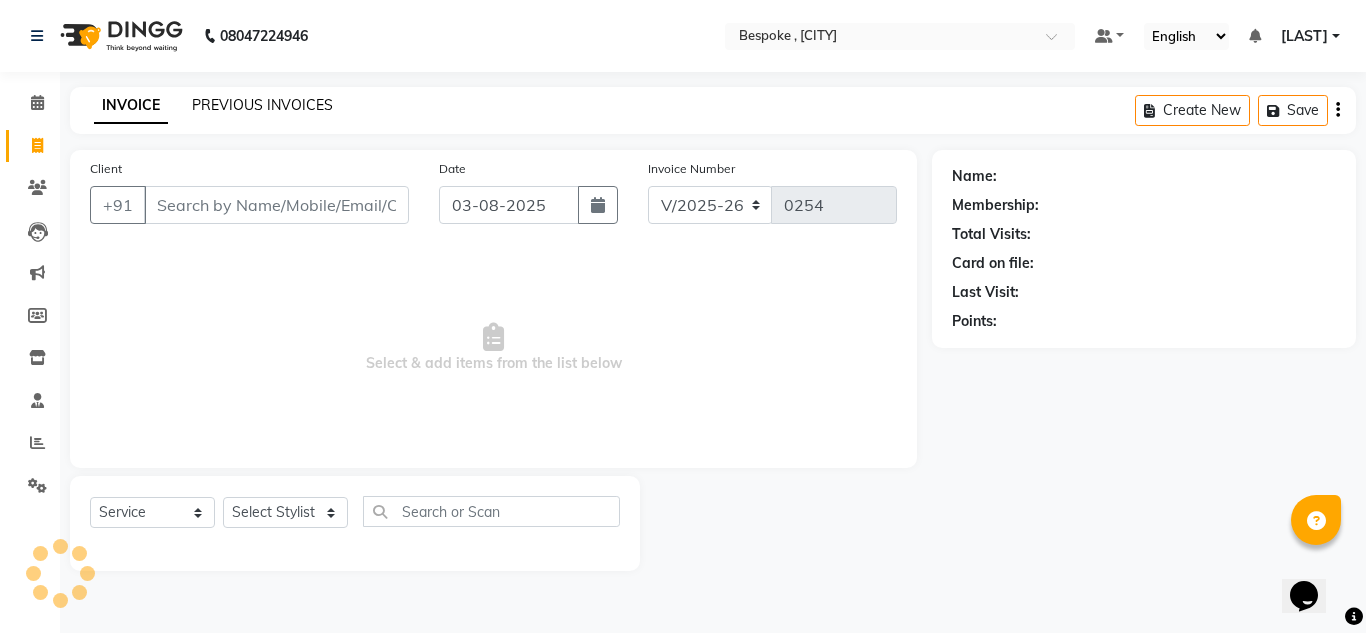 click on "PREVIOUS INVOICES" 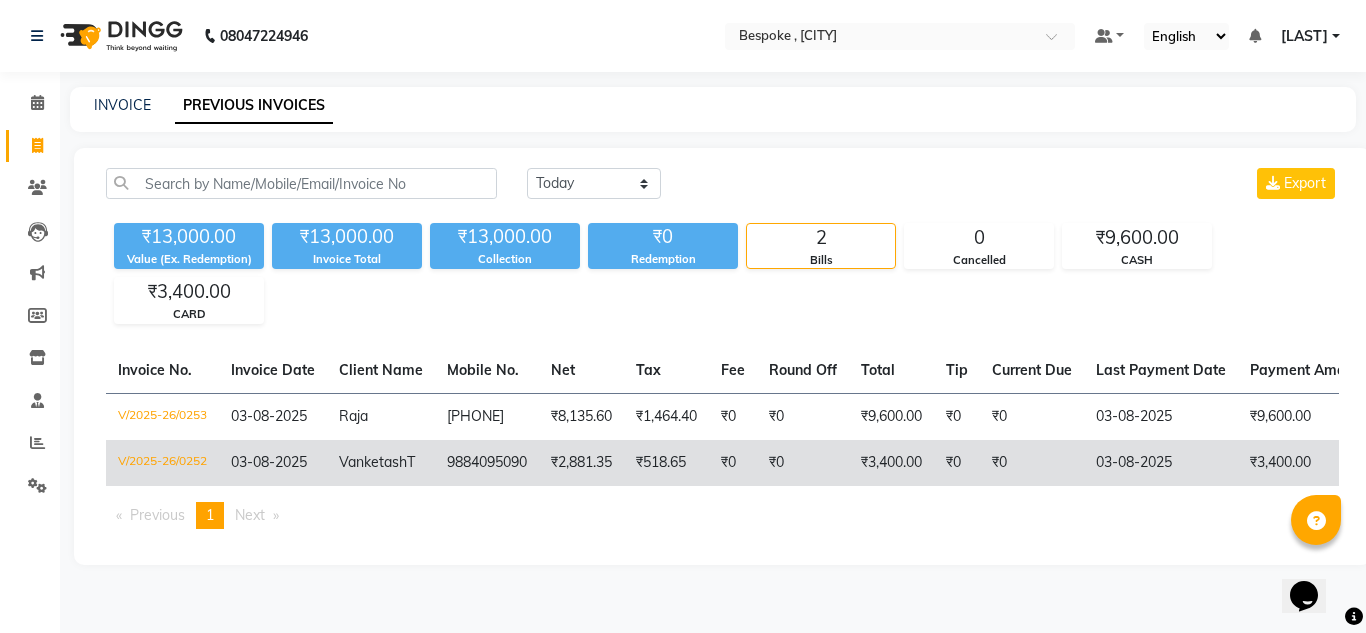 click on "Vanketash" 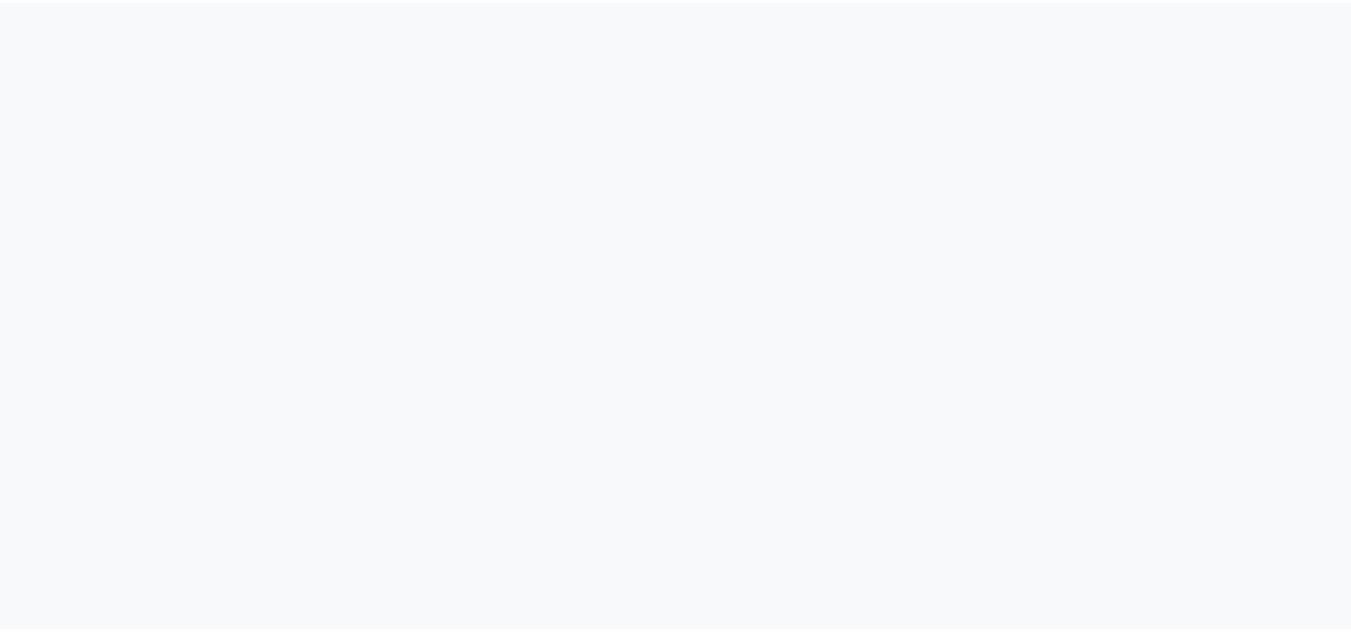 scroll, scrollTop: 0, scrollLeft: 0, axis: both 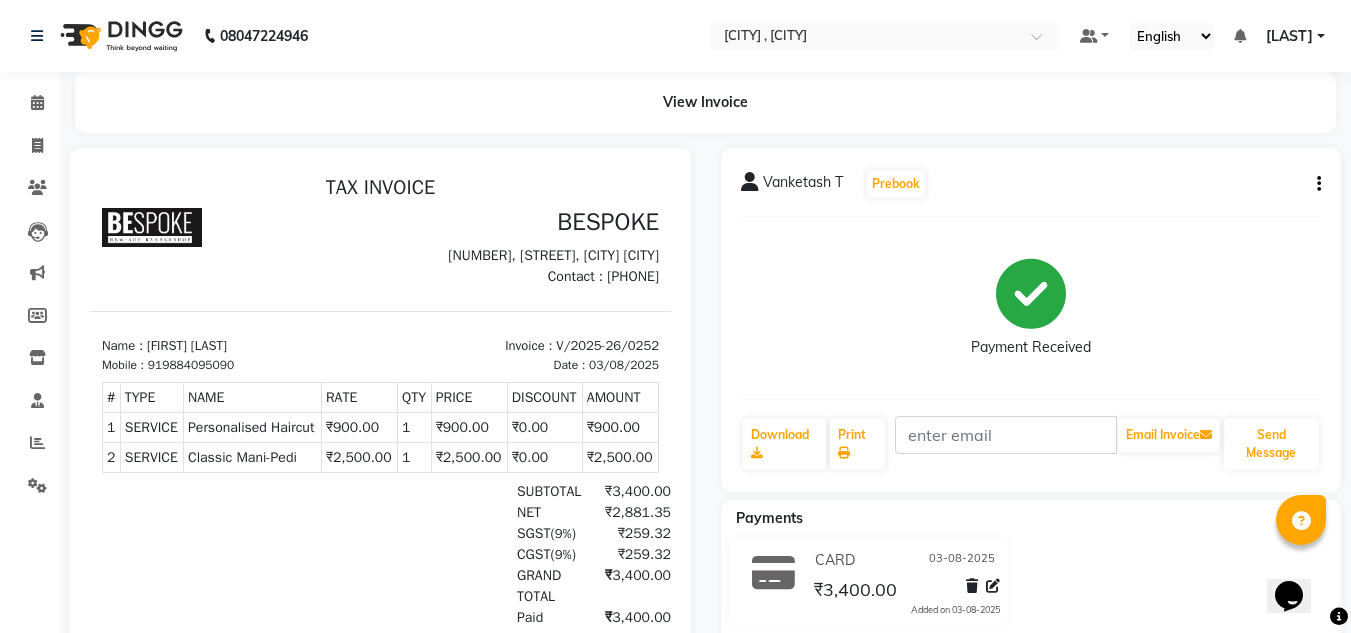 click 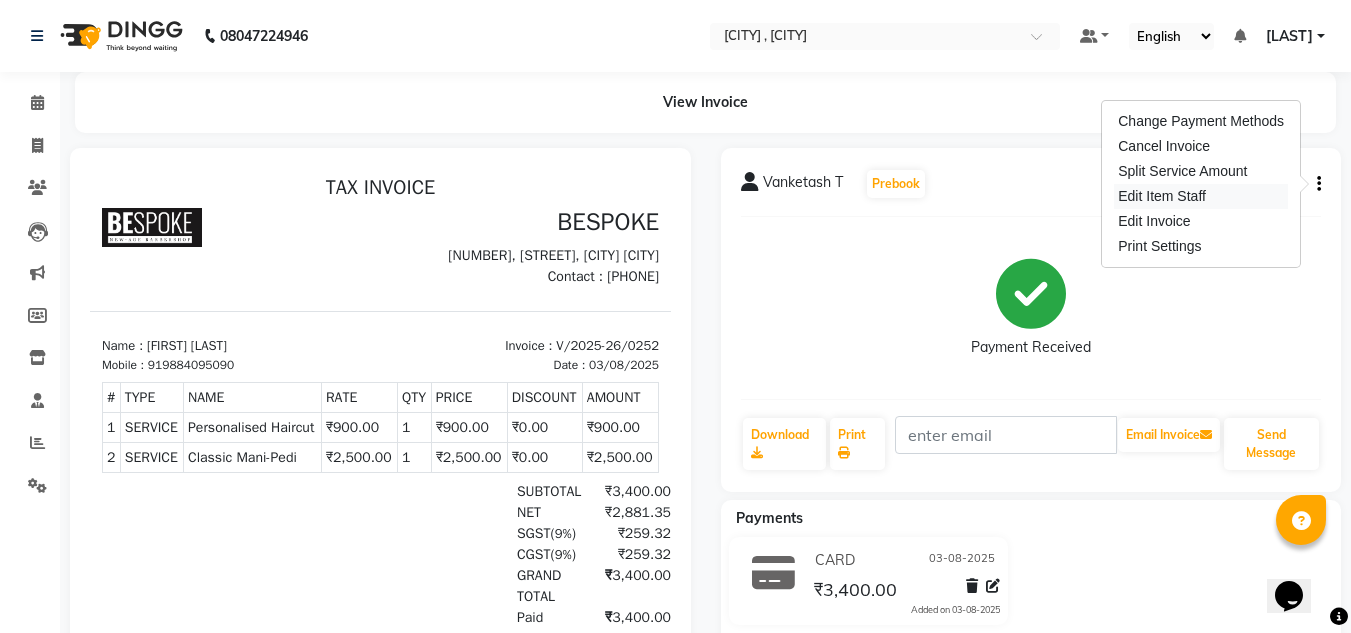 click on "Edit Item Staff" at bounding box center [1201, 196] 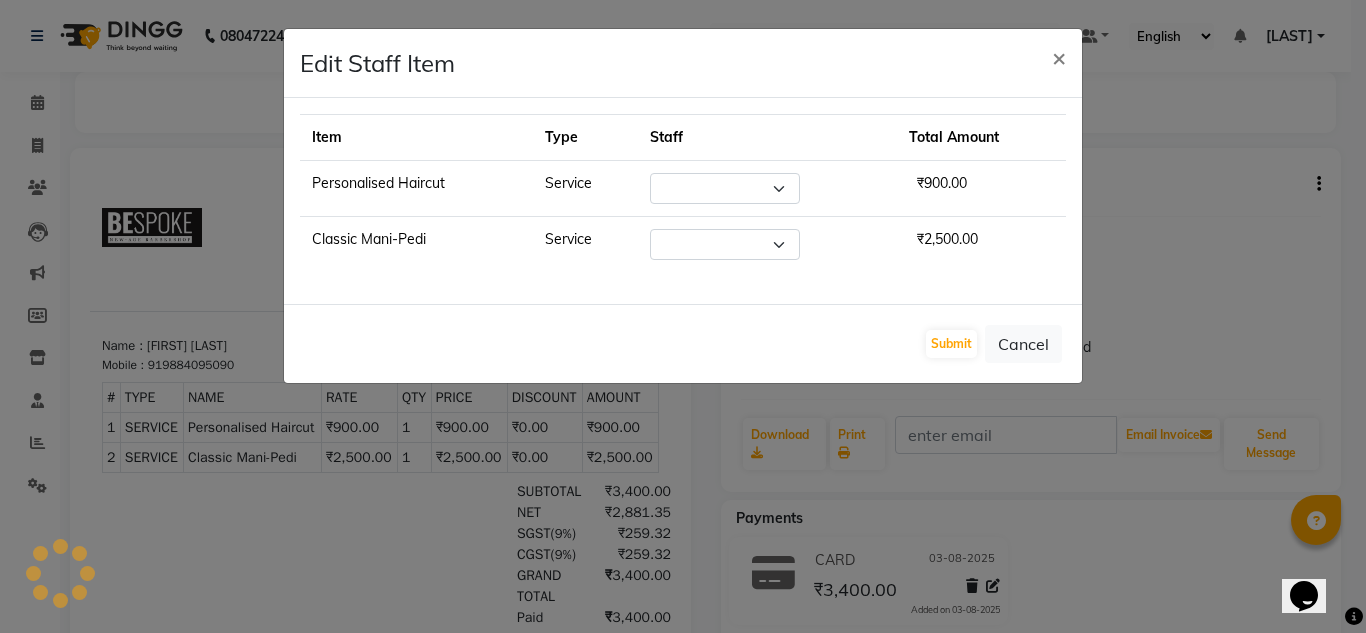 select on "78477" 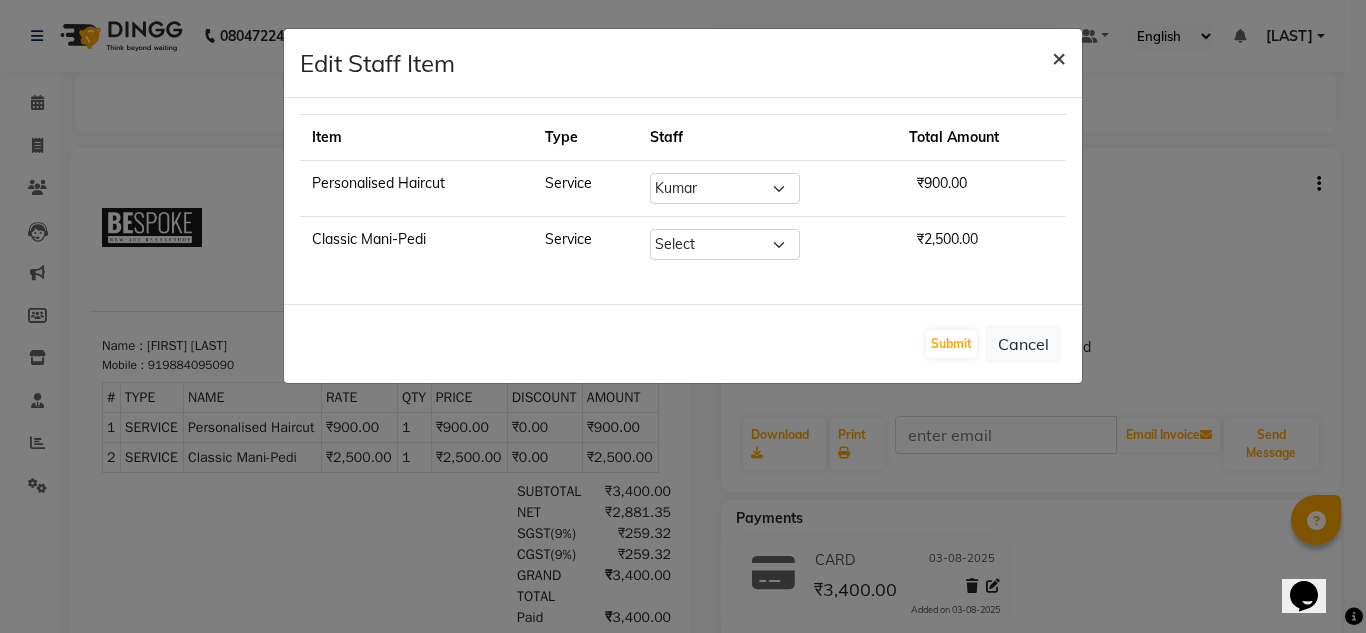 click on "×" 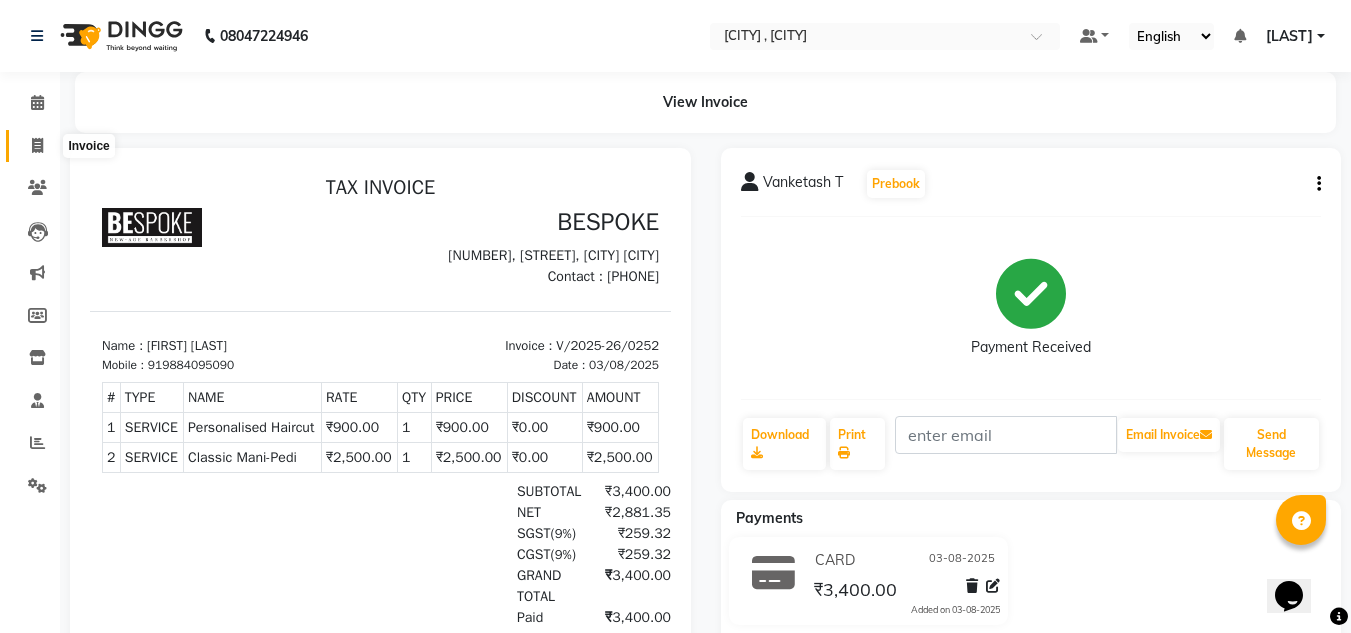 click 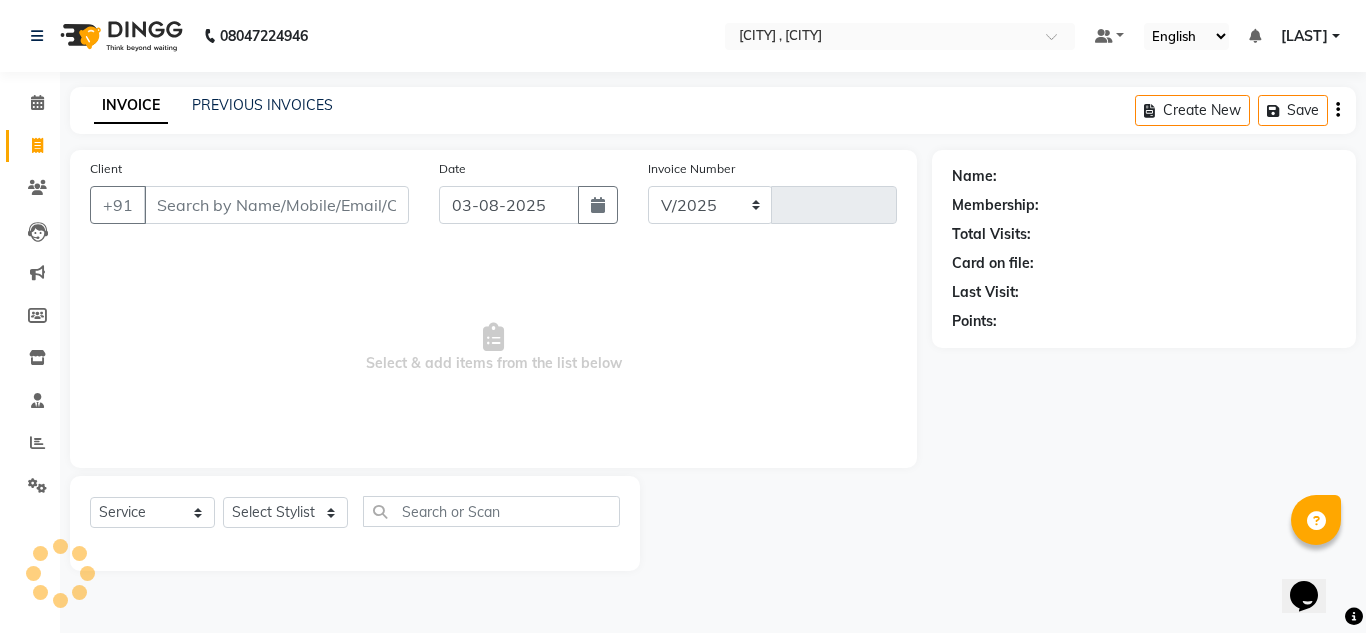 select on "8177" 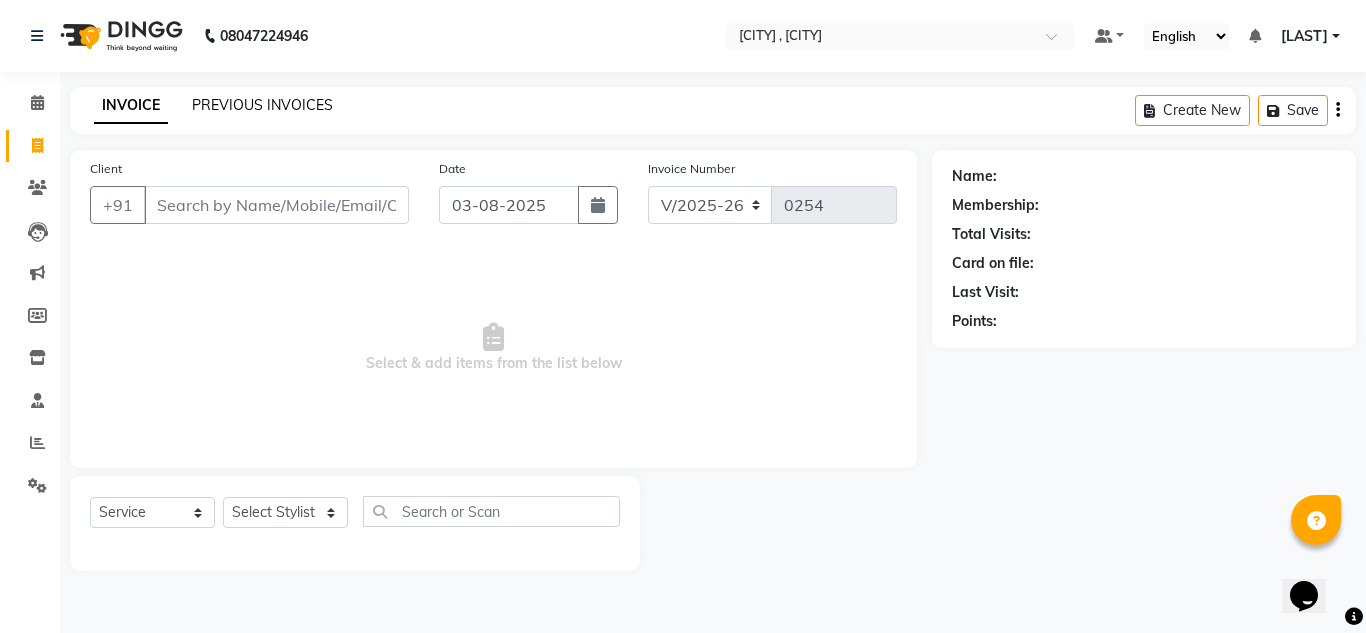 click on "PREVIOUS INVOICES" 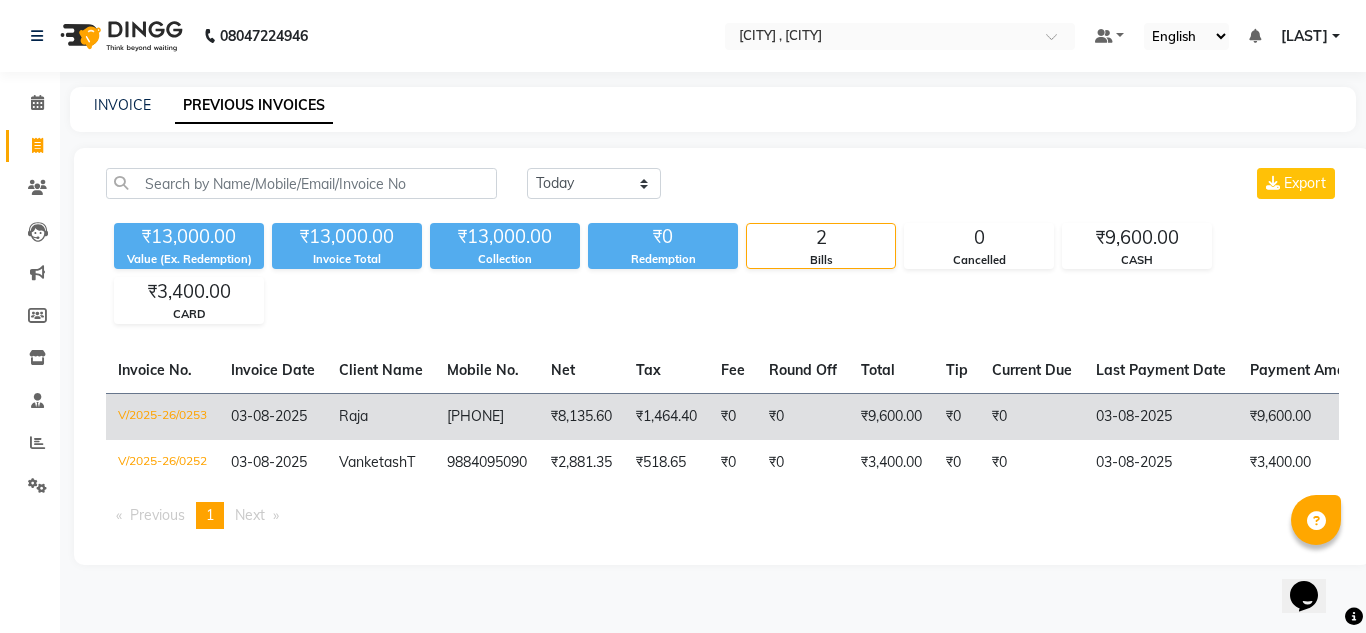 click on "Raja" 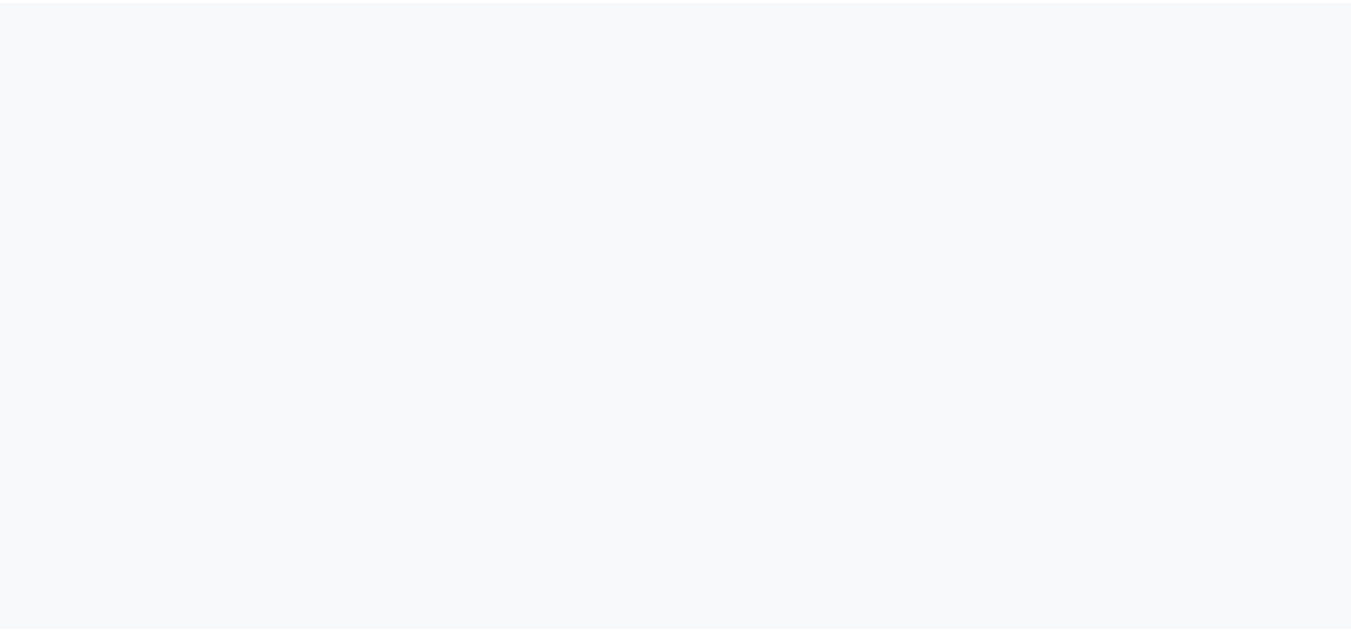 scroll, scrollTop: 0, scrollLeft: 0, axis: both 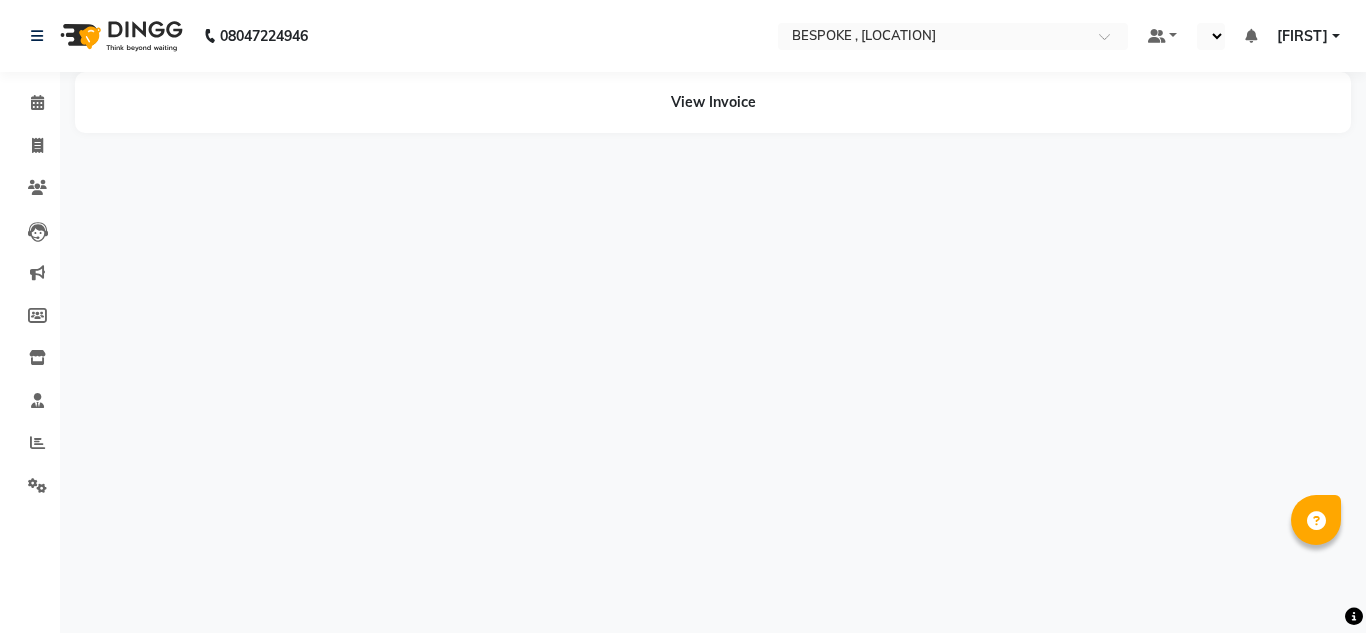 select on "en" 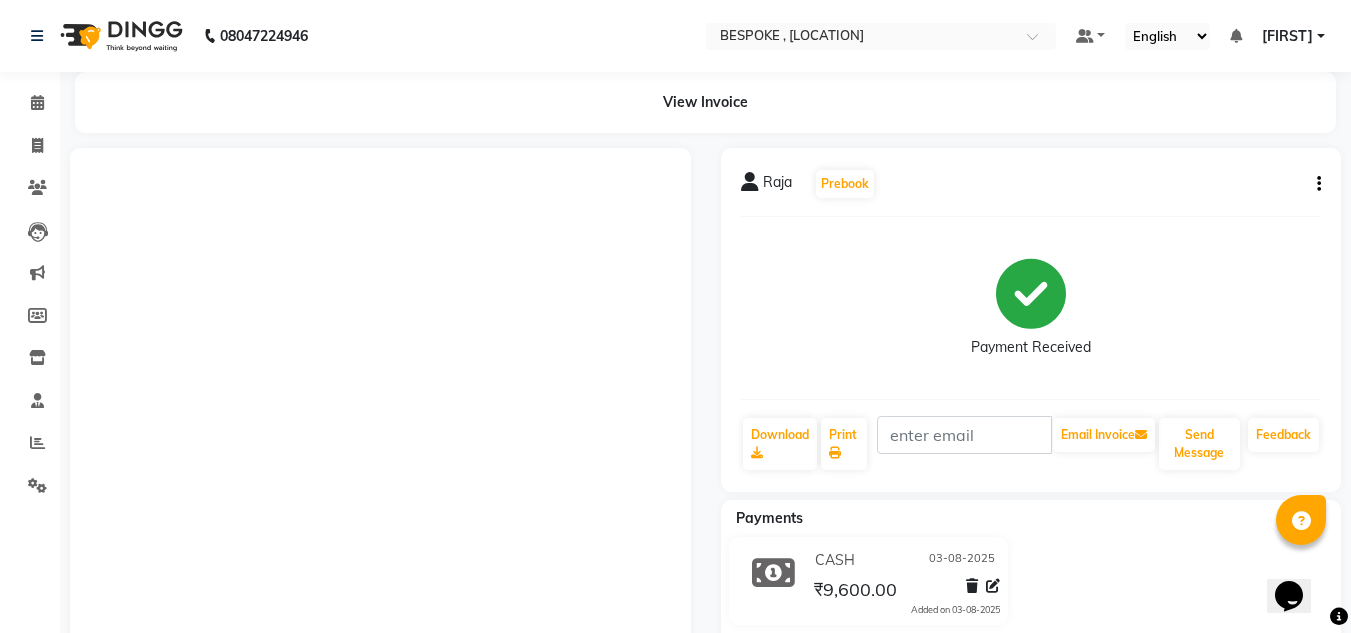 scroll, scrollTop: 0, scrollLeft: 0, axis: both 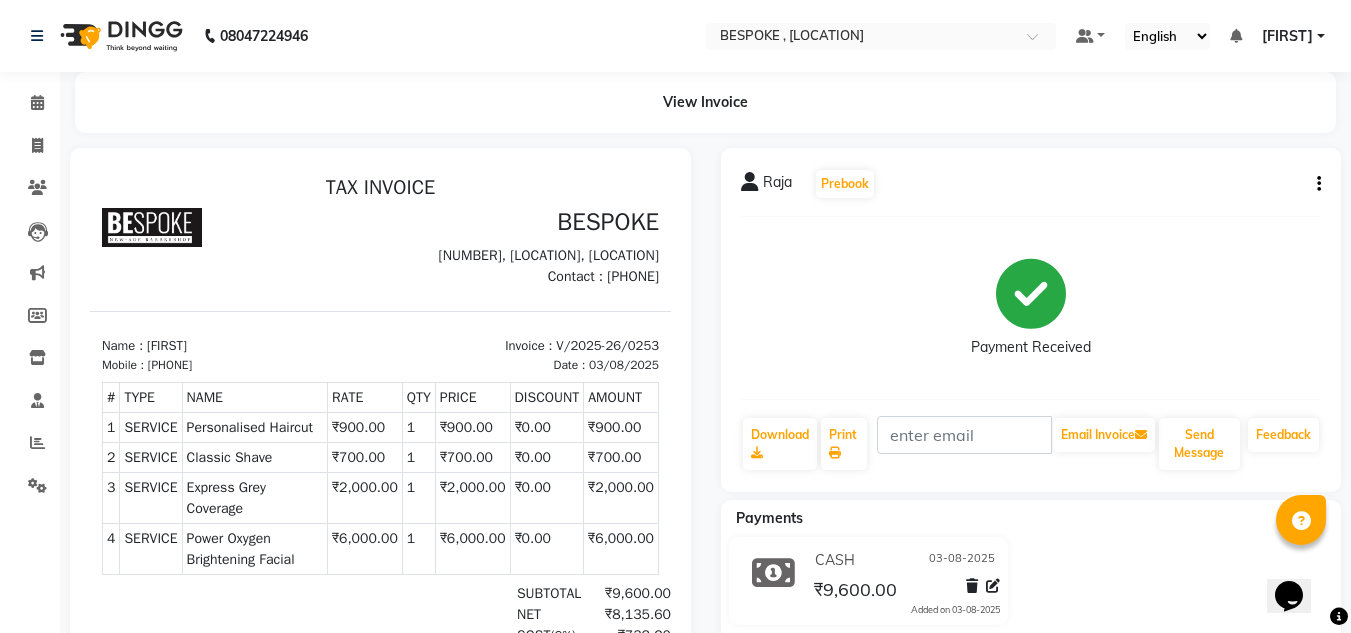 click 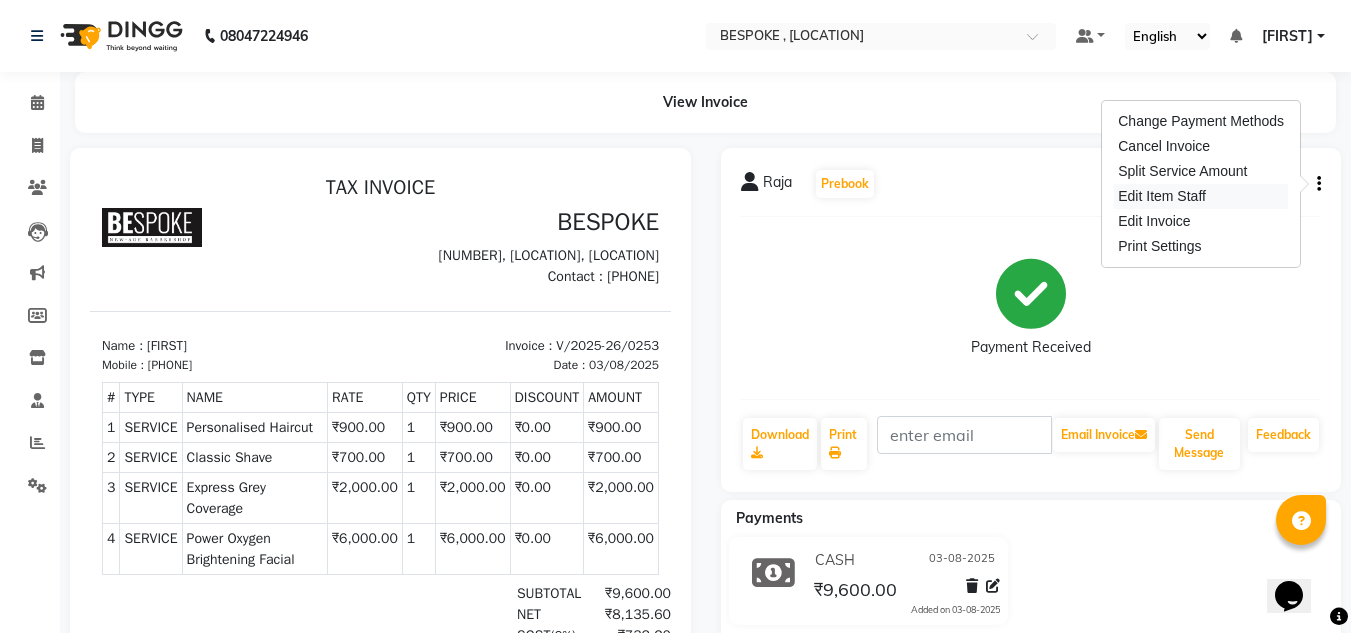 click on "Edit Item Staff" at bounding box center (1201, 196) 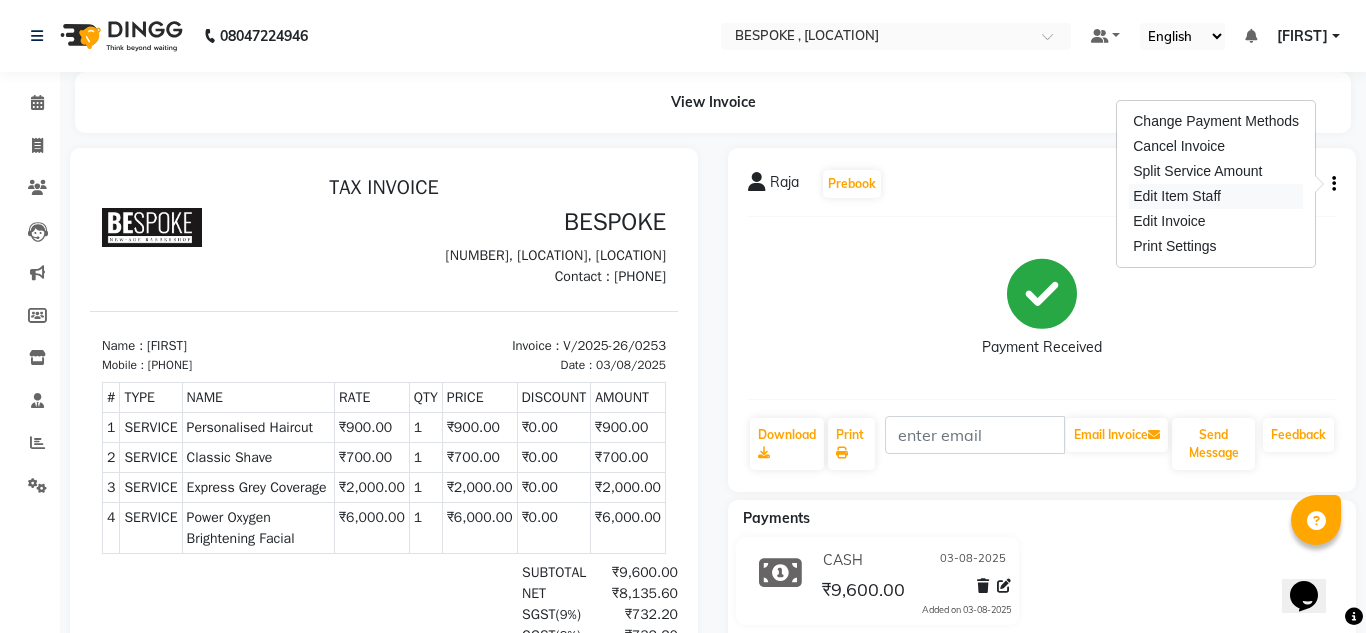 select on "78477" 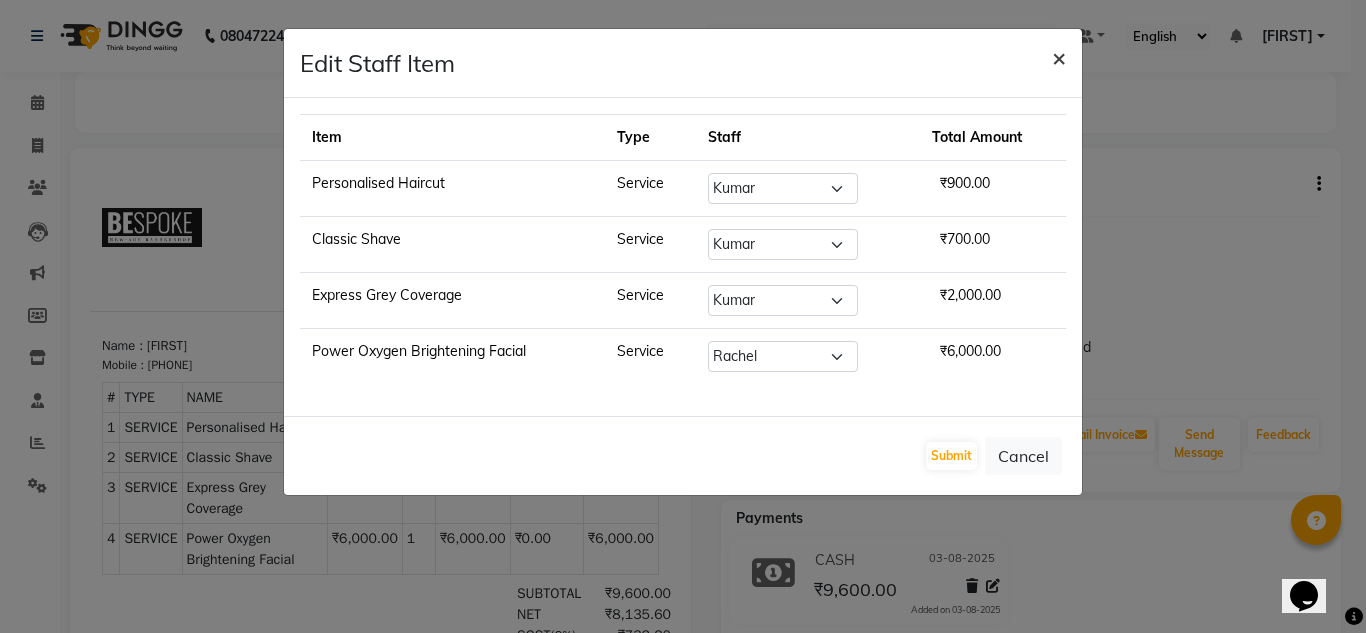 click on "×" 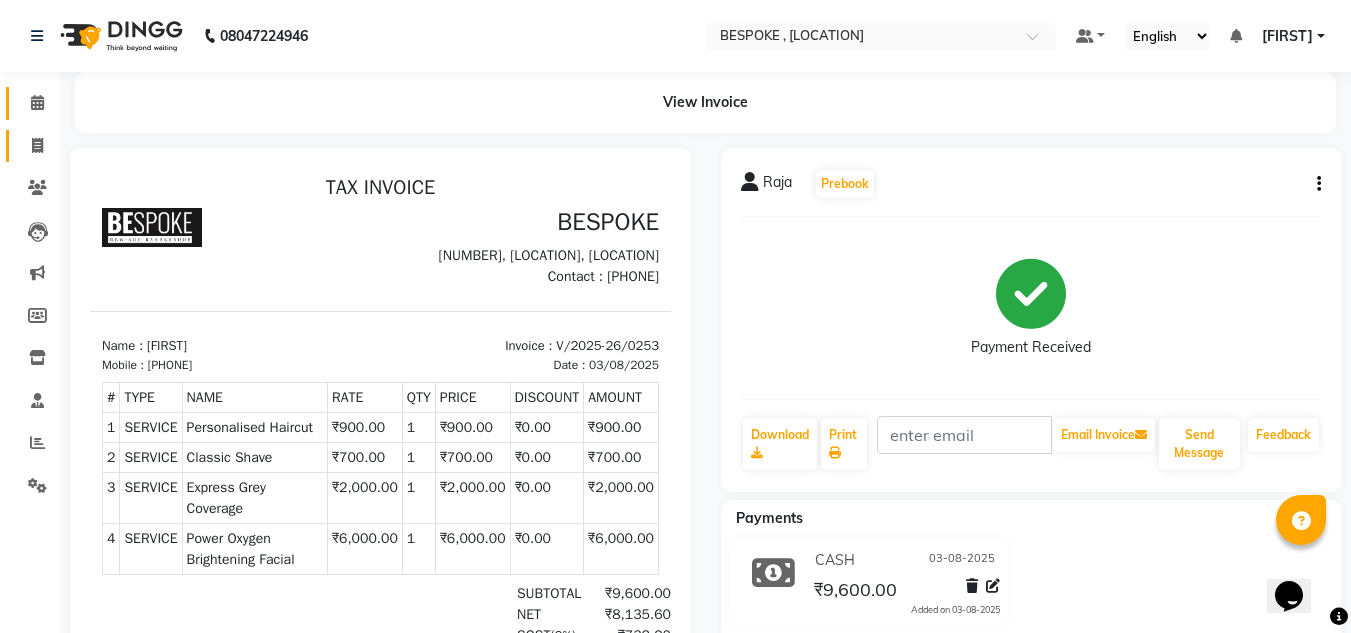 click 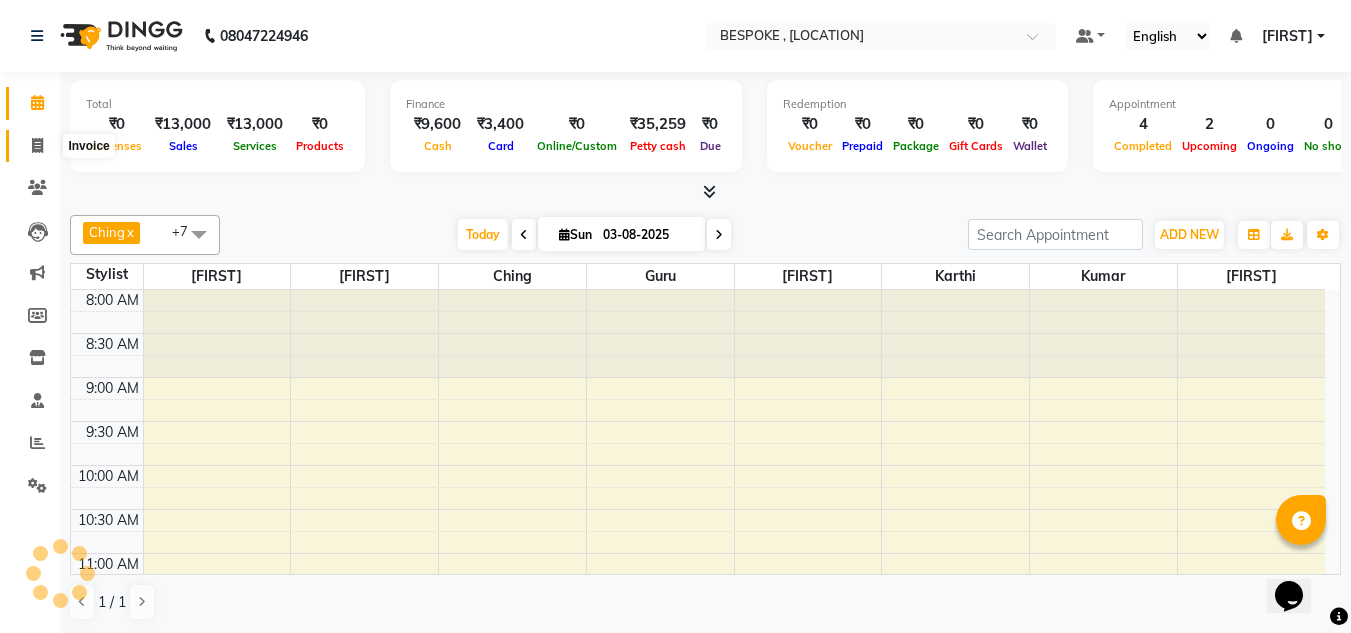 scroll, scrollTop: 0, scrollLeft: 0, axis: both 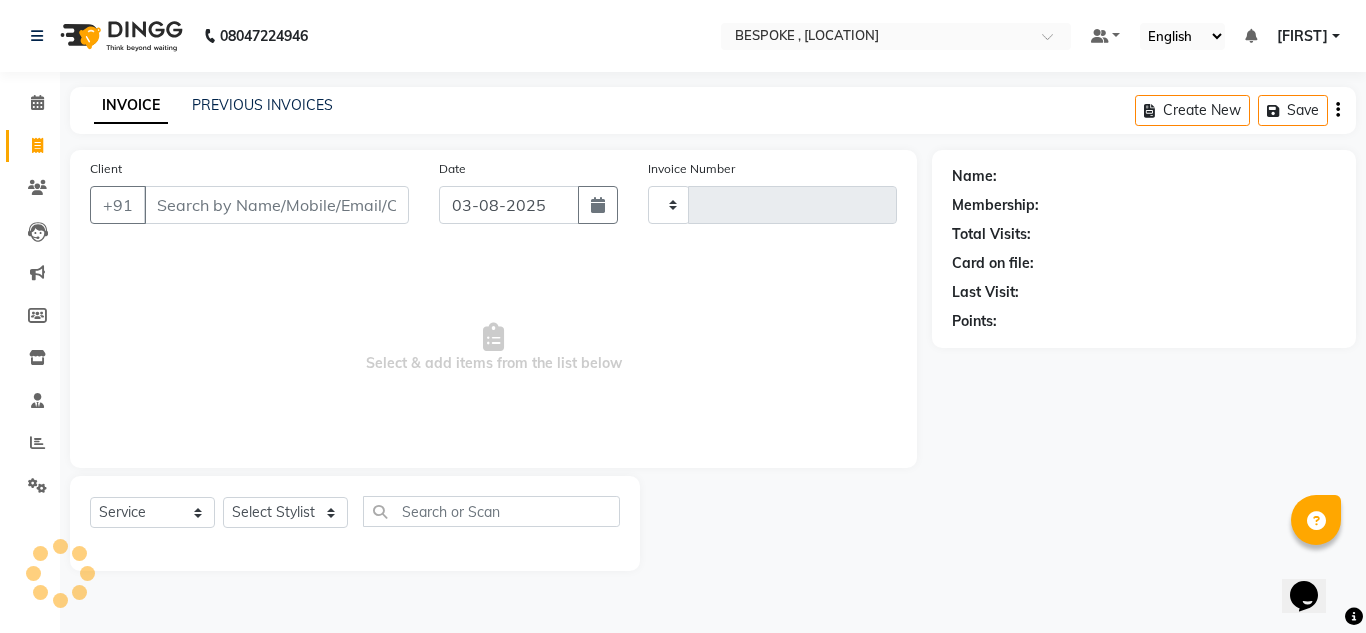 click on "PREVIOUS INVOICES" 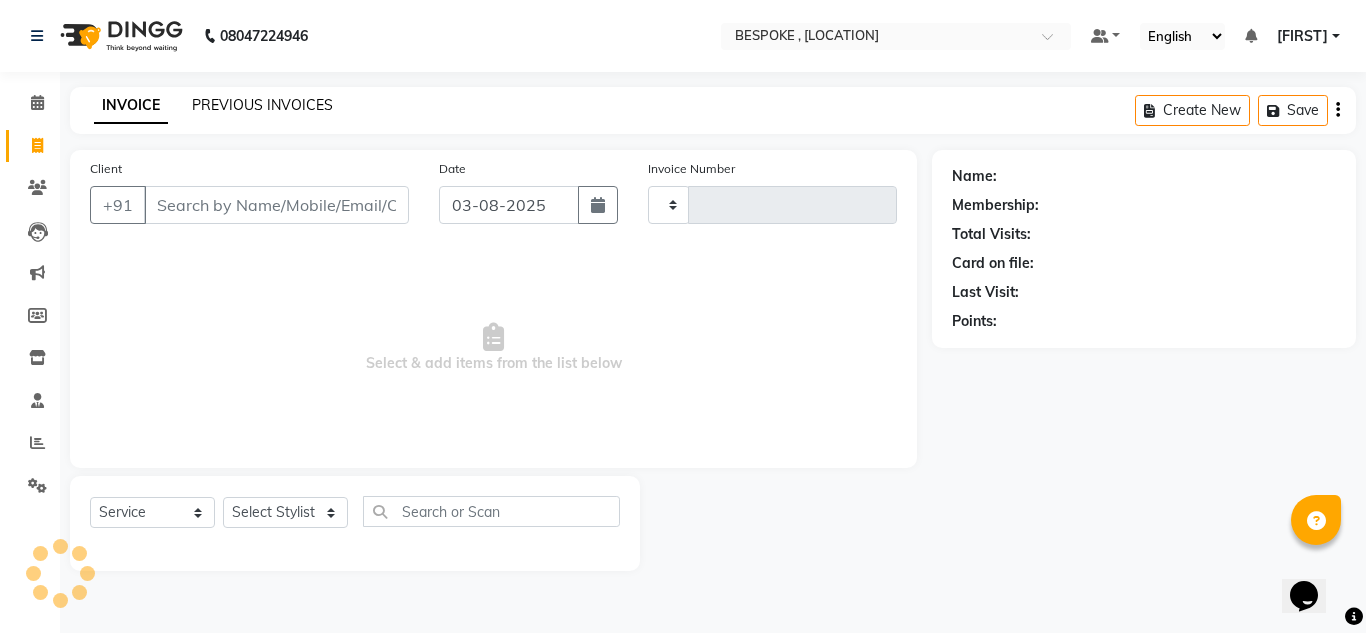 click on "PREVIOUS INVOICES" 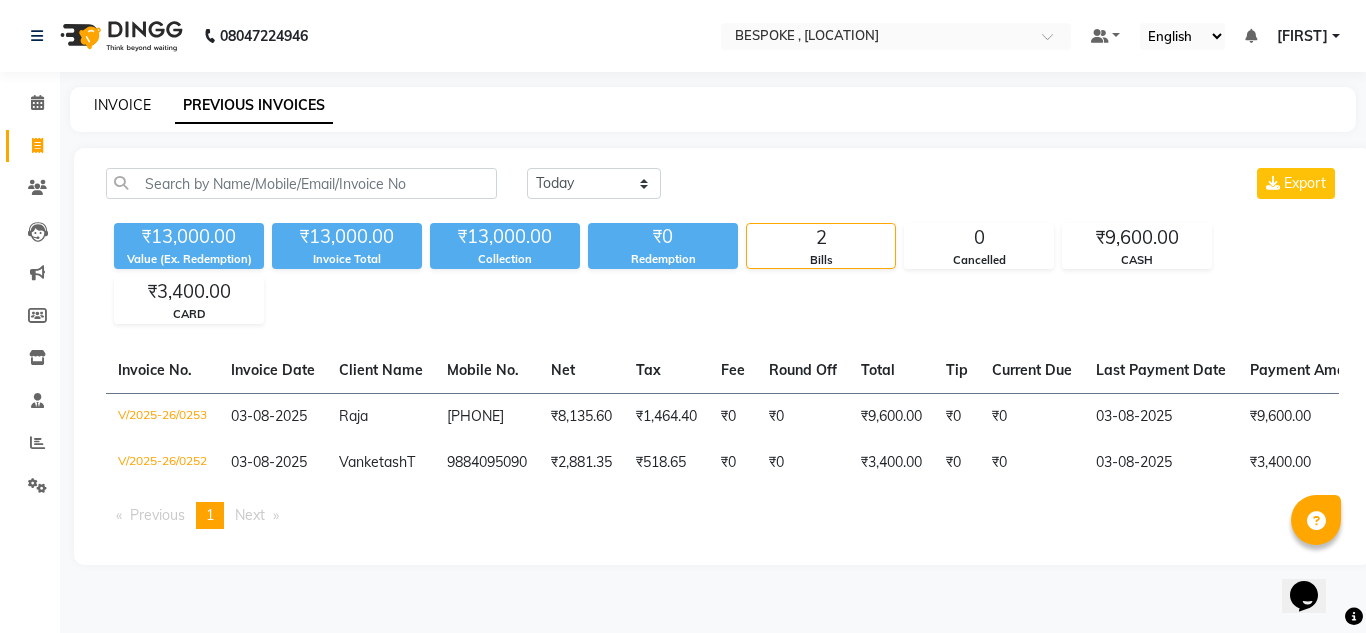 click on "INVOICE" 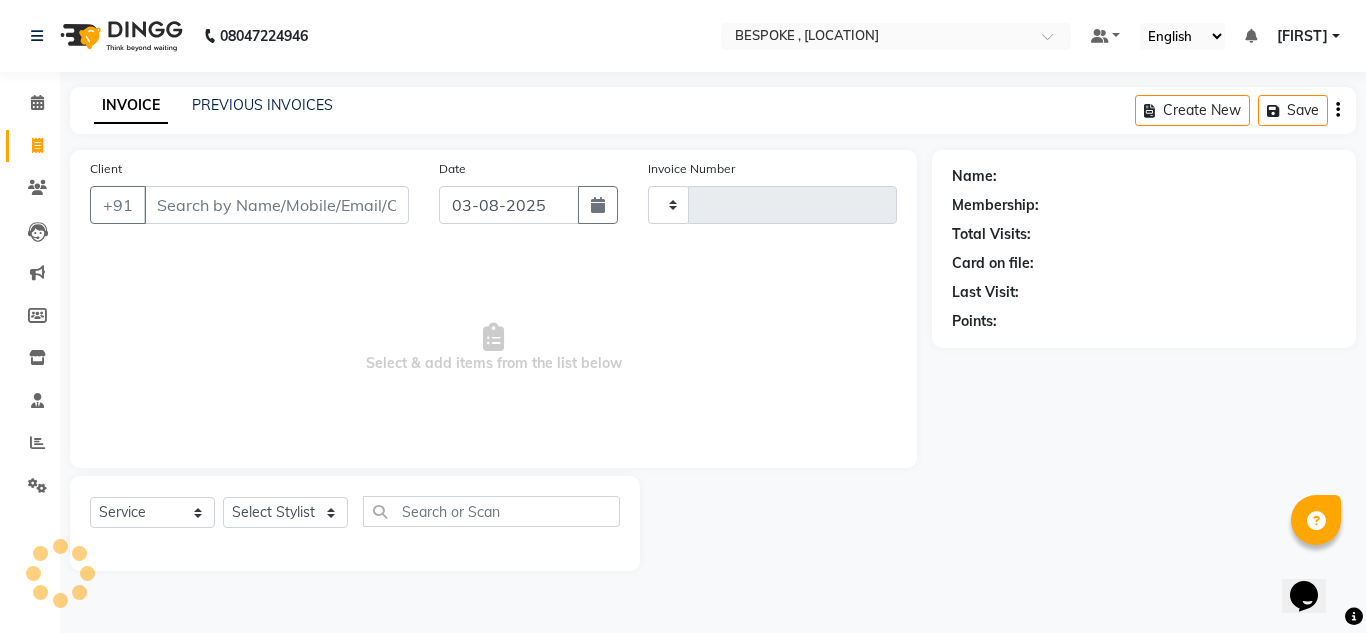 type on "0254" 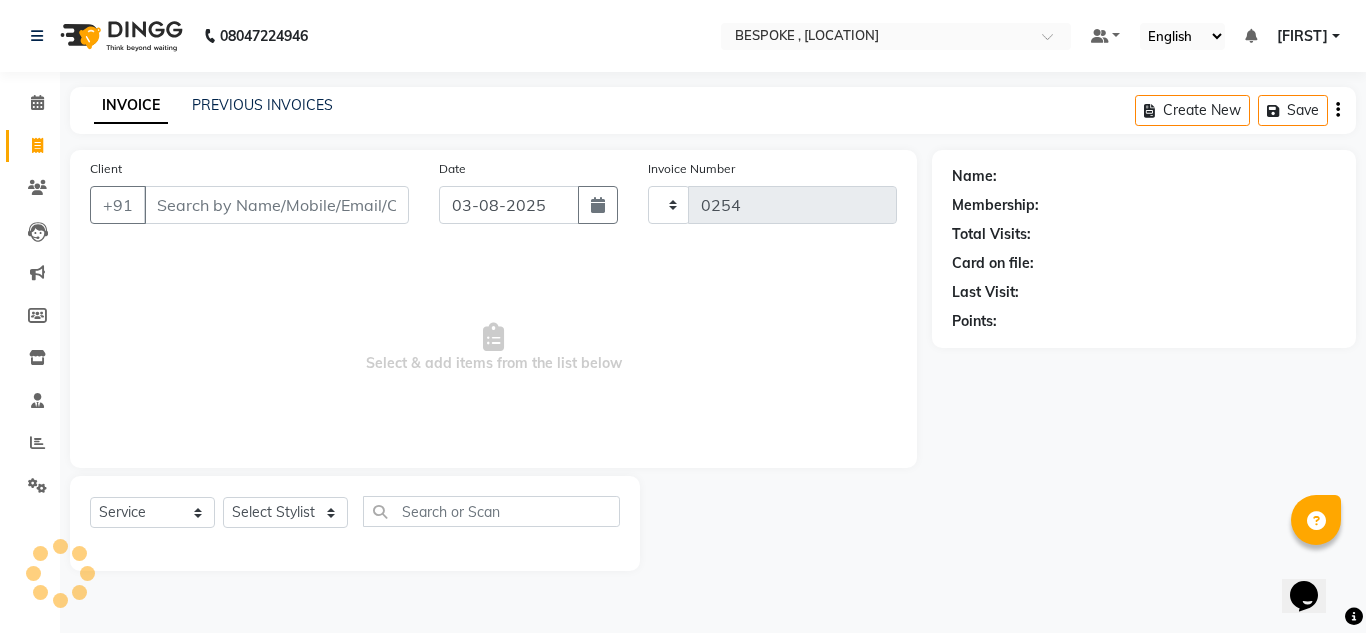 select on "8177" 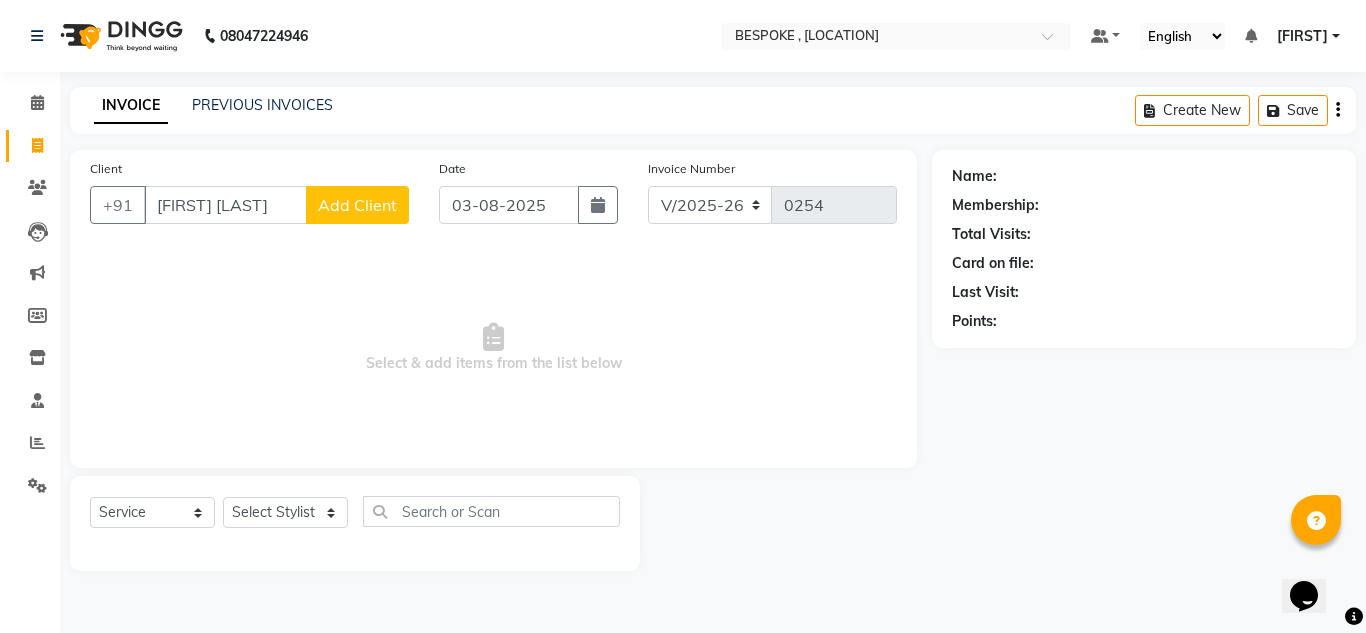 type on "[FIRST] [LAST]" 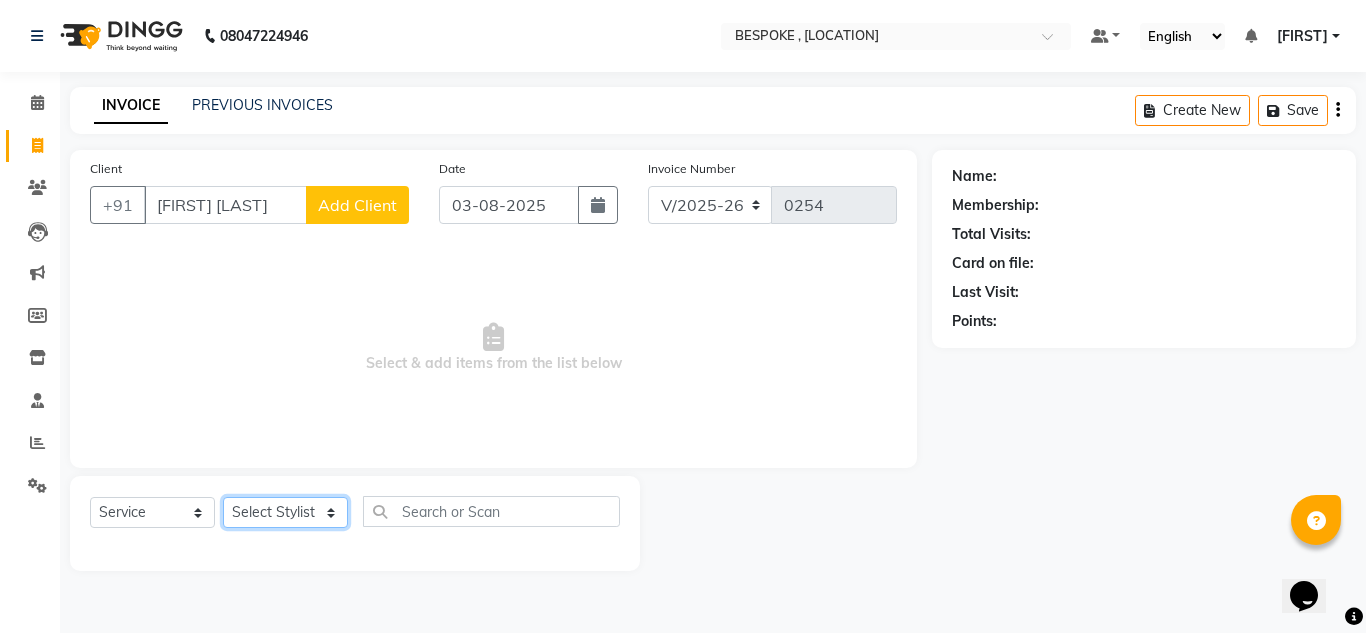 click on "Select Stylist Ching [FIRST] Guru Jaan Karthi Khawlkim Kimte Kumar Mahesh Palani Rachel" 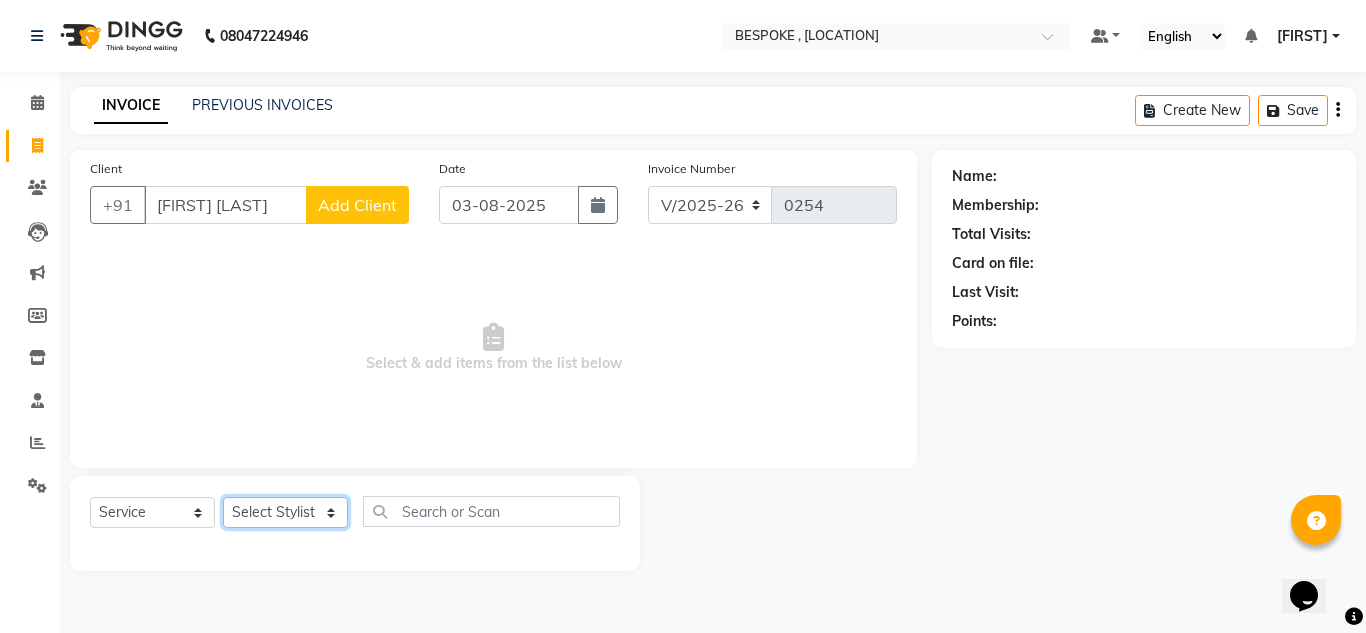select on "78478" 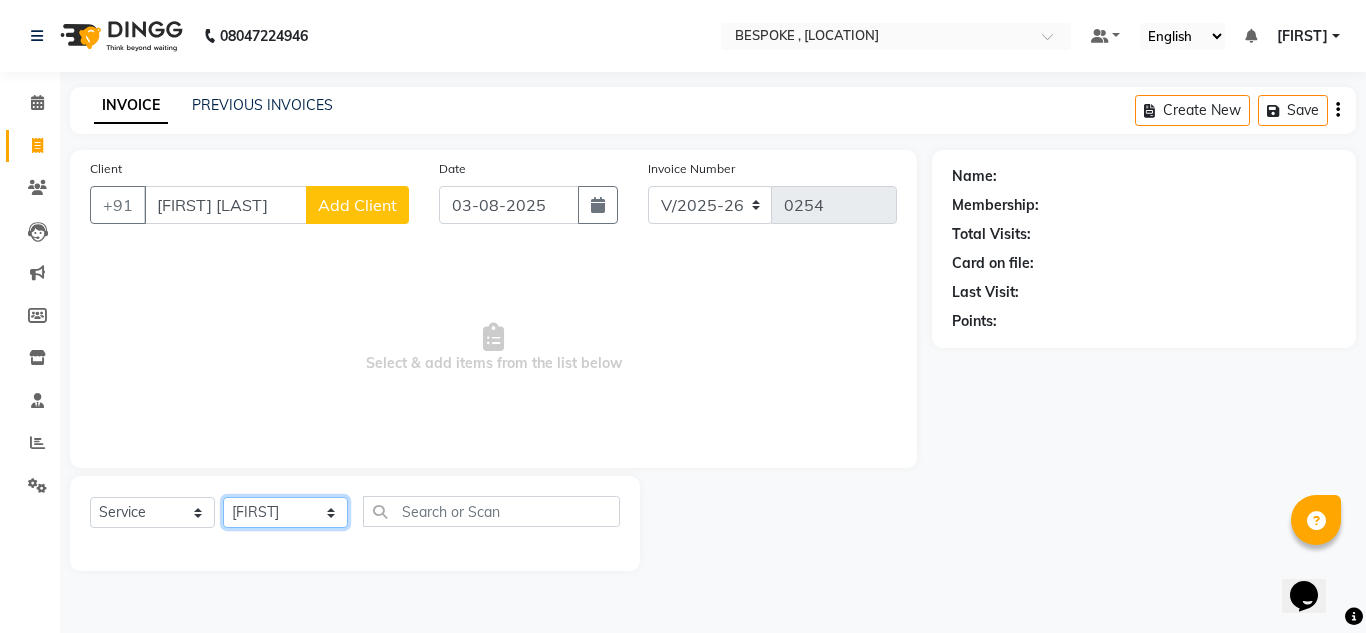 click on "Select Stylist Ching [FIRST] Guru Jaan Karthi Khawlkim Kimte Kumar Mahesh Palani Rachel" 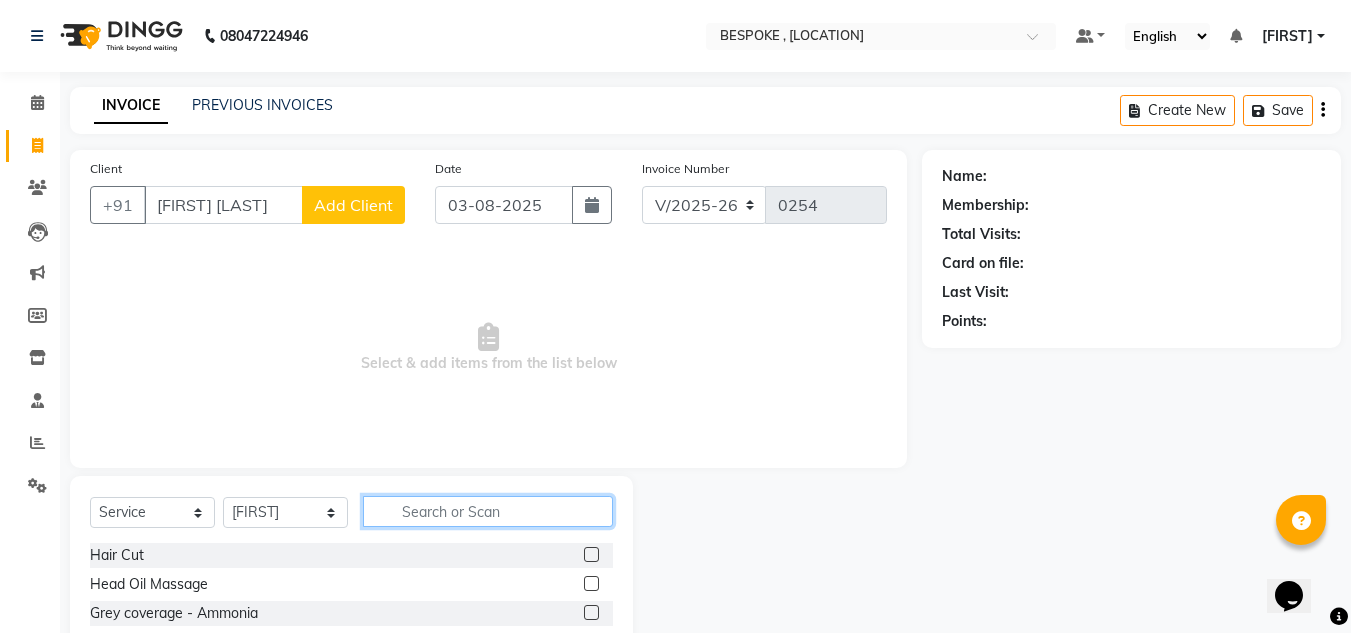click 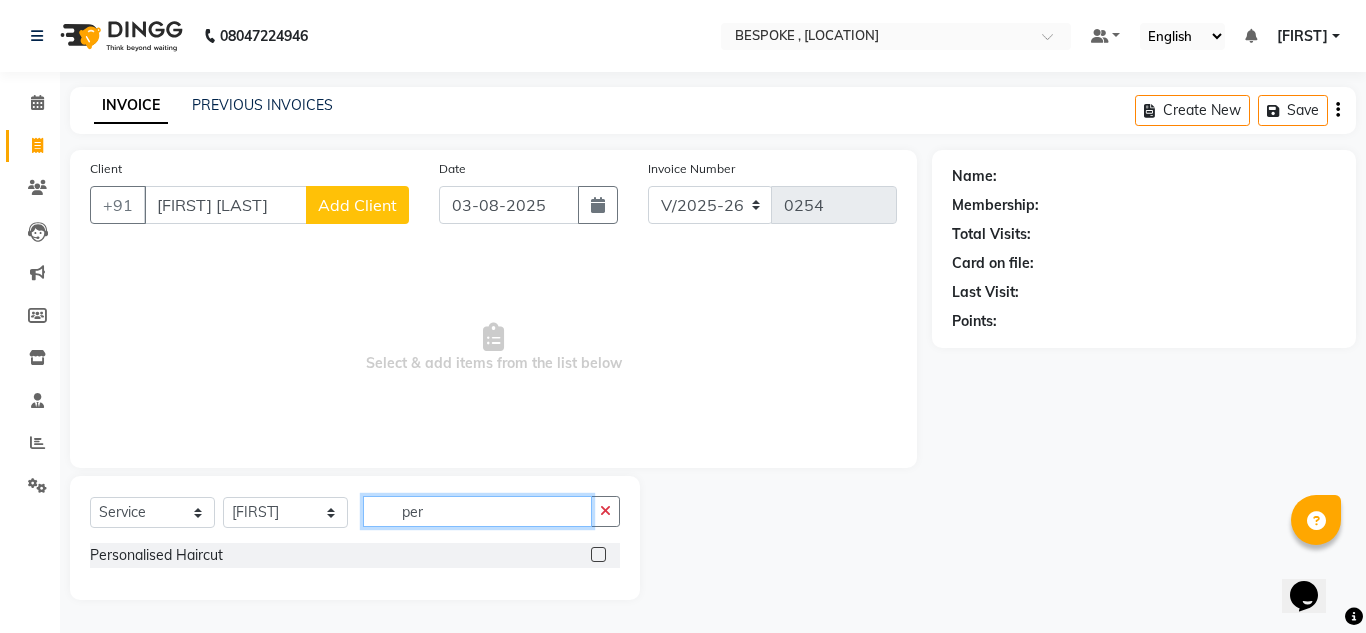 drag, startPoint x: 426, startPoint y: 514, endPoint x: 406, endPoint y: 512, distance: 20.09975 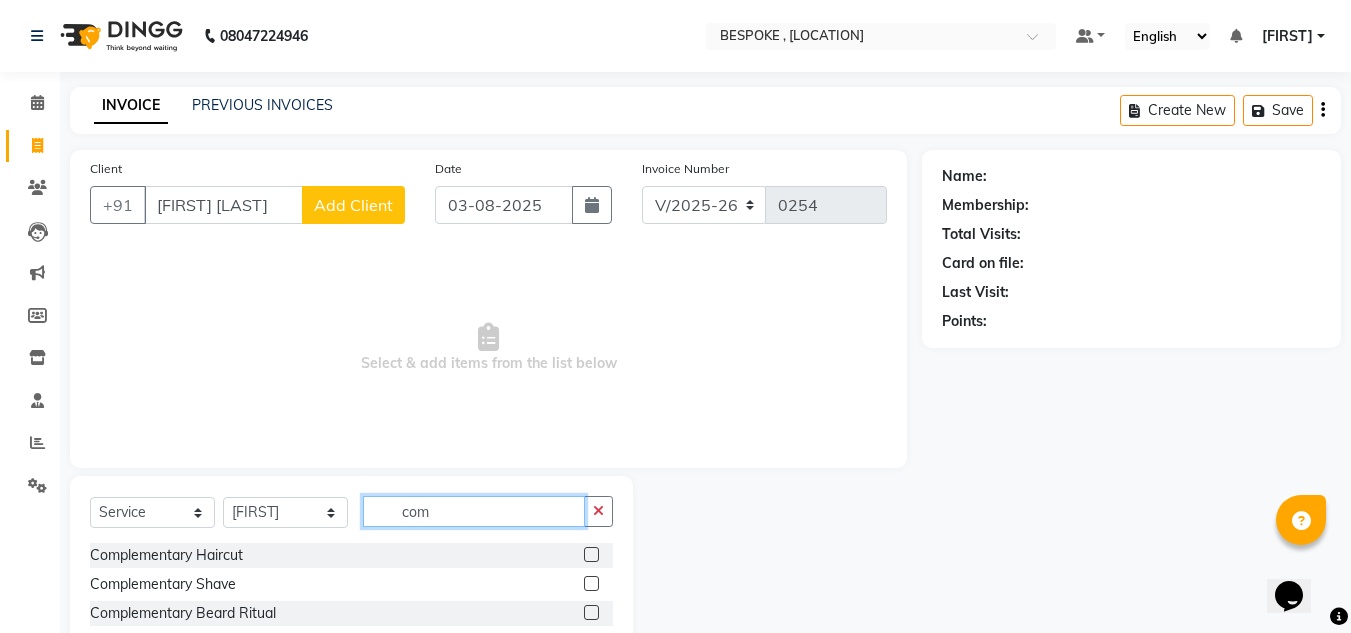 type on "com" 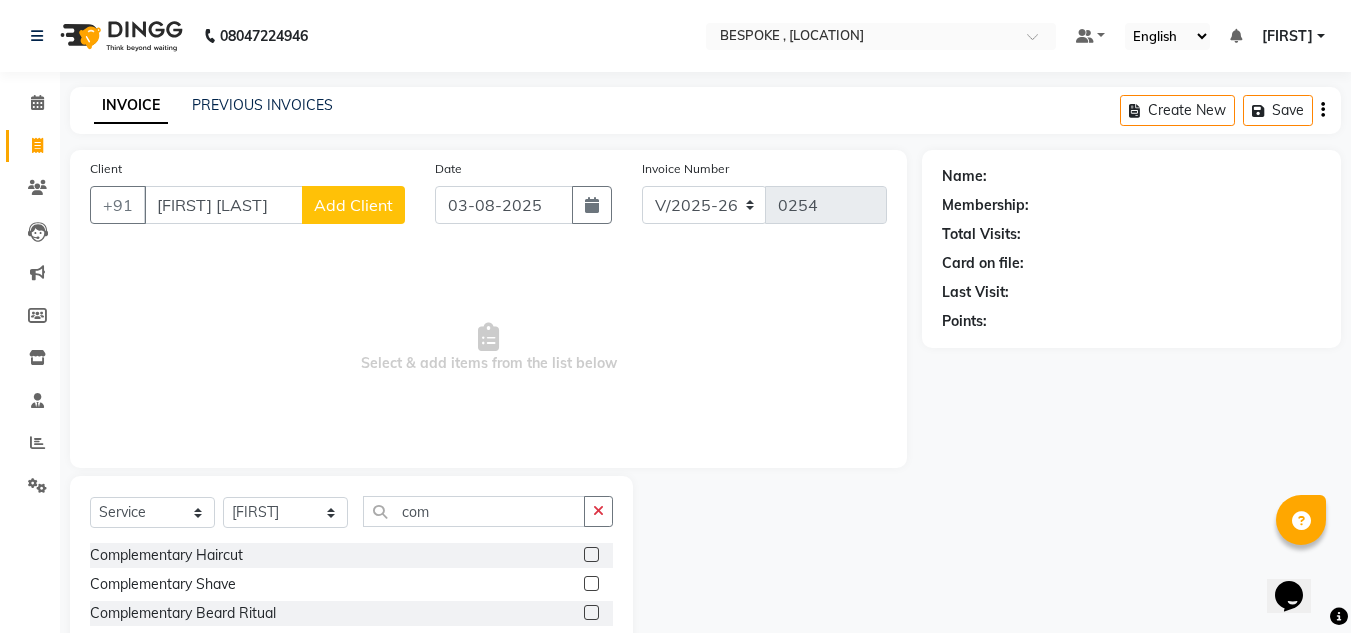 click 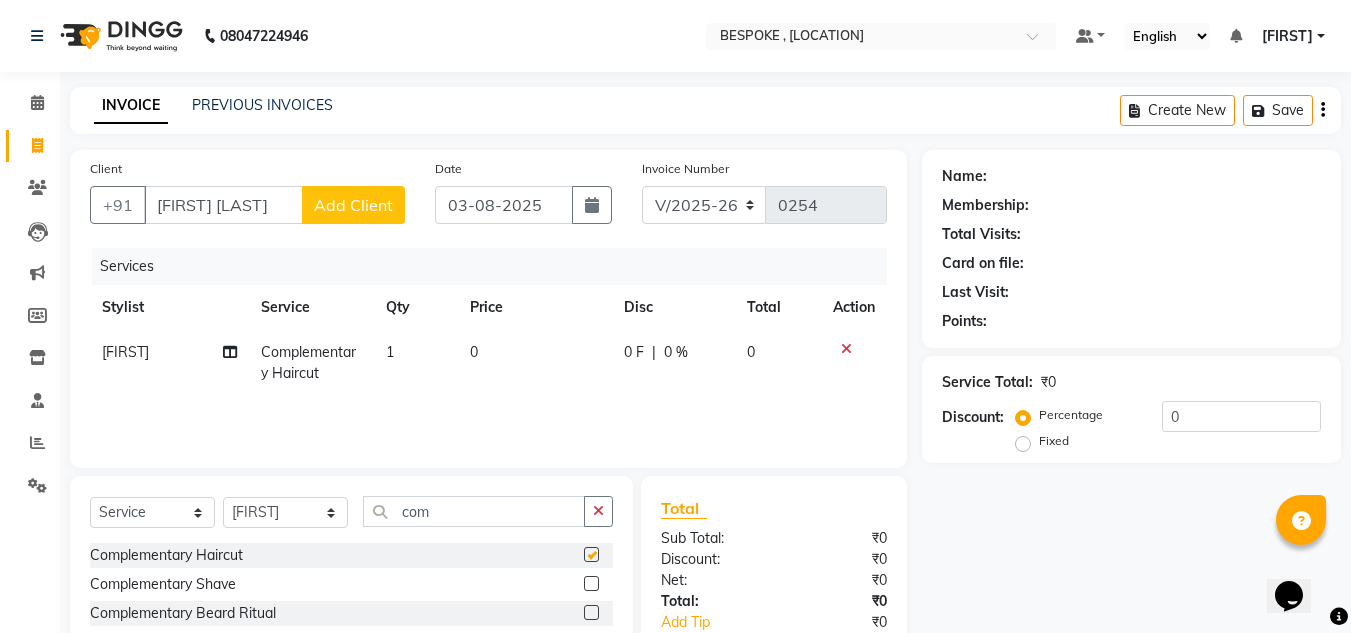 checkbox on "false" 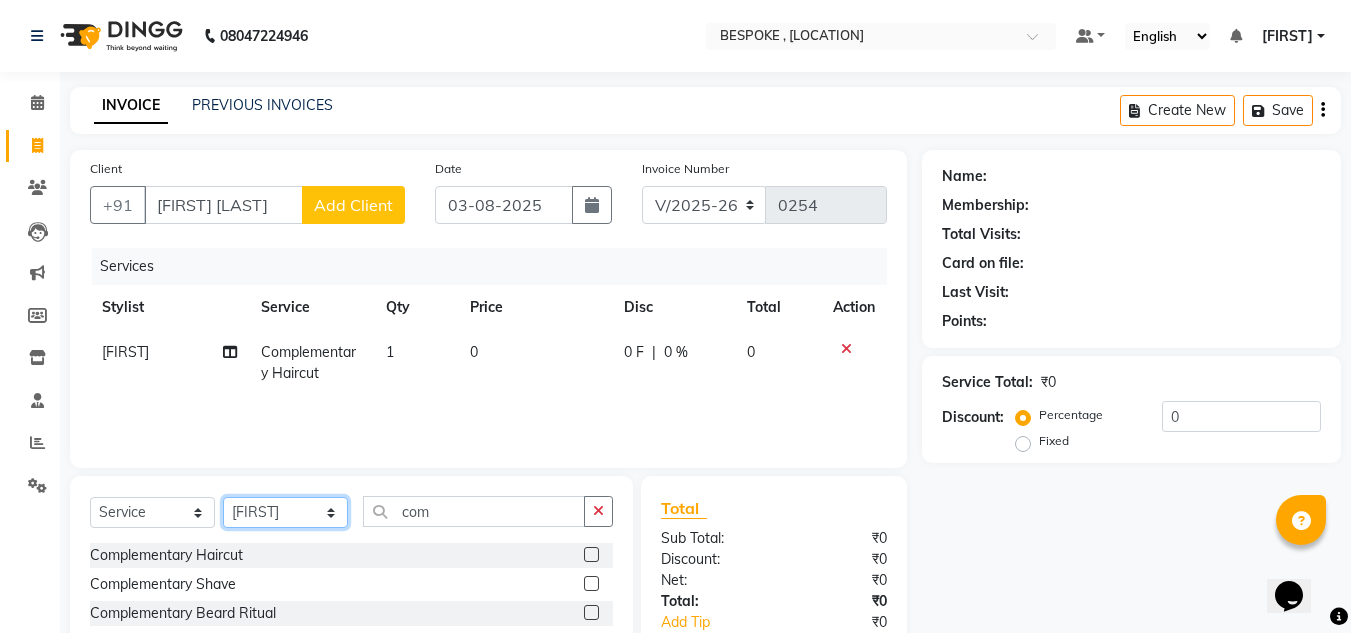 click on "Select Stylist Ching [FIRST] Guru Jaan Karthi Khawlkim Kimte Kumar Mahesh Palani Rachel" 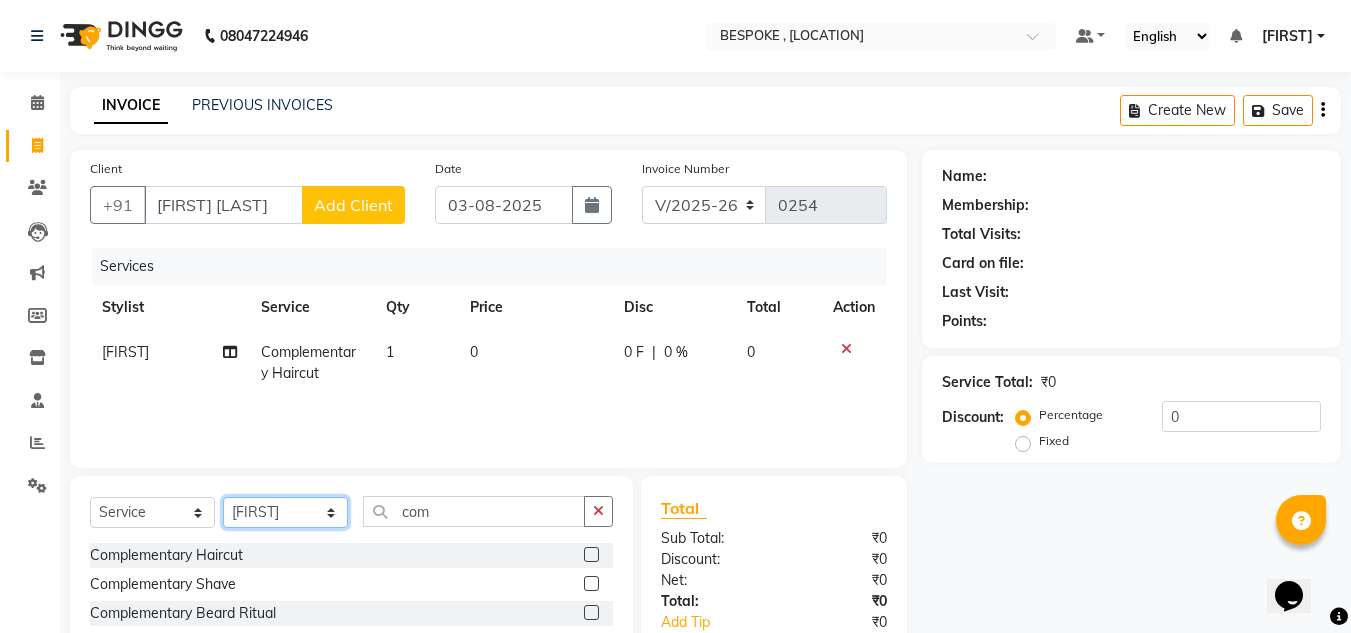 select on "77390" 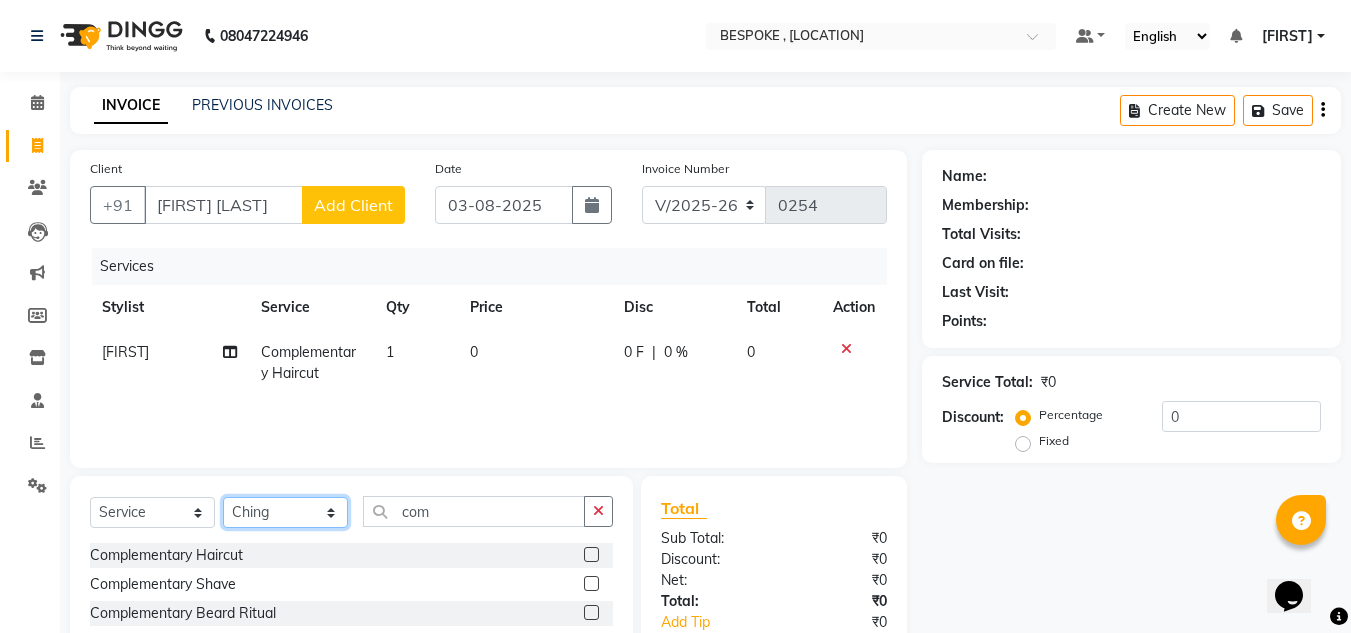 click on "Select Stylist Ching [FIRST] Guru Jaan Karthi Khawlkim Kimte Kumar Mahesh Palani Rachel" 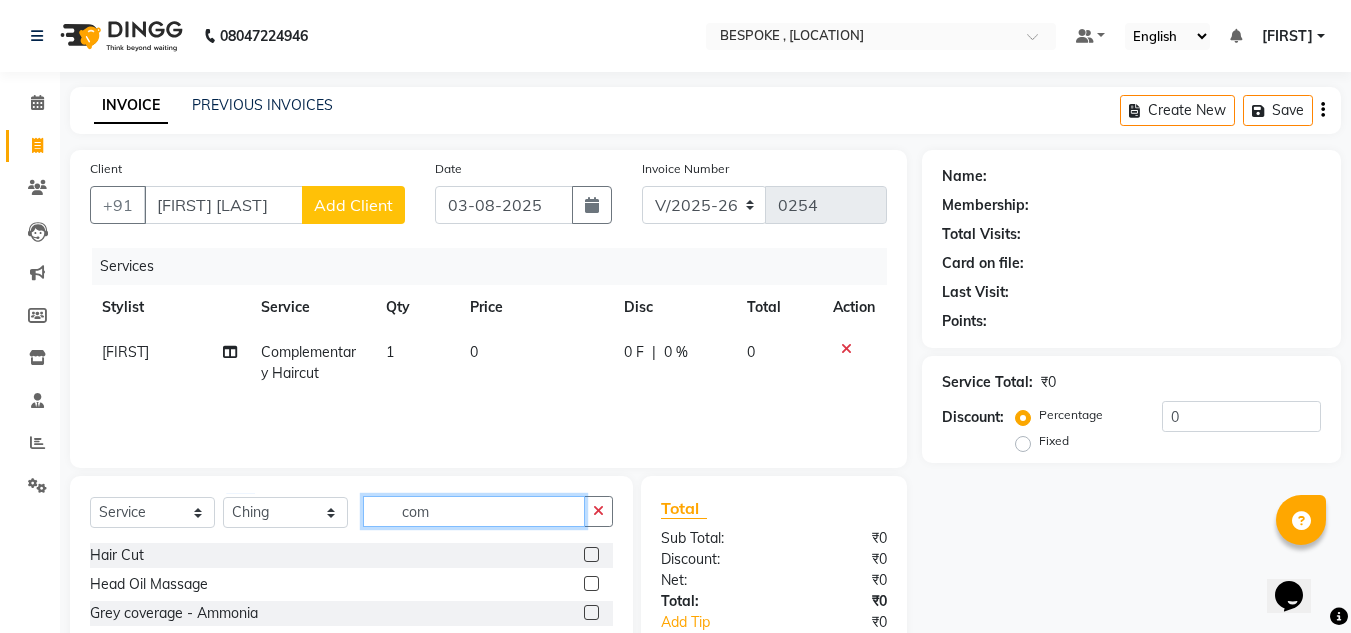 drag, startPoint x: 431, startPoint y: 512, endPoint x: 315, endPoint y: 505, distance: 116.21101 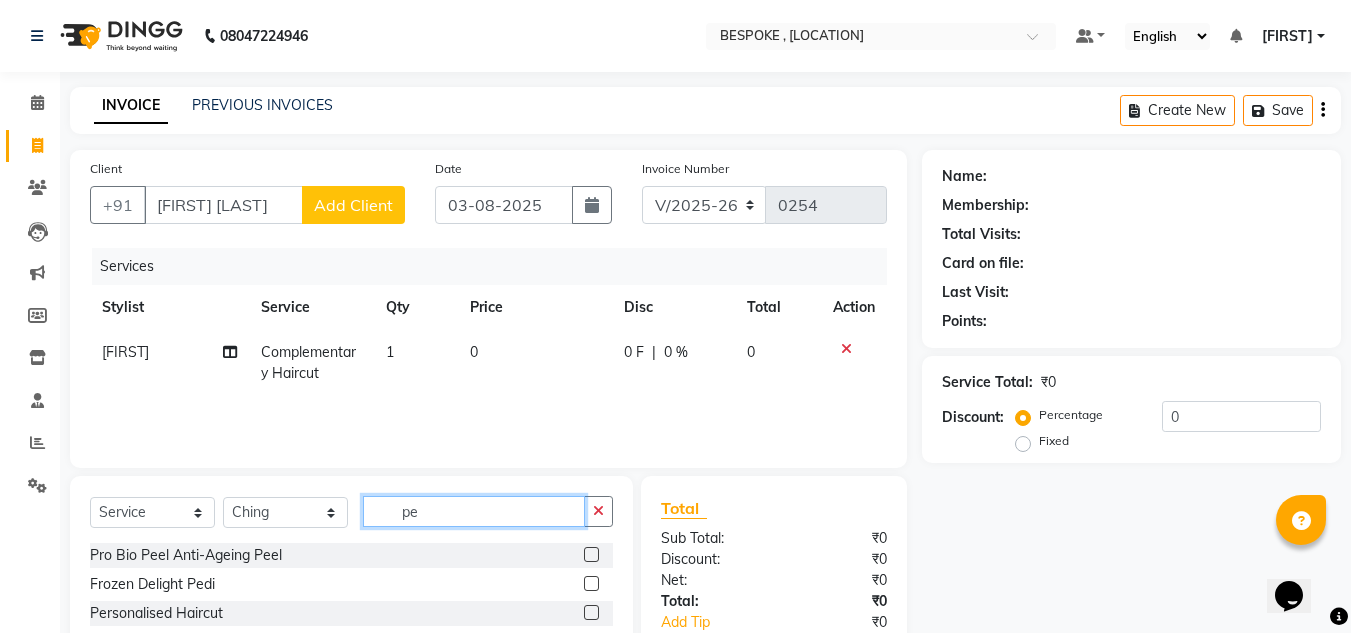 type on "p" 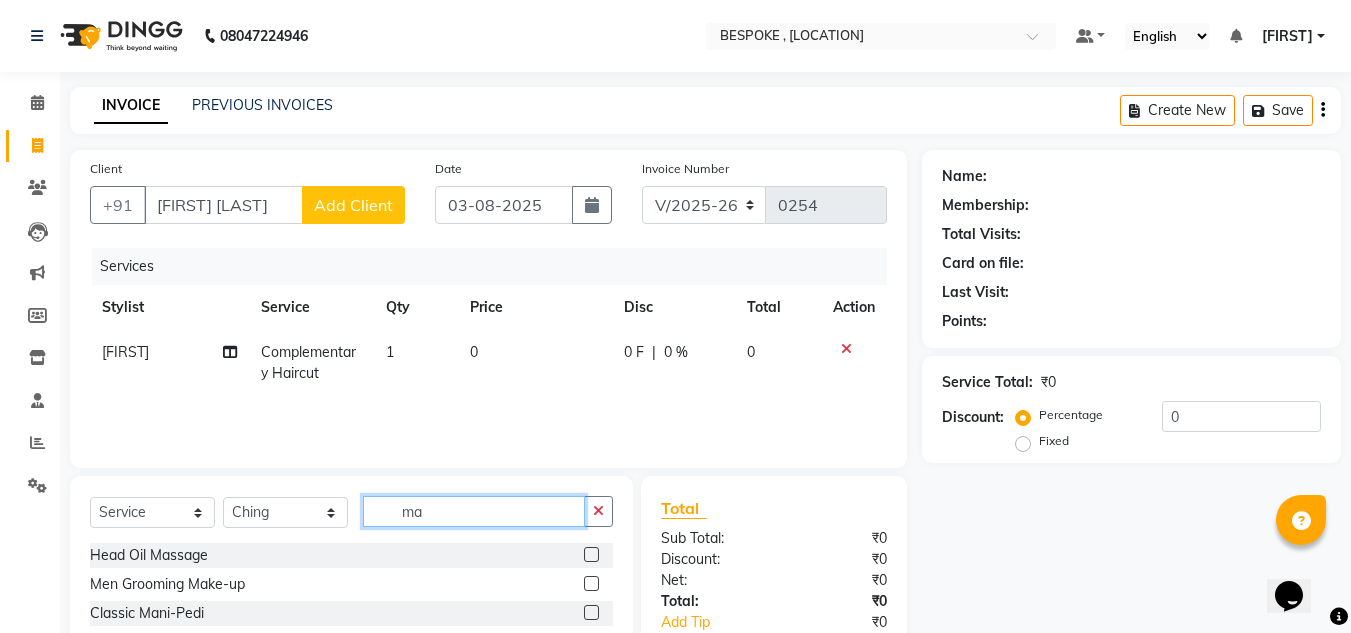 type on "ma" 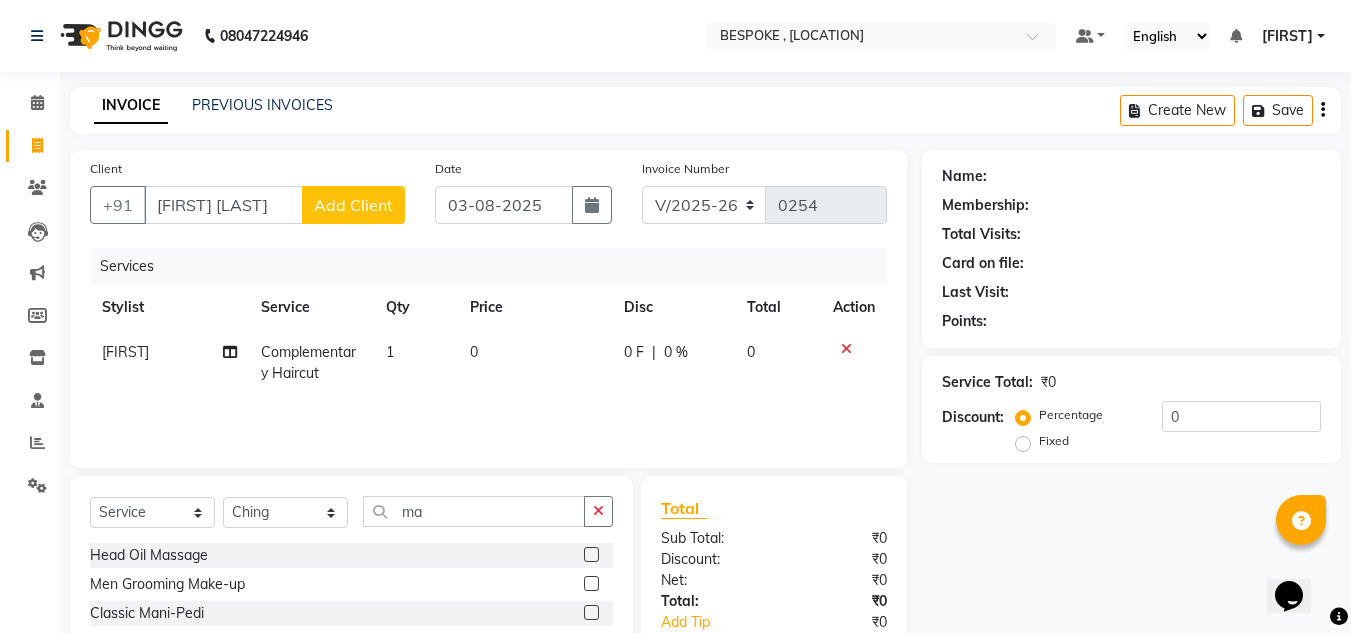 click 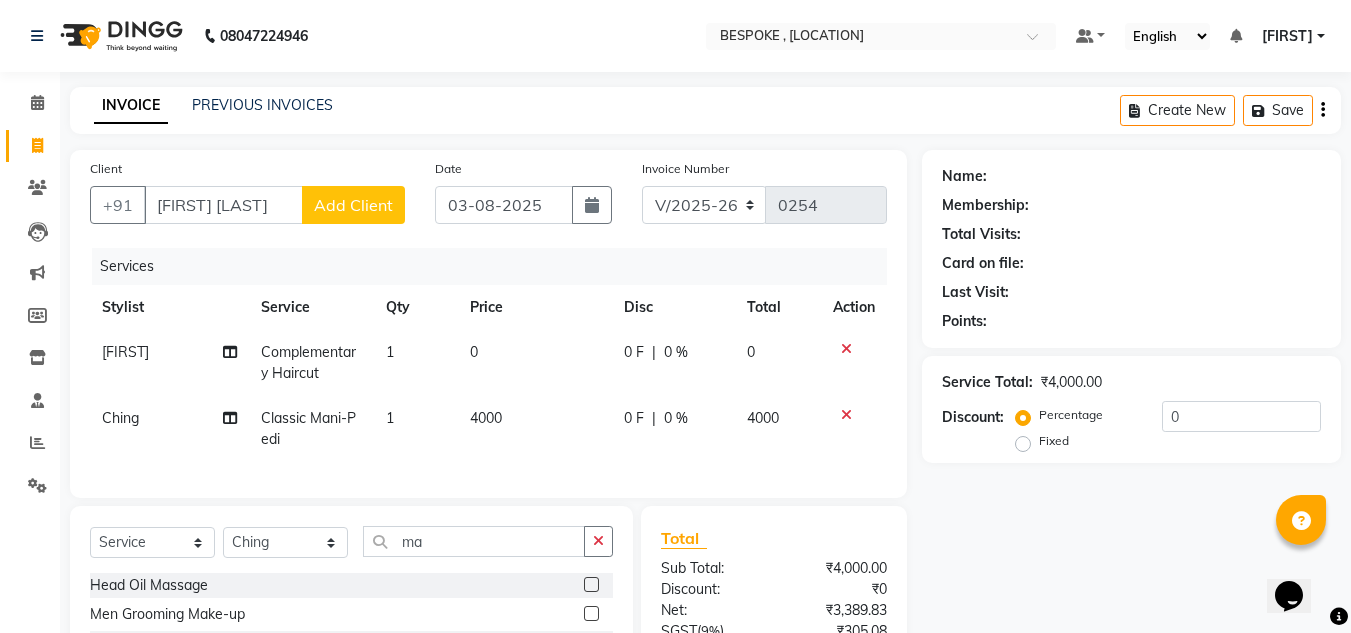 checkbox on "false" 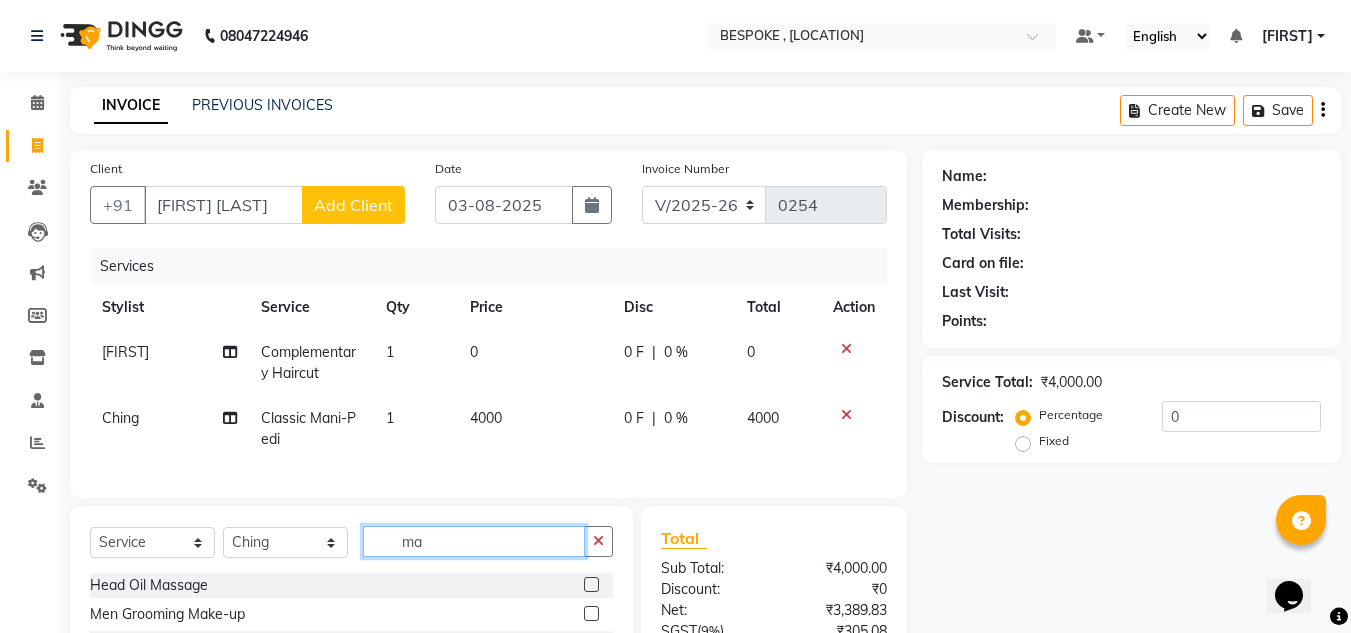drag, startPoint x: 482, startPoint y: 553, endPoint x: 411, endPoint y: 560, distance: 71.34424 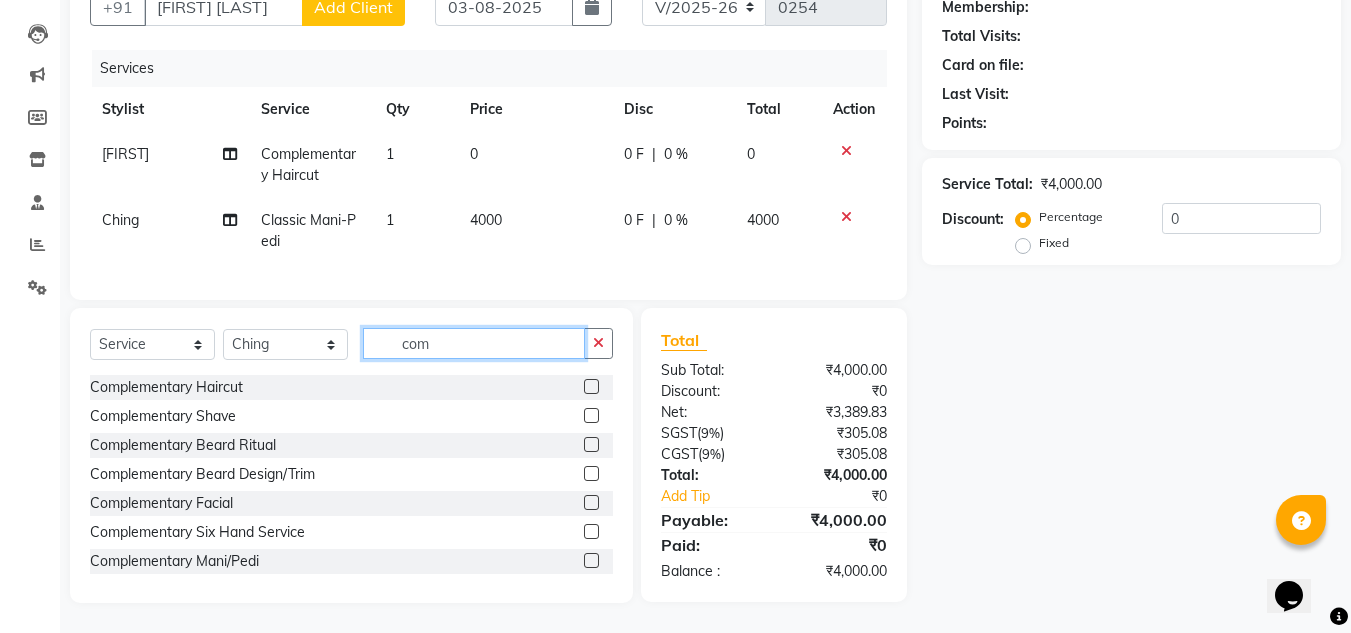 scroll, scrollTop: 213, scrollLeft: 0, axis: vertical 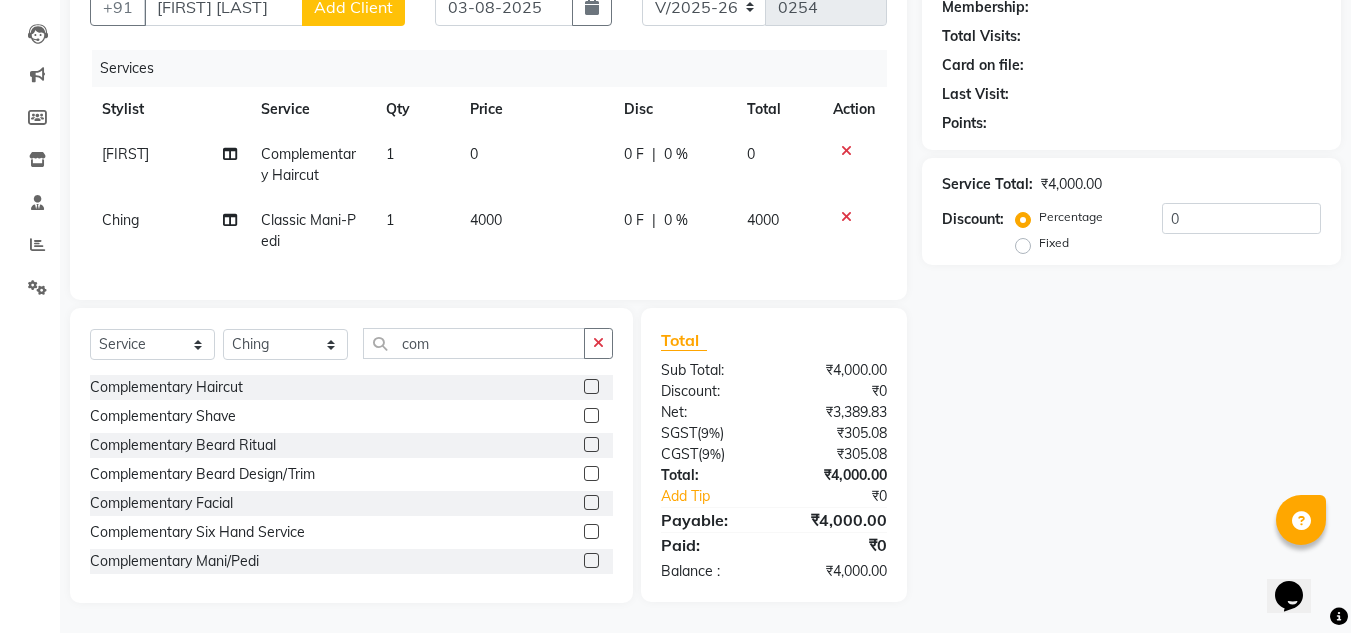 click 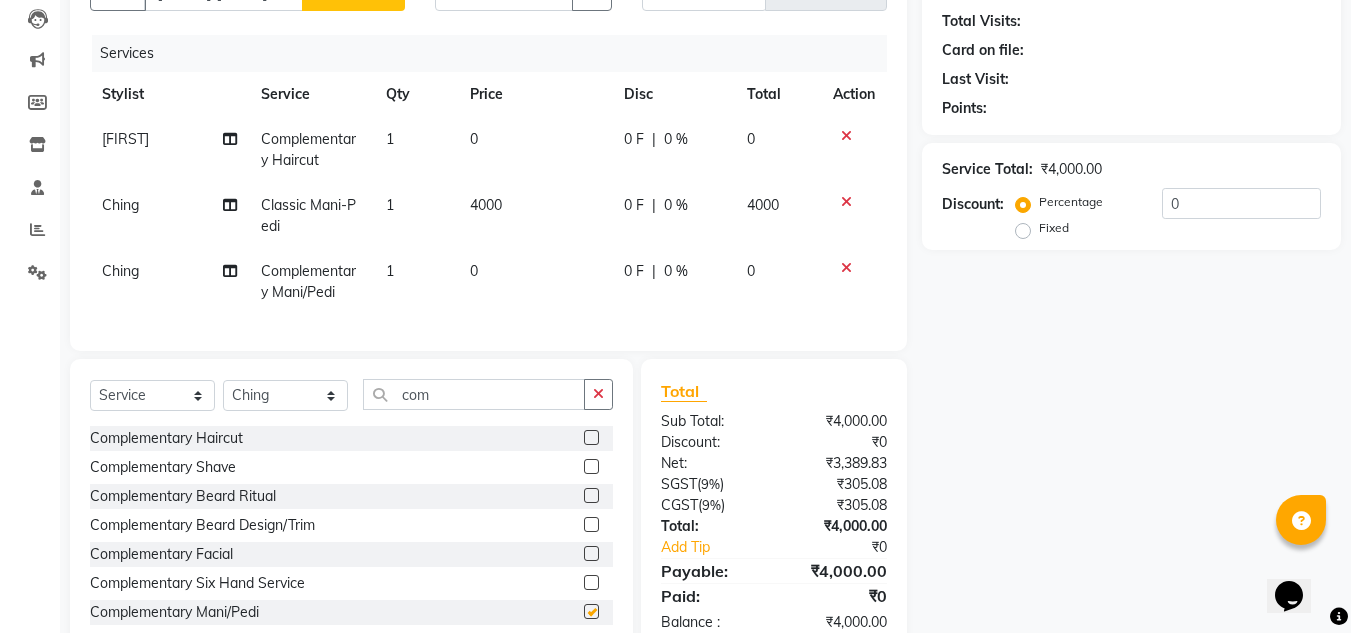 checkbox on "false" 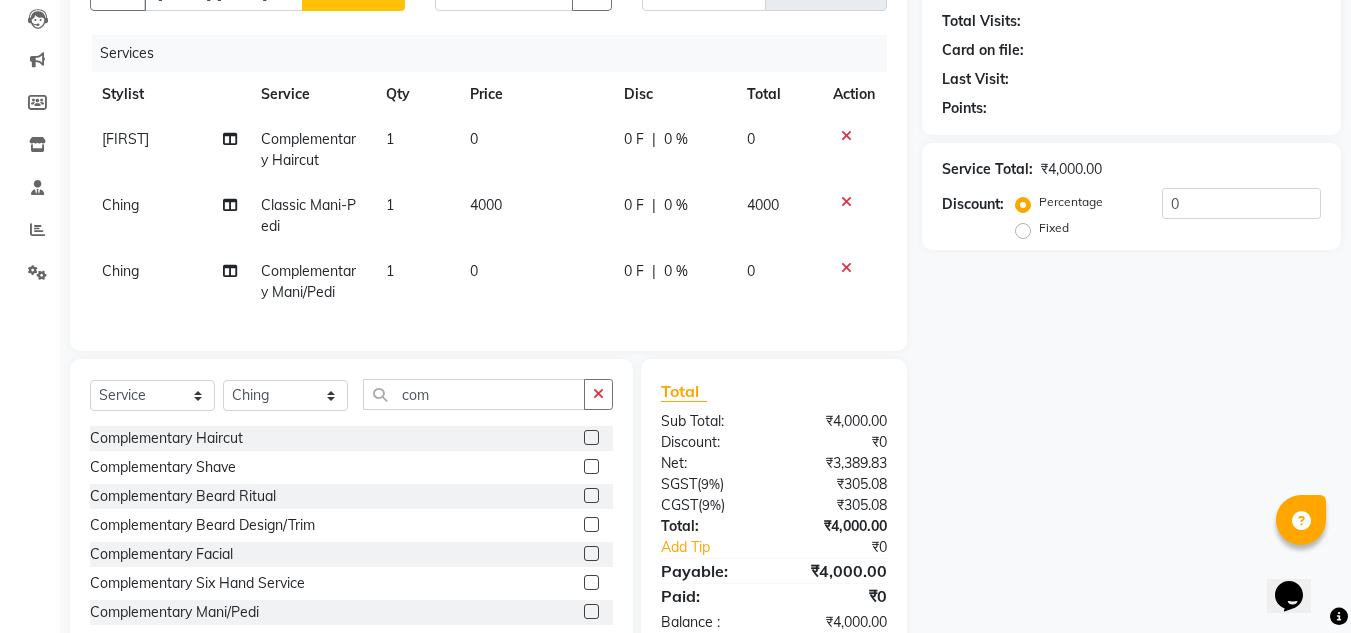 click 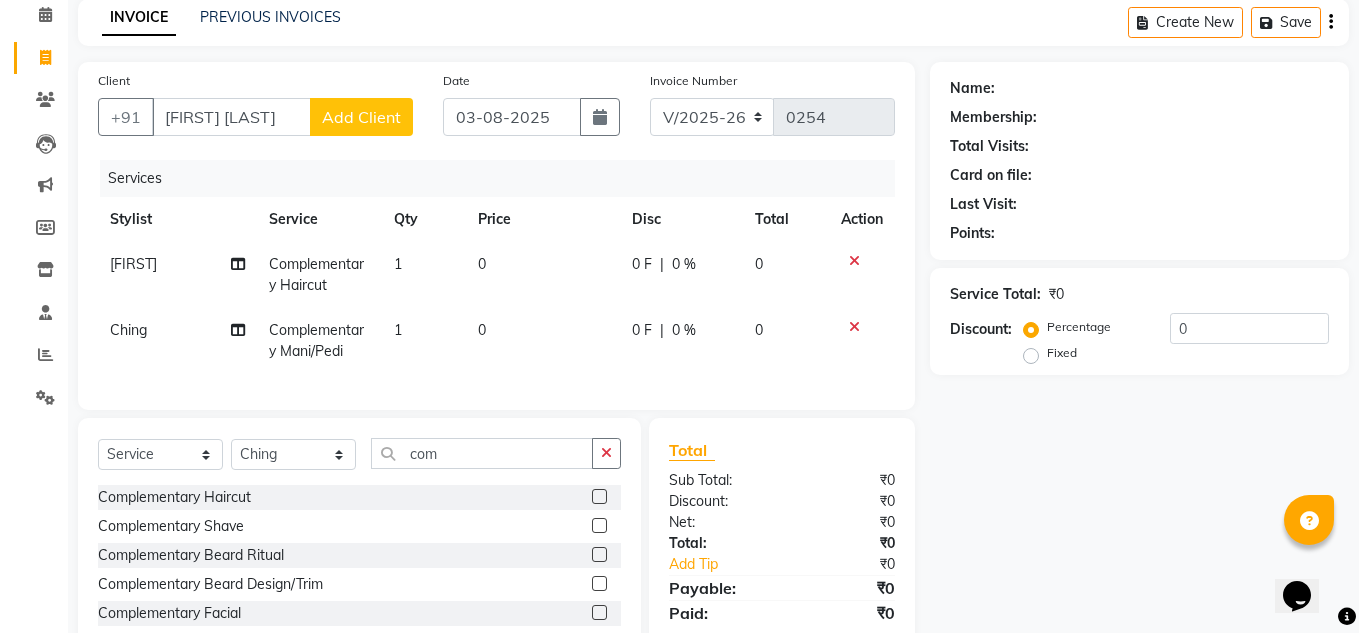 scroll, scrollTop: 85, scrollLeft: 0, axis: vertical 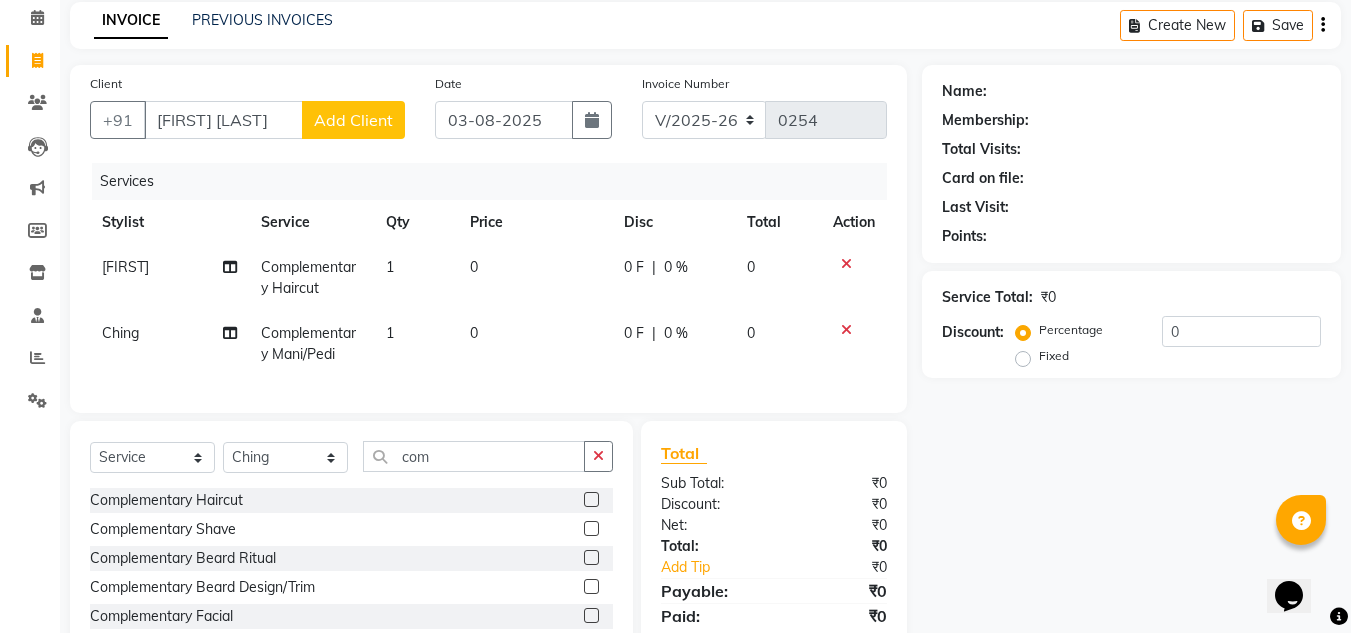 click on "Add Client" 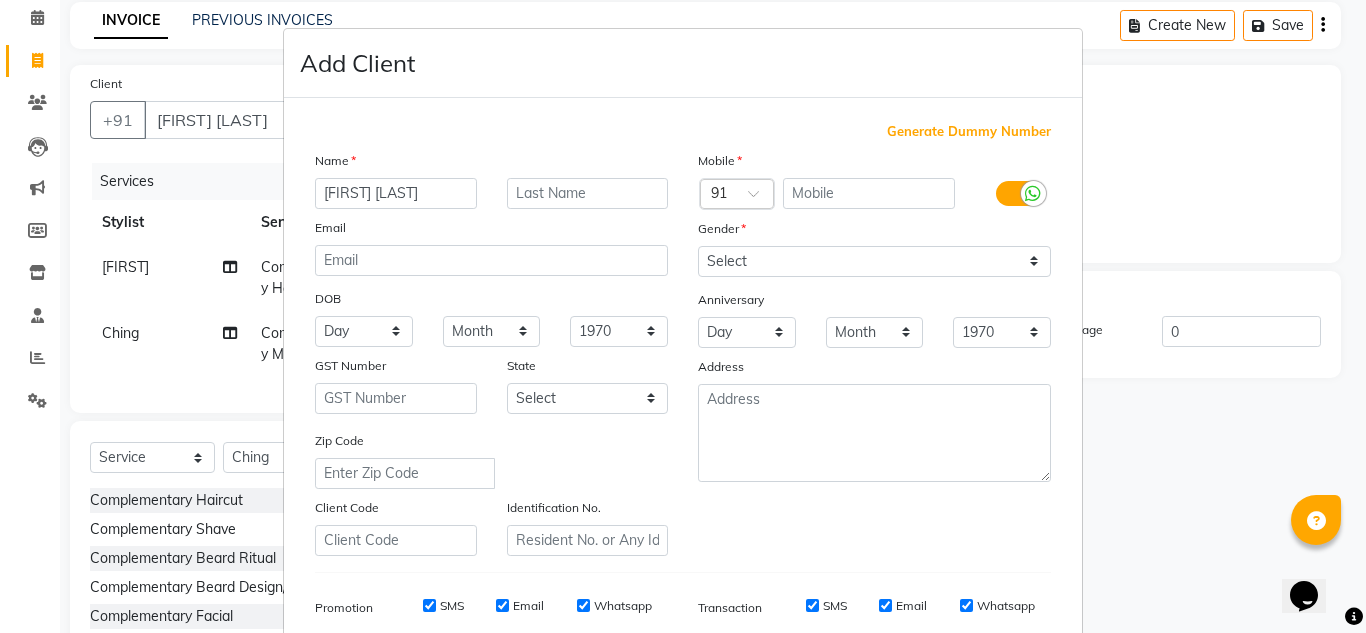 click on "Generate Dummy Number" at bounding box center [969, 132] 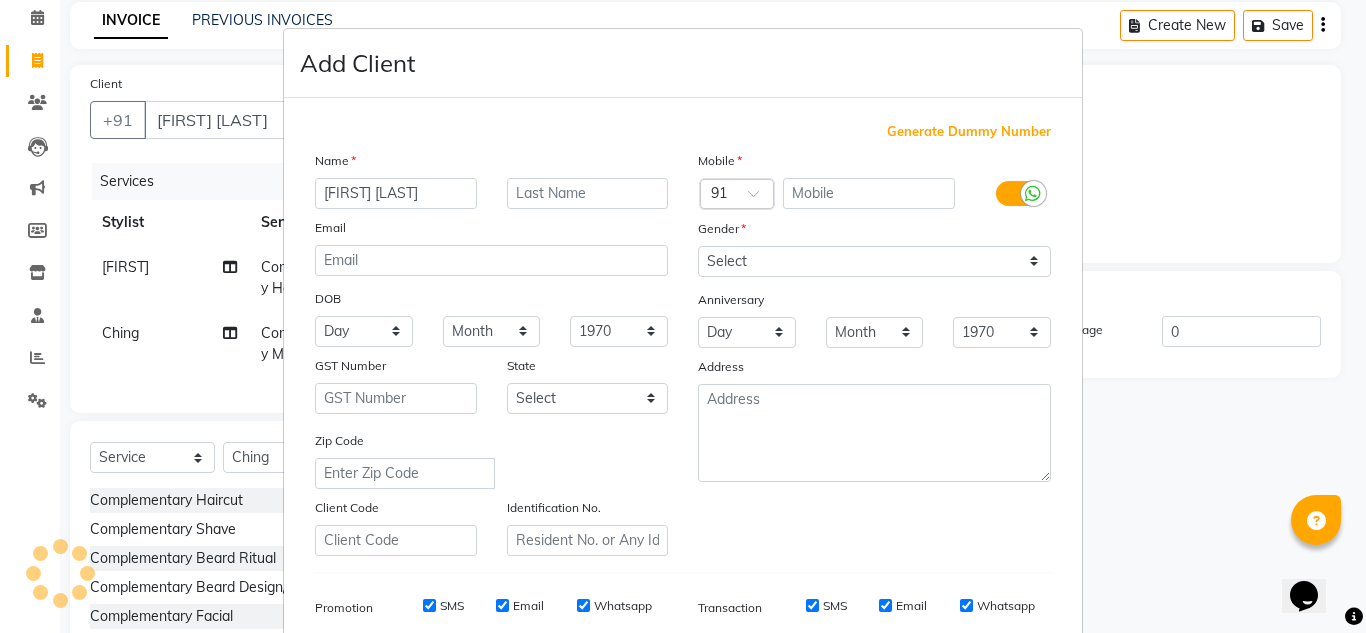 click on "Generate Dummy Number" at bounding box center (969, 132) 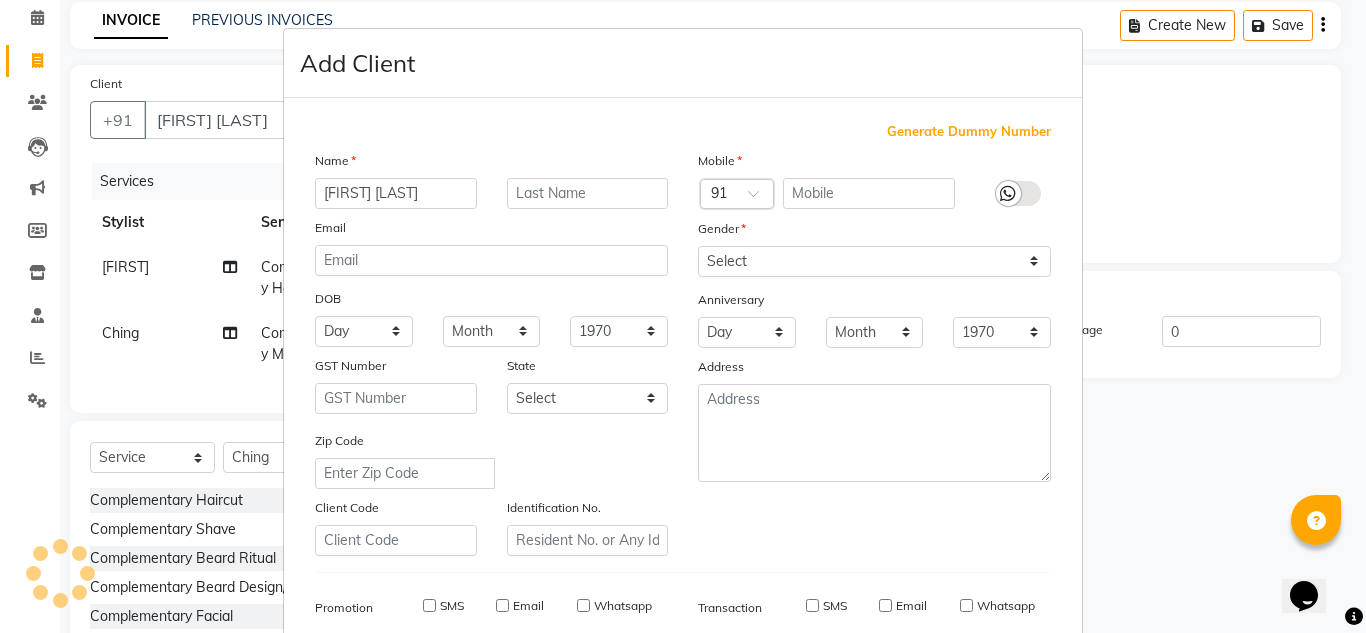 type on "[ACCOUNT_NUMBER]" 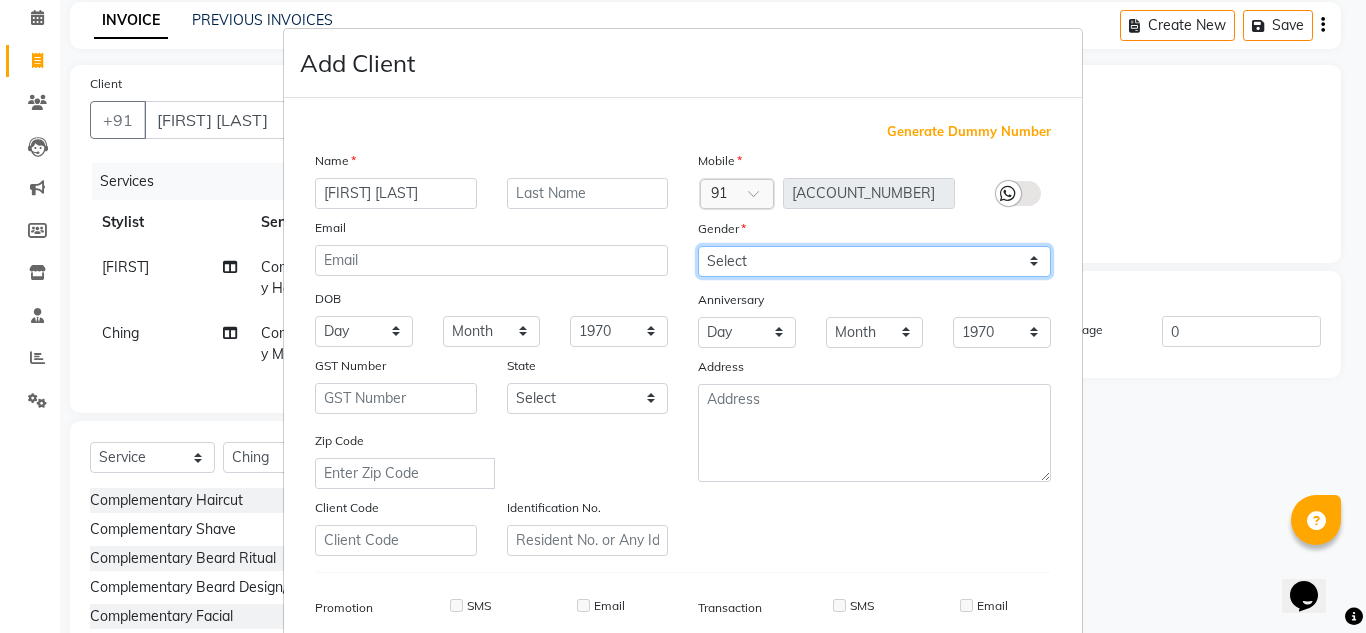 click on "Select Male Female Other Prefer Not To Say" at bounding box center [874, 261] 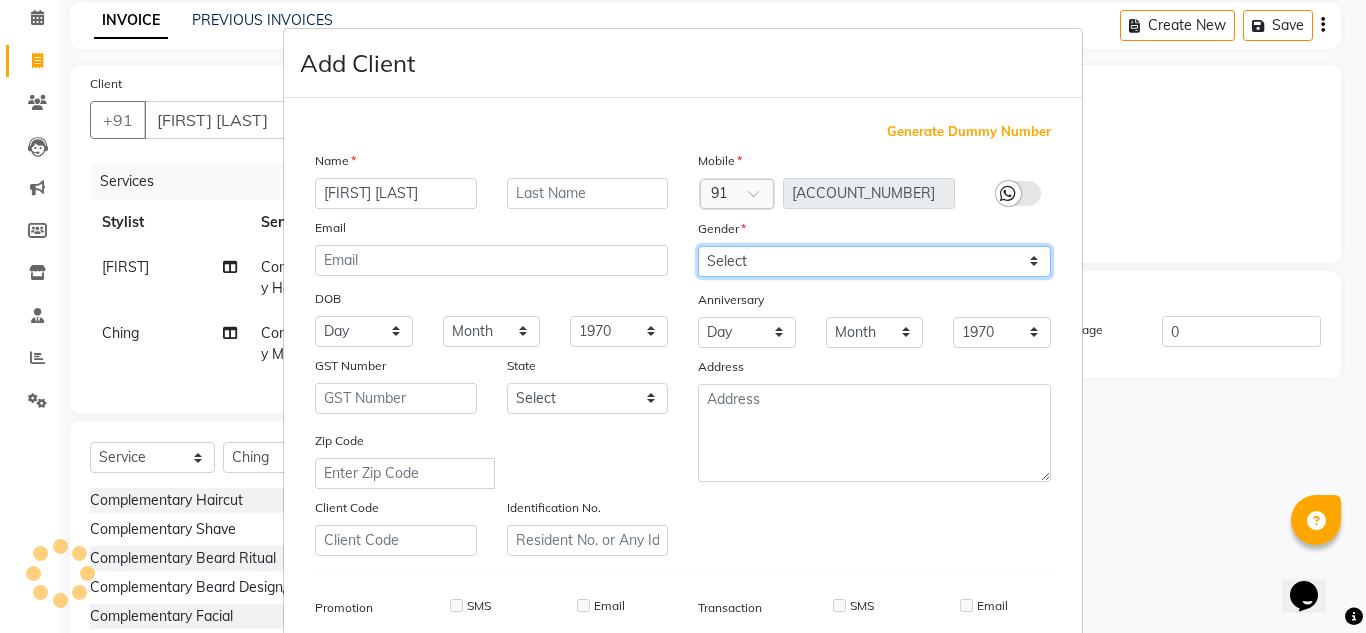 select on "male" 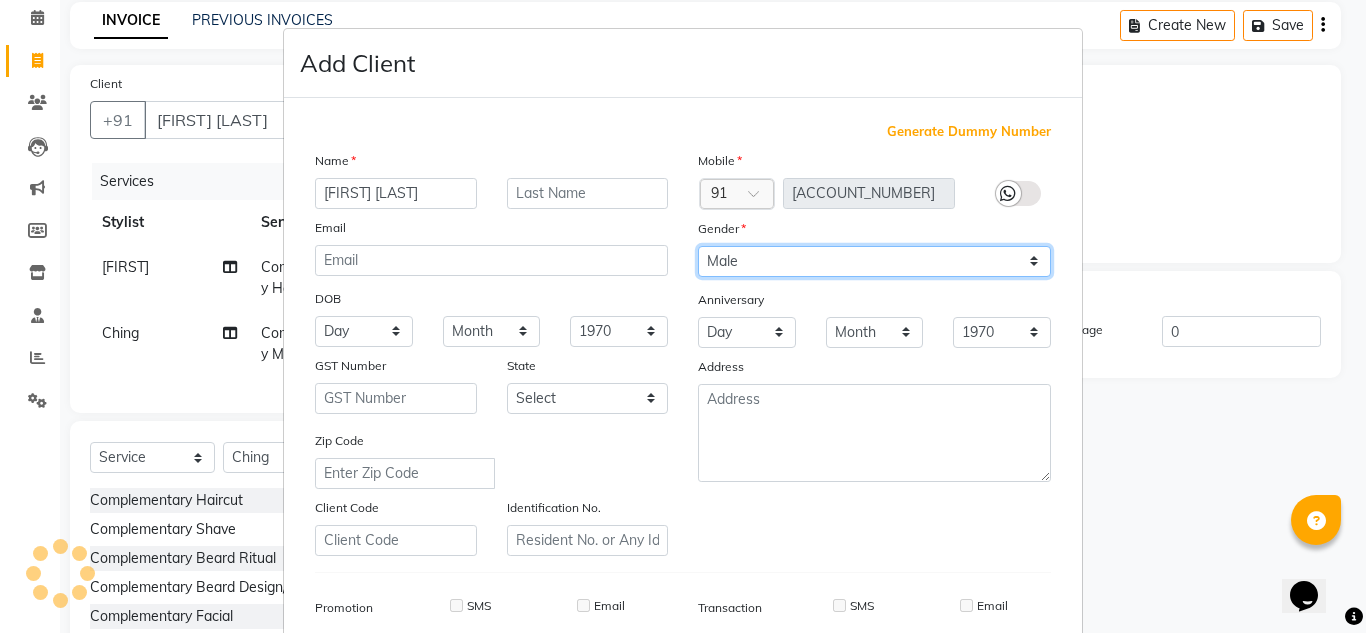 click on "Select Male Female Other Prefer Not To Say" at bounding box center (874, 261) 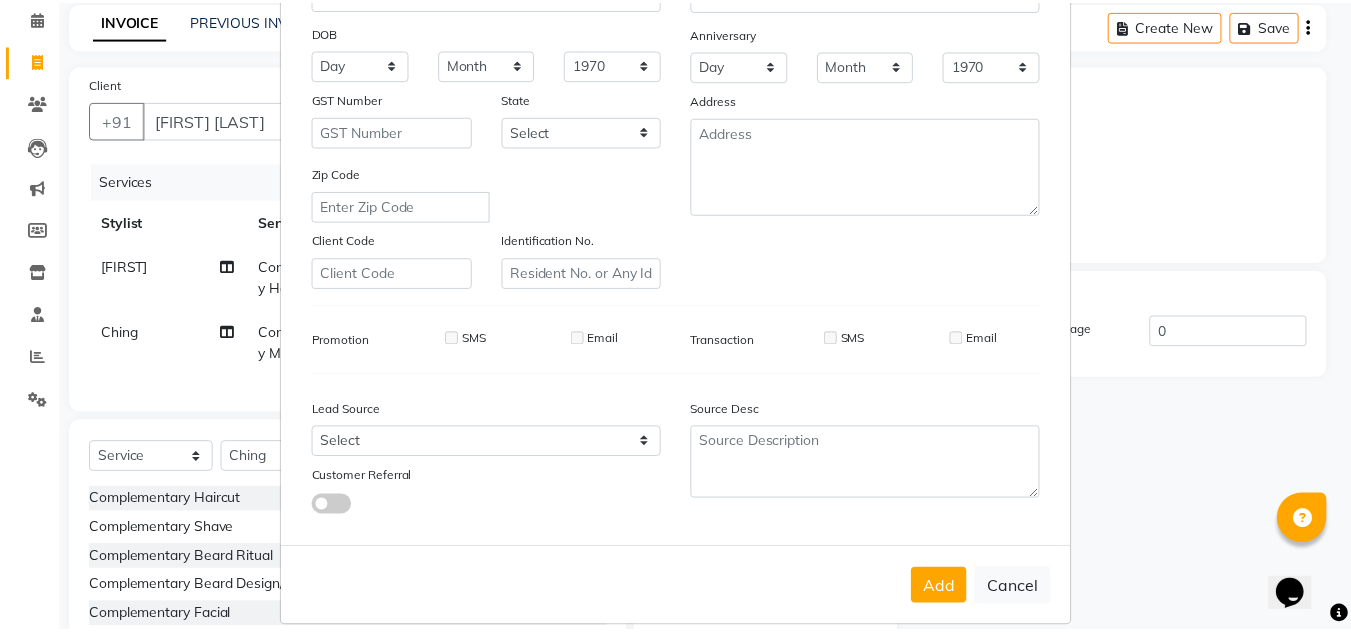 scroll, scrollTop: 290, scrollLeft: 0, axis: vertical 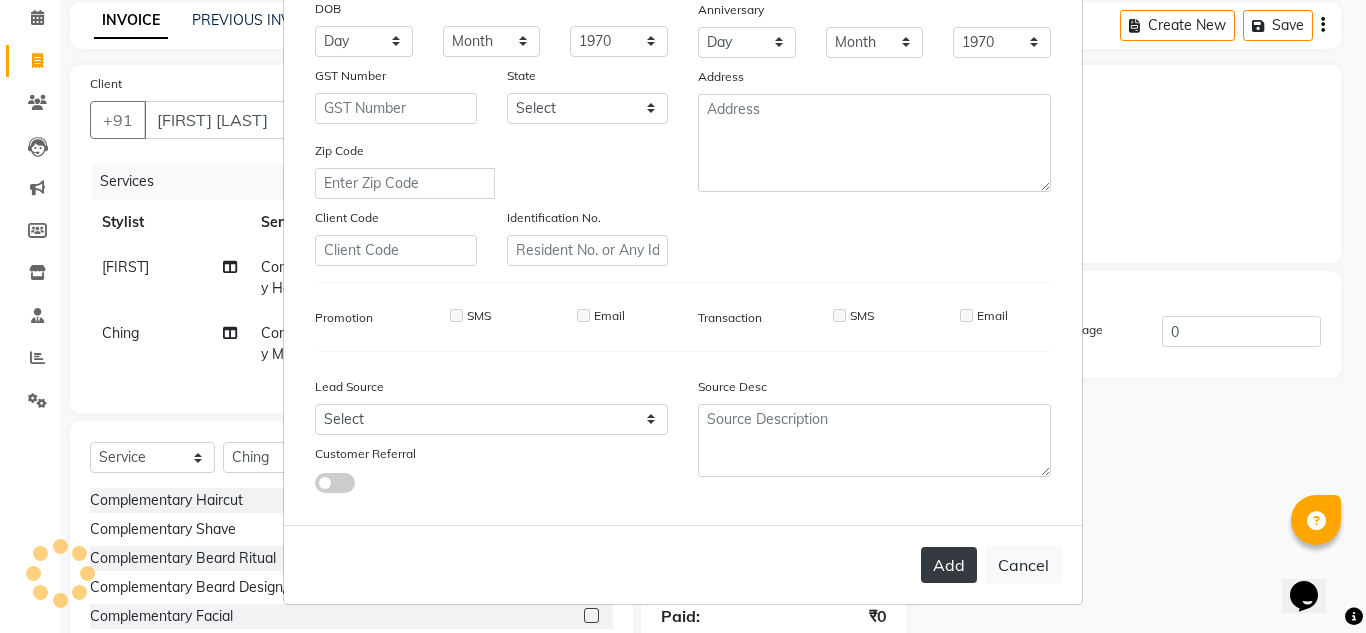 click on "Add" at bounding box center (949, 565) 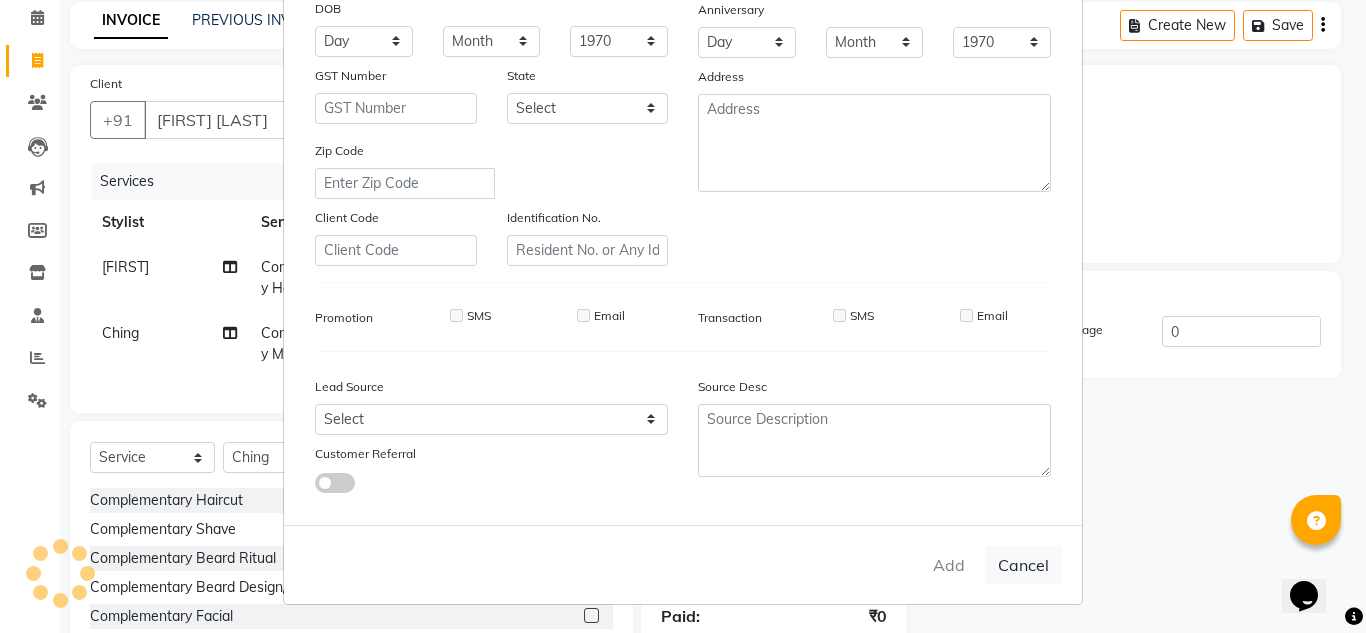 type on "[ACCOUNT_NUMBER]" 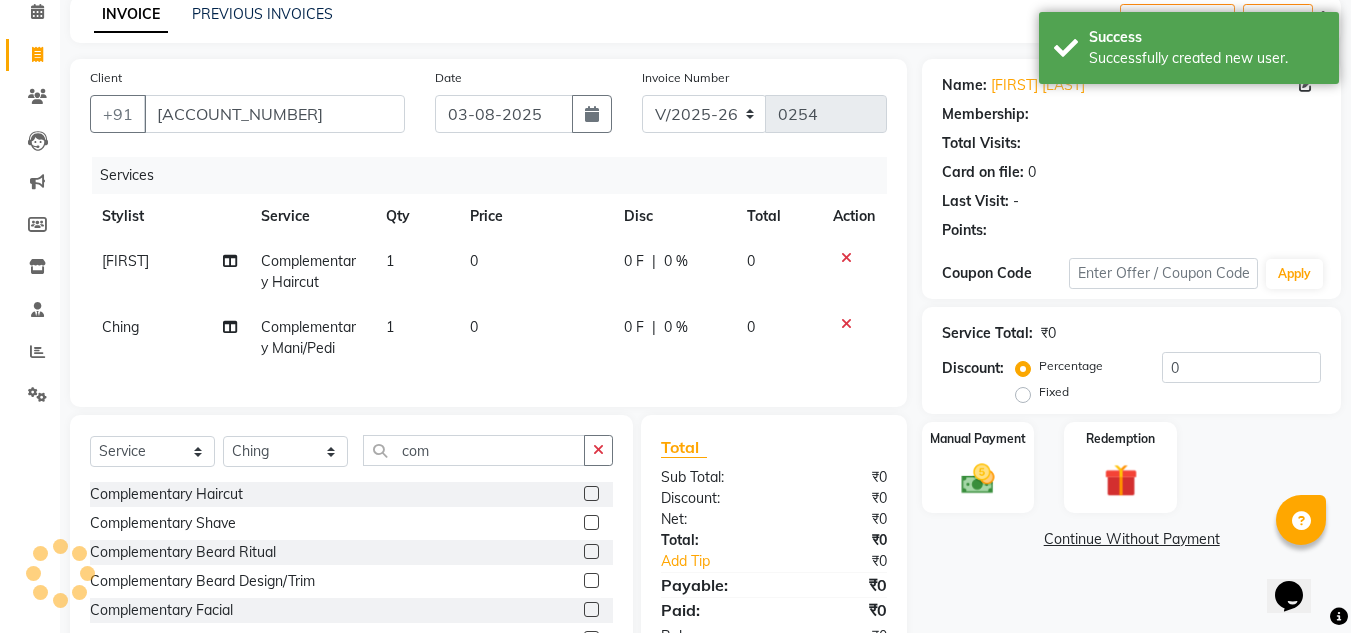 scroll, scrollTop: 213, scrollLeft: 0, axis: vertical 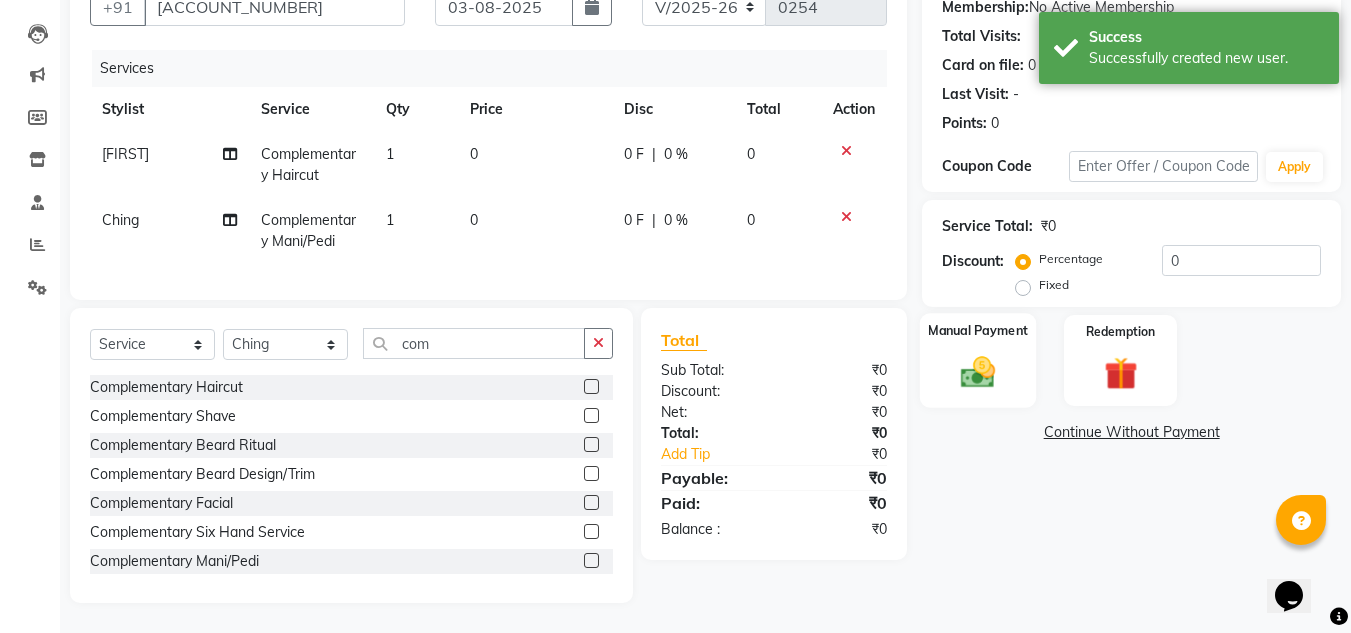 click 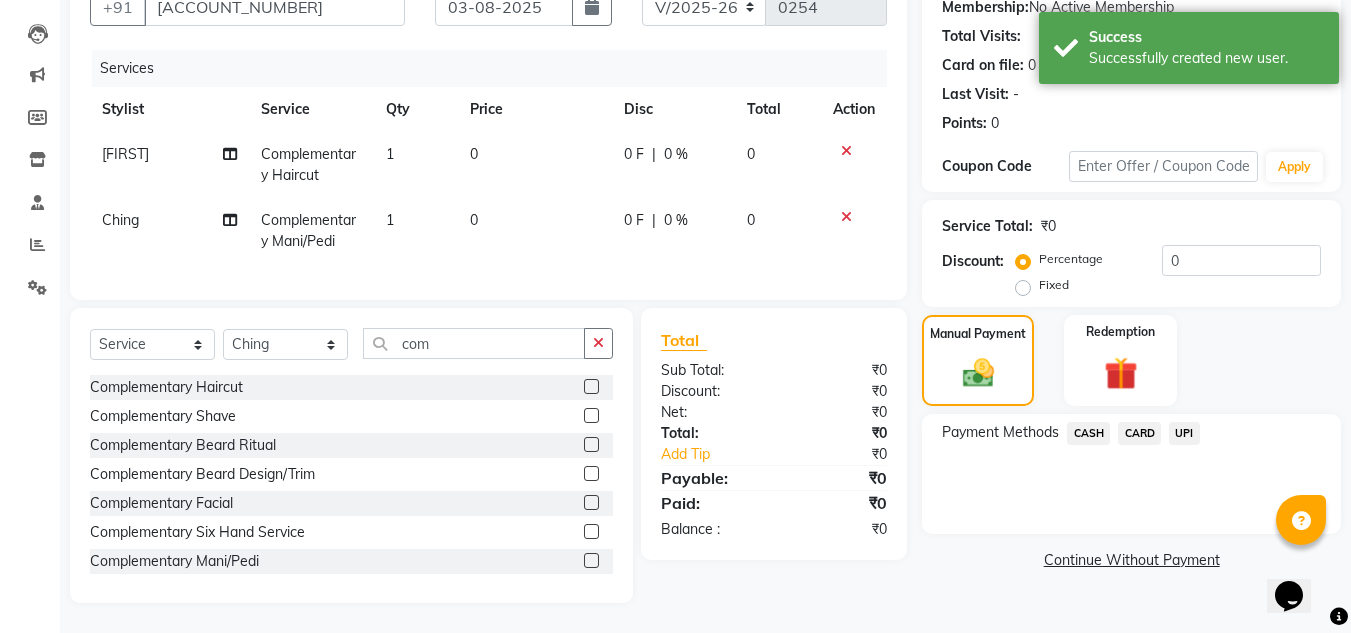 click on "CASH" 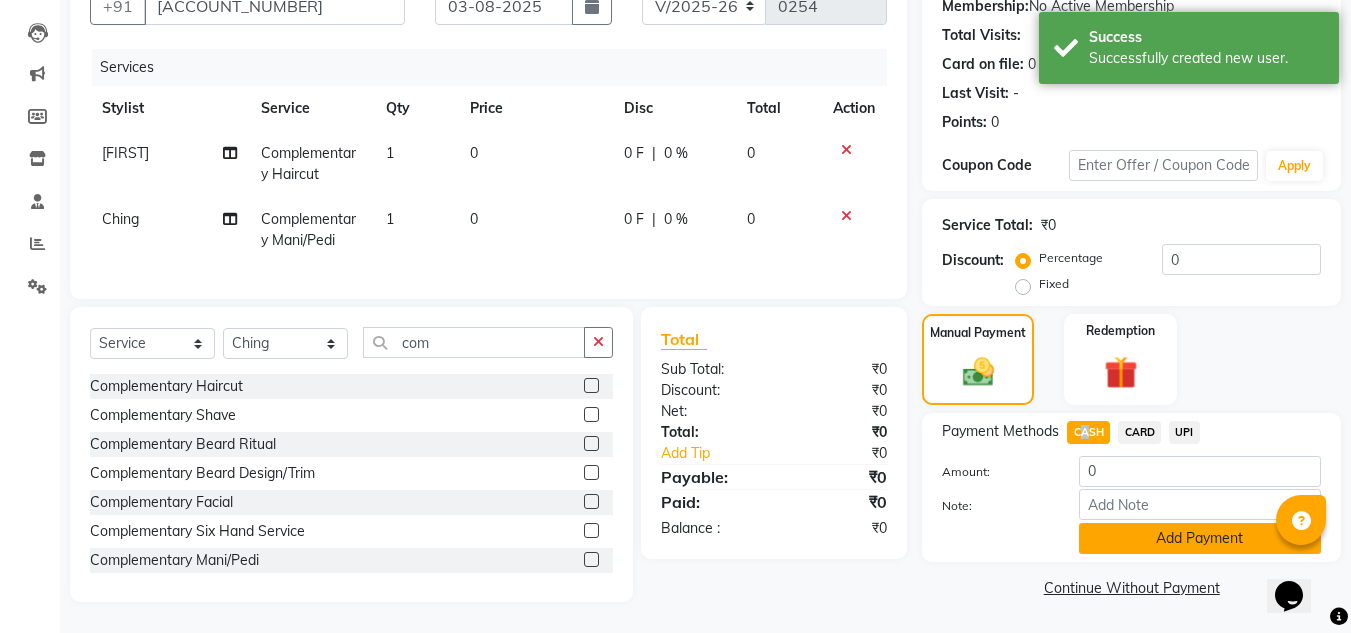 click on "Add Payment" 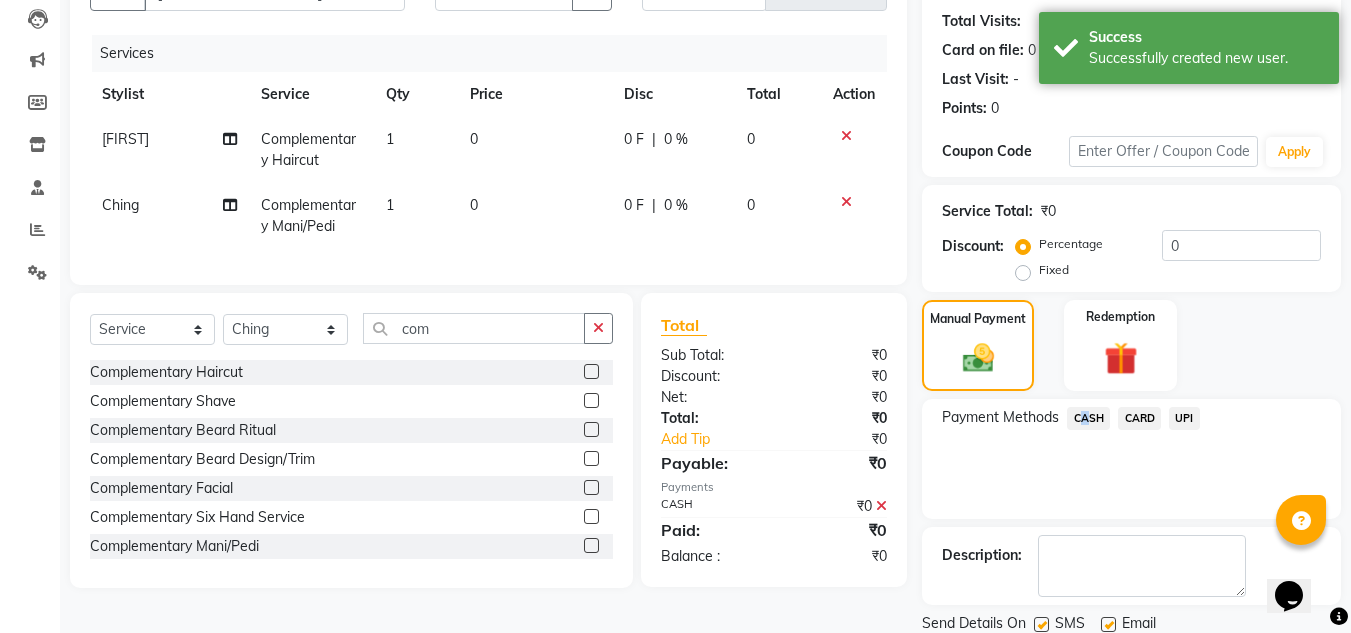scroll, scrollTop: 283, scrollLeft: 0, axis: vertical 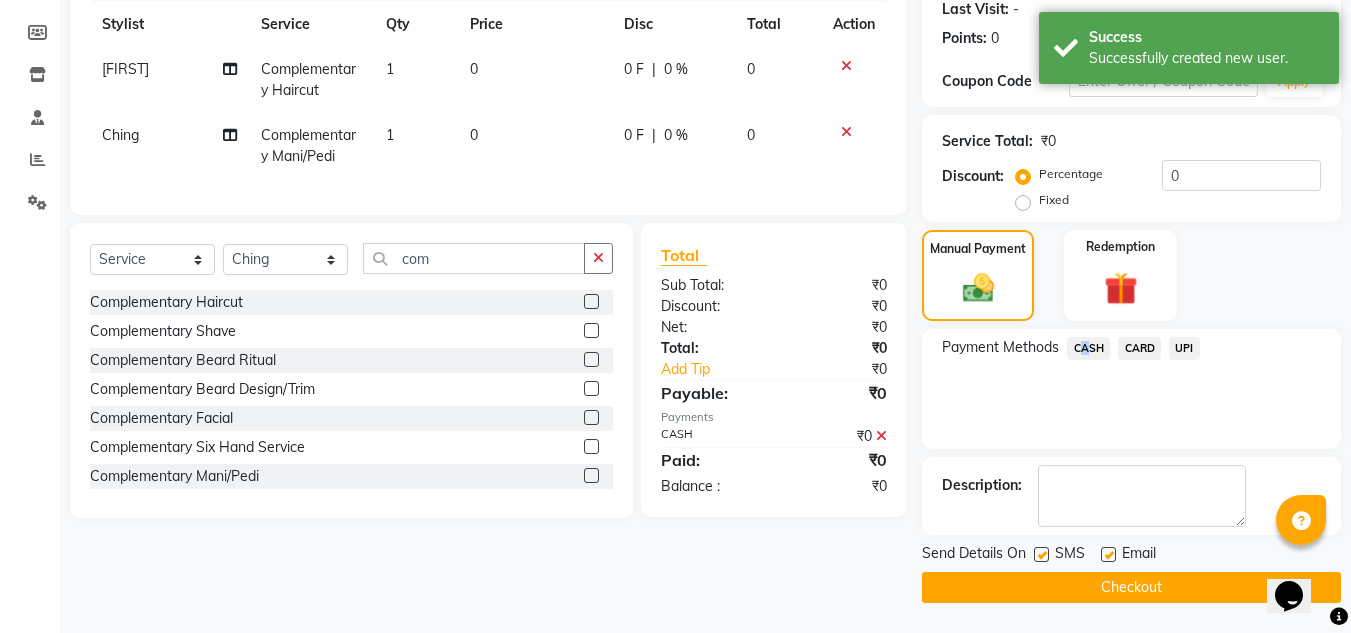 click on "Checkout" 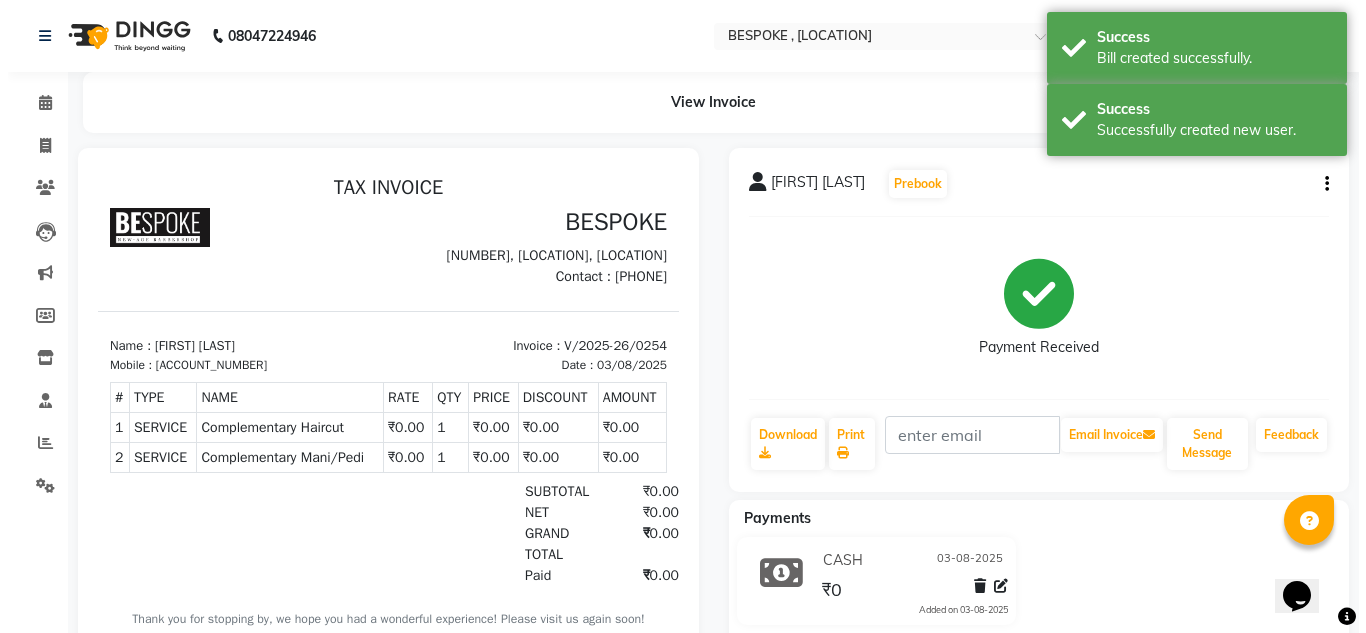 scroll, scrollTop: 0, scrollLeft: 0, axis: both 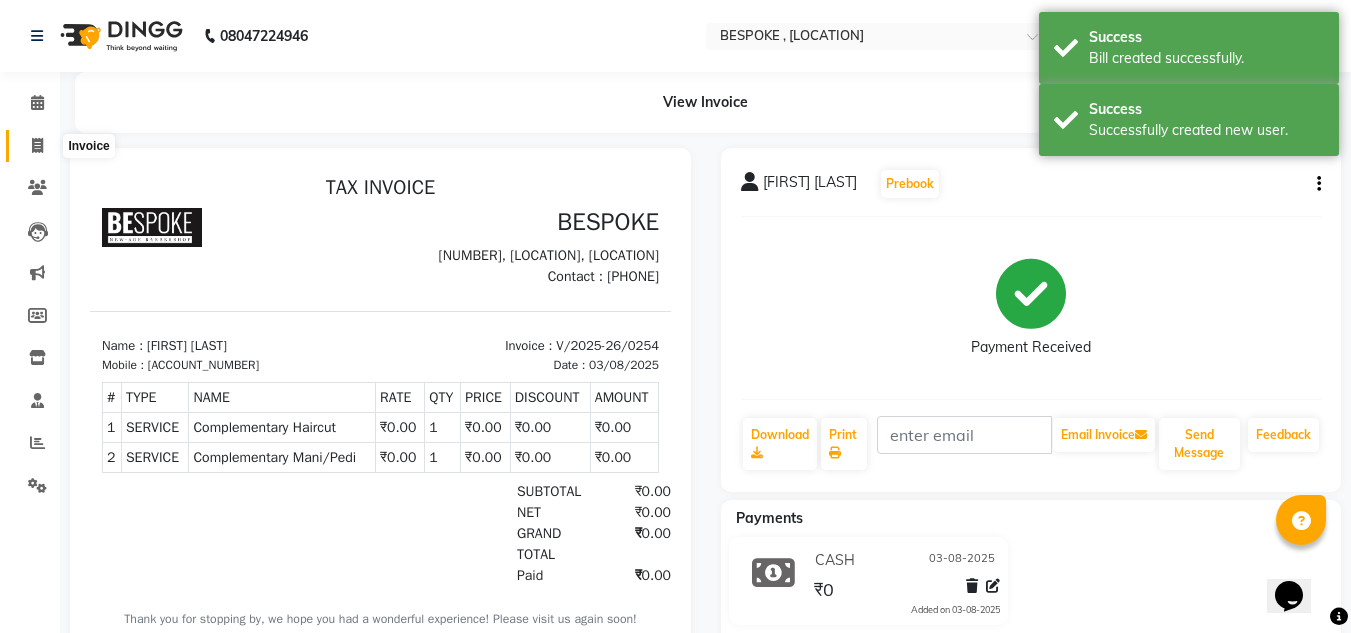 click 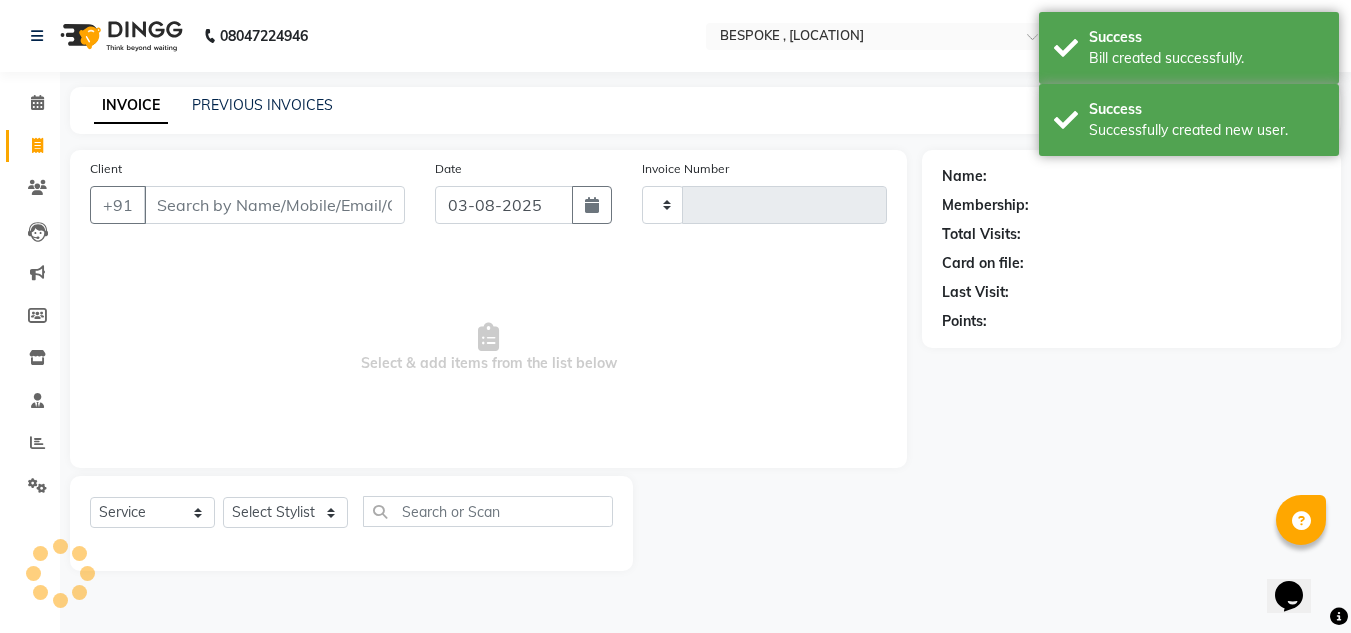 type on "0255" 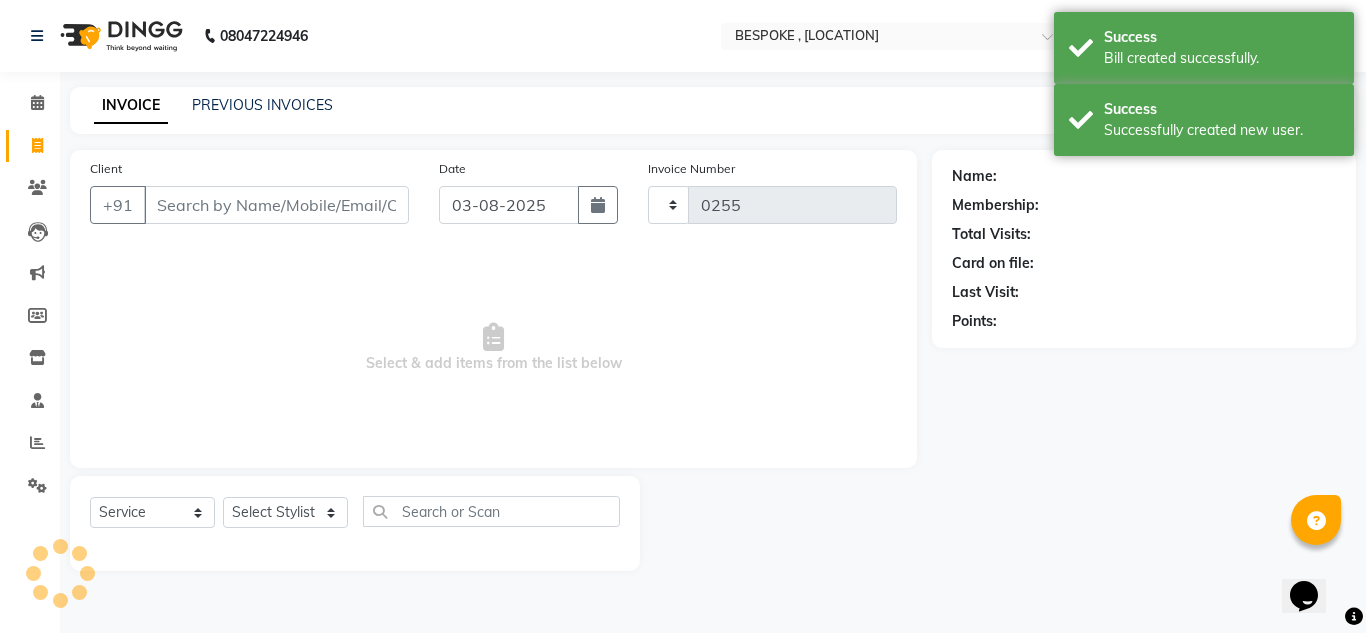 select on "8177" 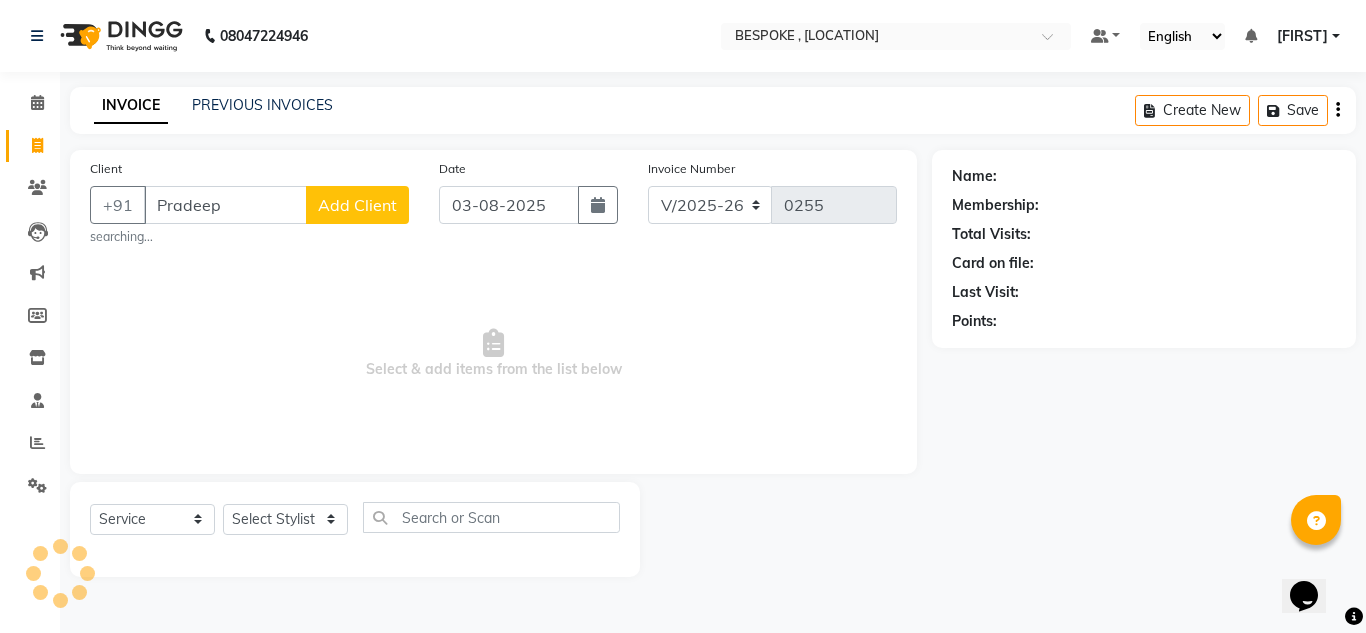 type on "Pradeep" 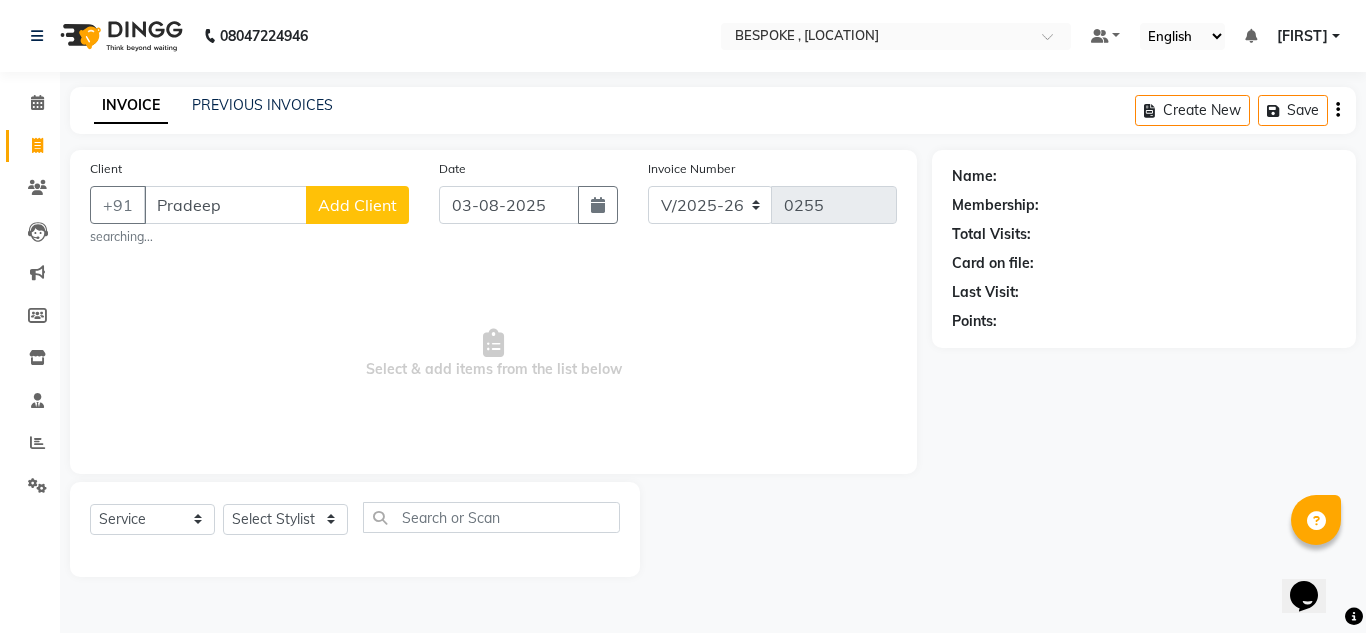 click on "Add Client" 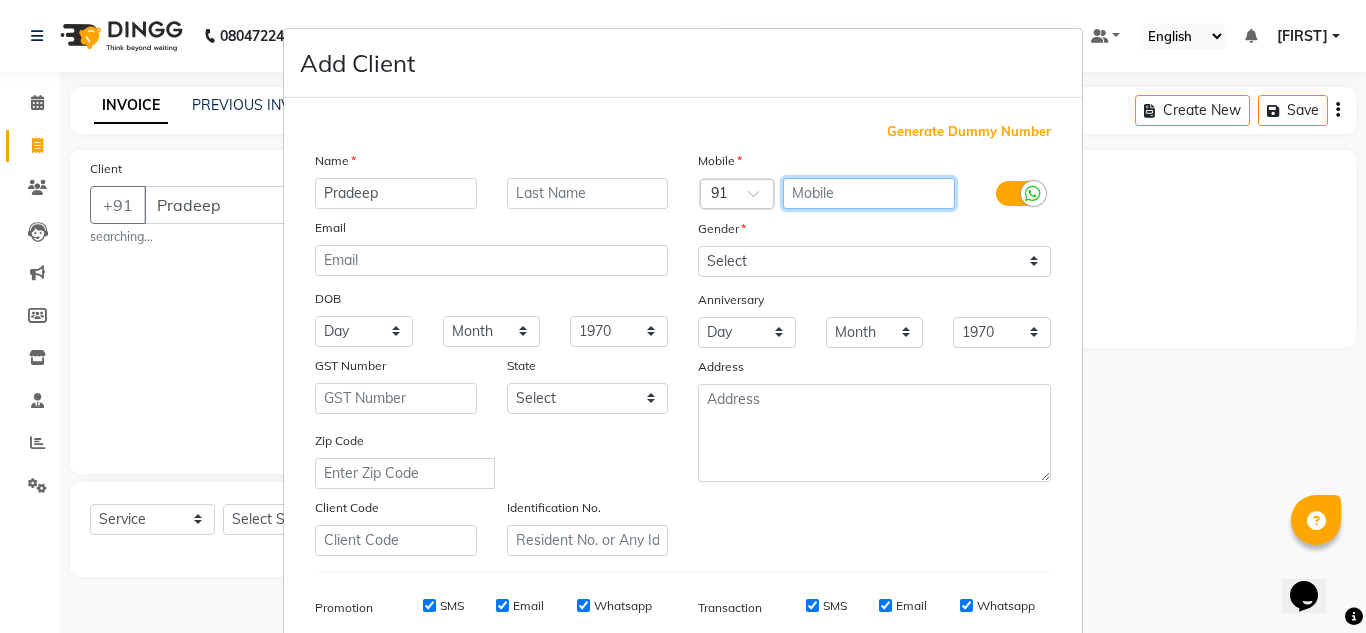 click at bounding box center (869, 193) 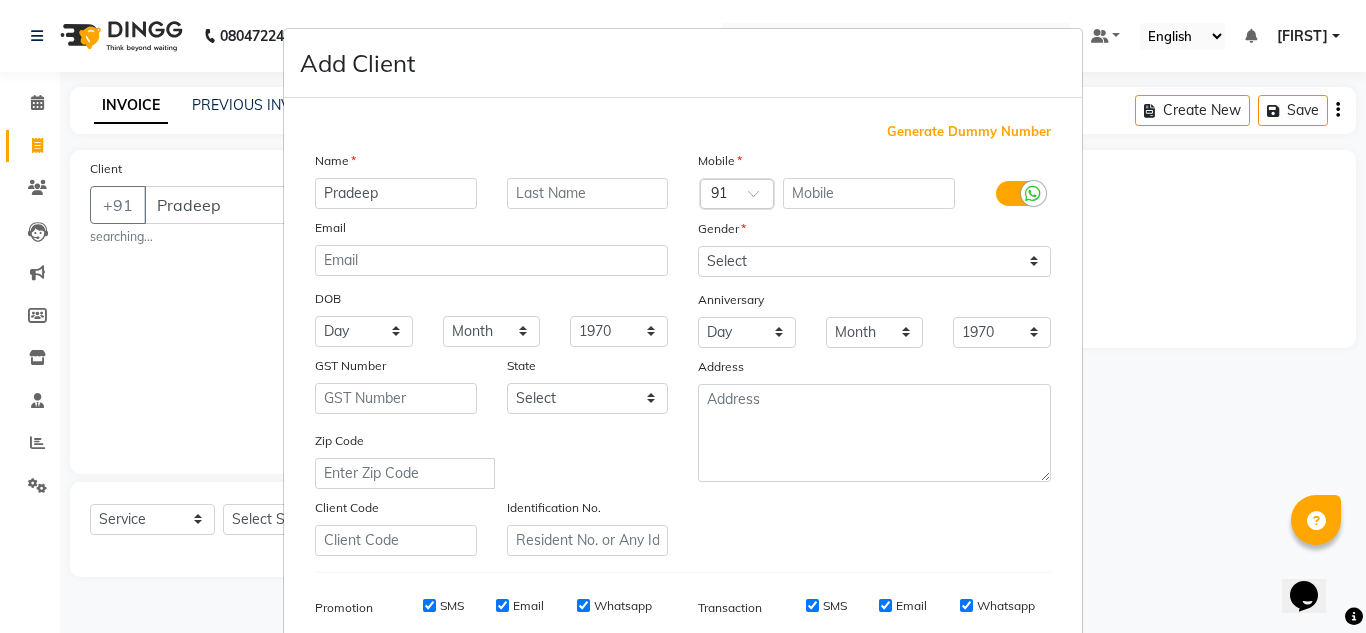 click on "Generate Dummy Number" at bounding box center (969, 132) 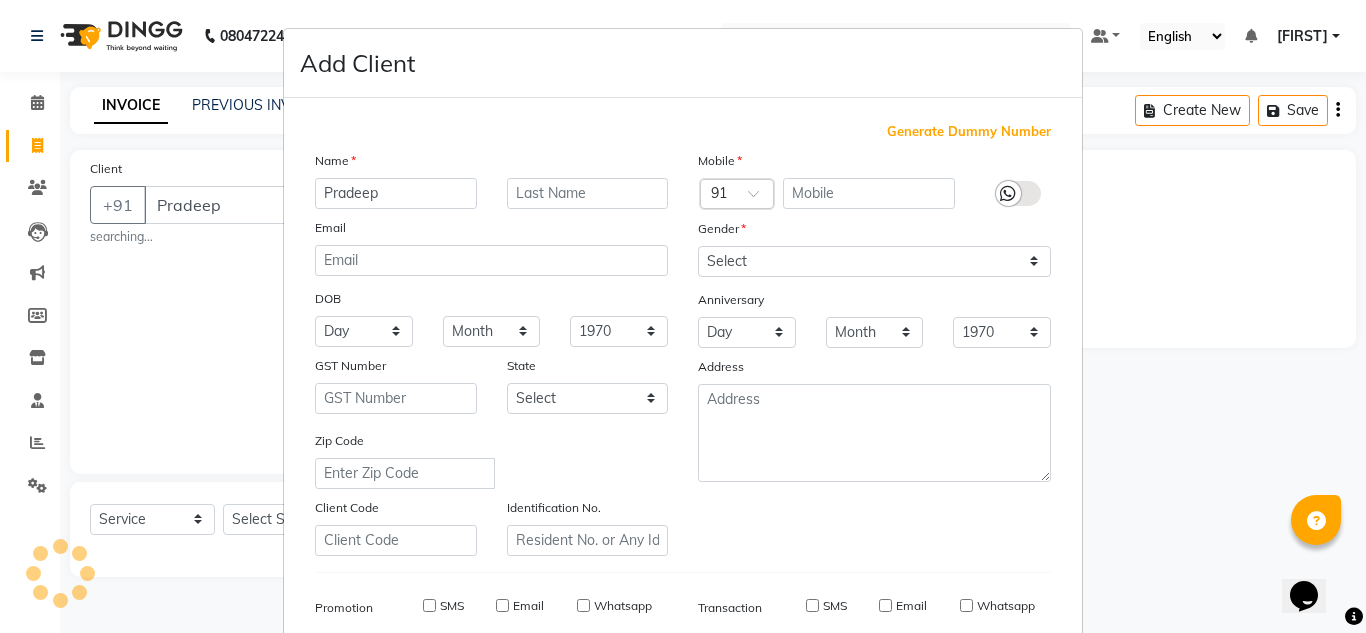 type on "[ACCOUNT_NUMBER]" 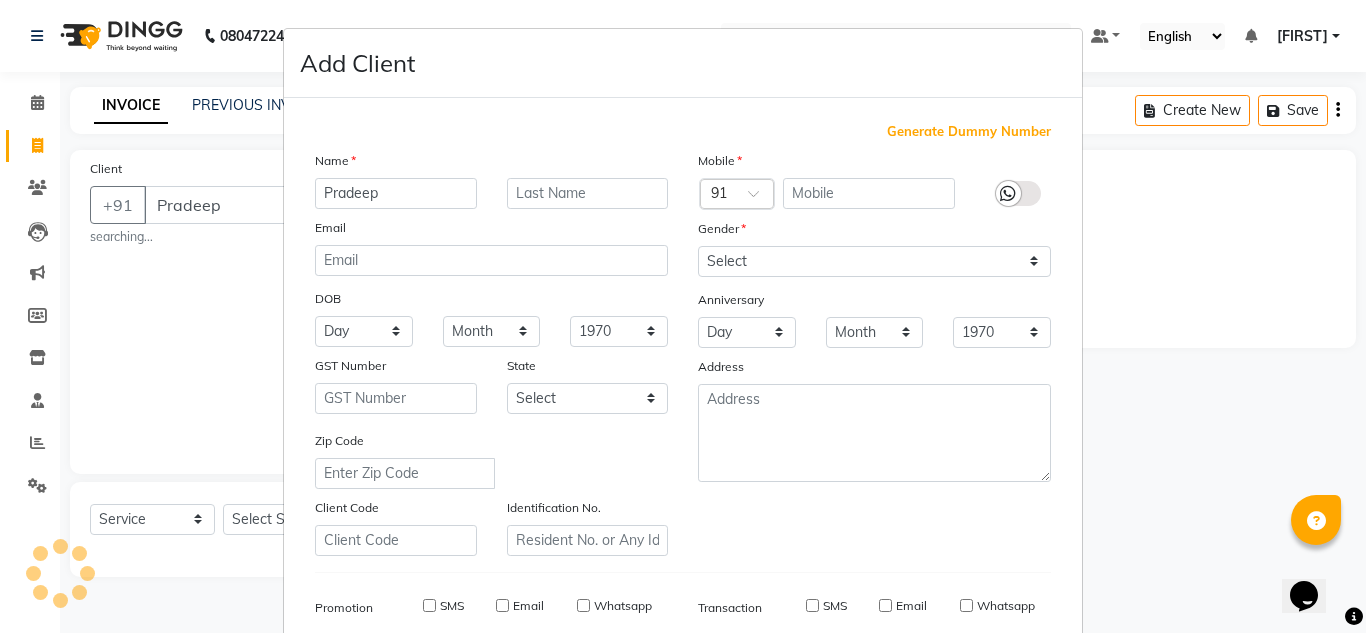 checkbox on "false" 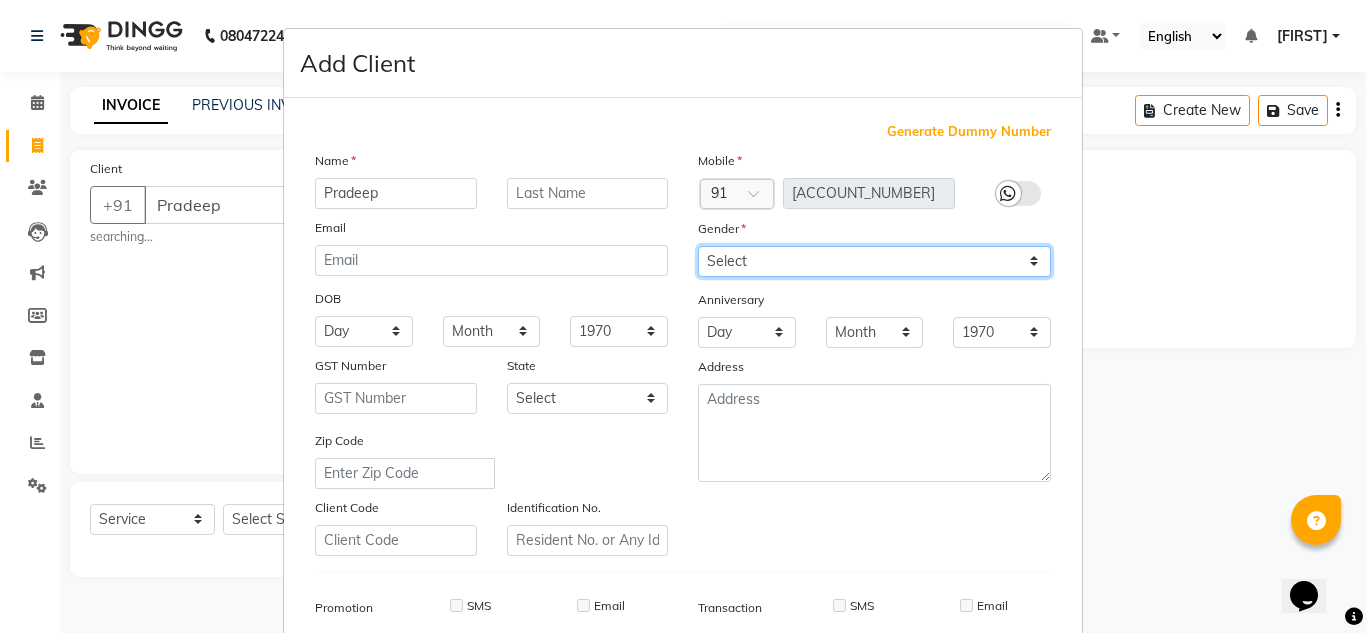 click on "Select Male Female Other Prefer Not To Say" at bounding box center [874, 261] 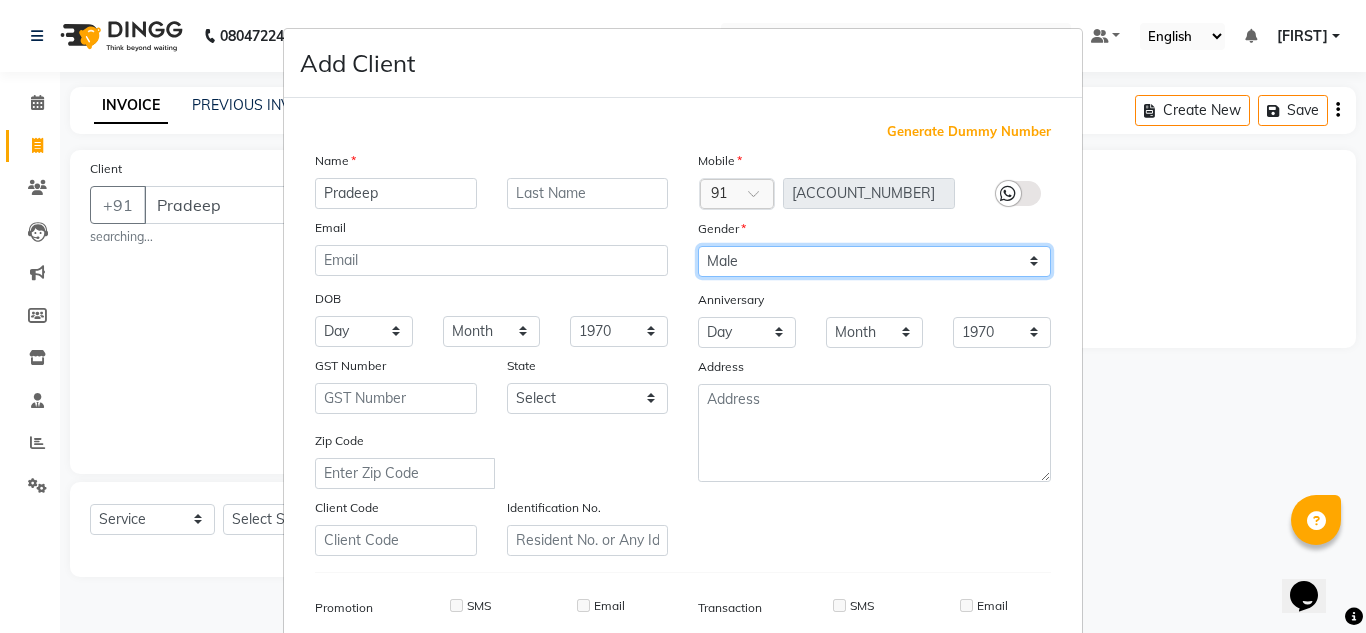 click on "Select Male Female Other Prefer Not To Say" at bounding box center [874, 261] 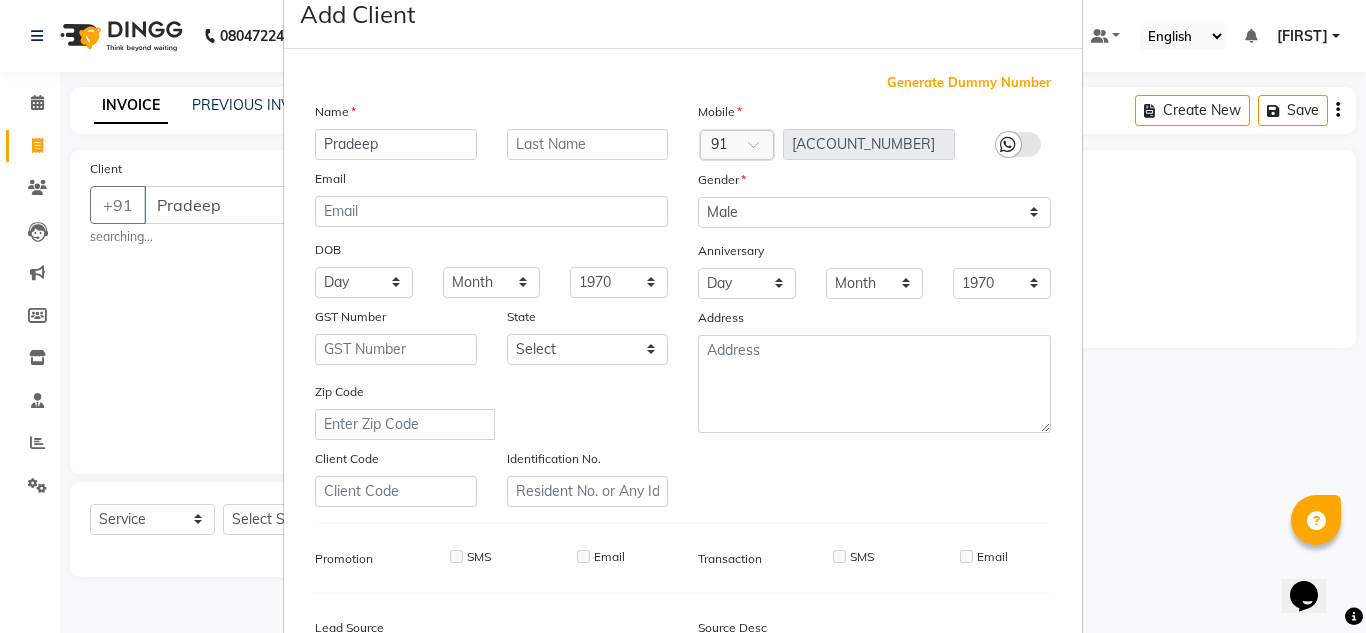 scroll, scrollTop: 59, scrollLeft: 0, axis: vertical 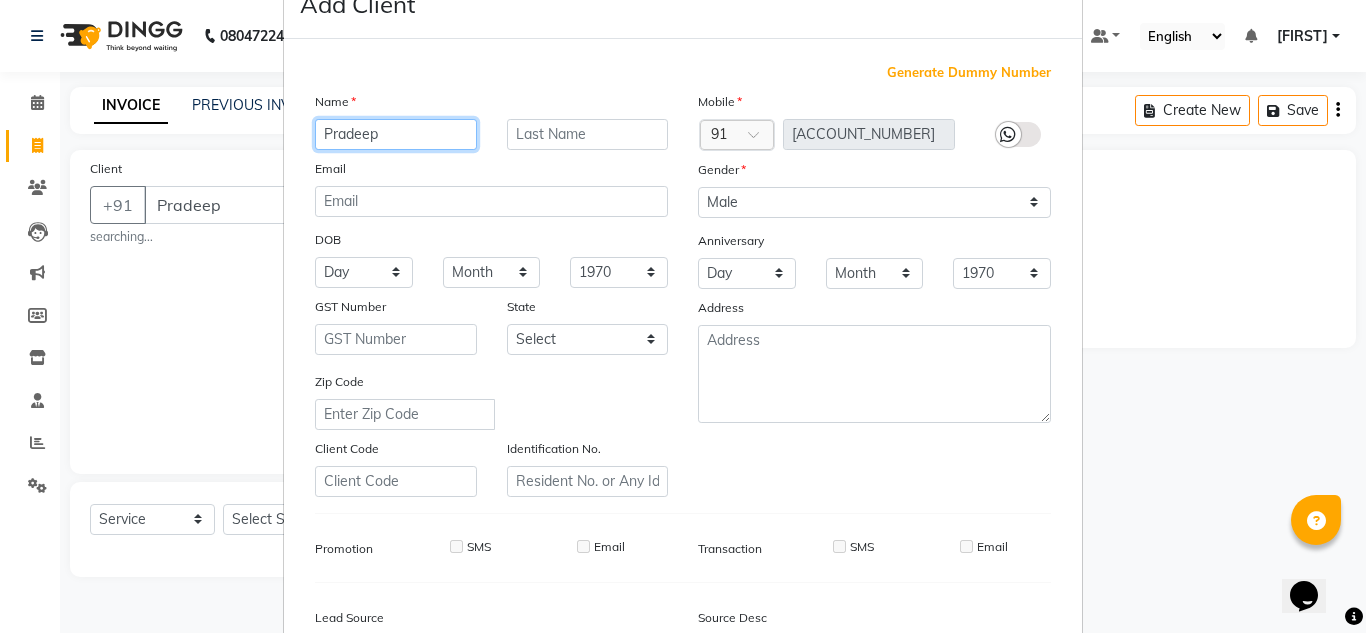 click on "Pradeep" at bounding box center [396, 134] 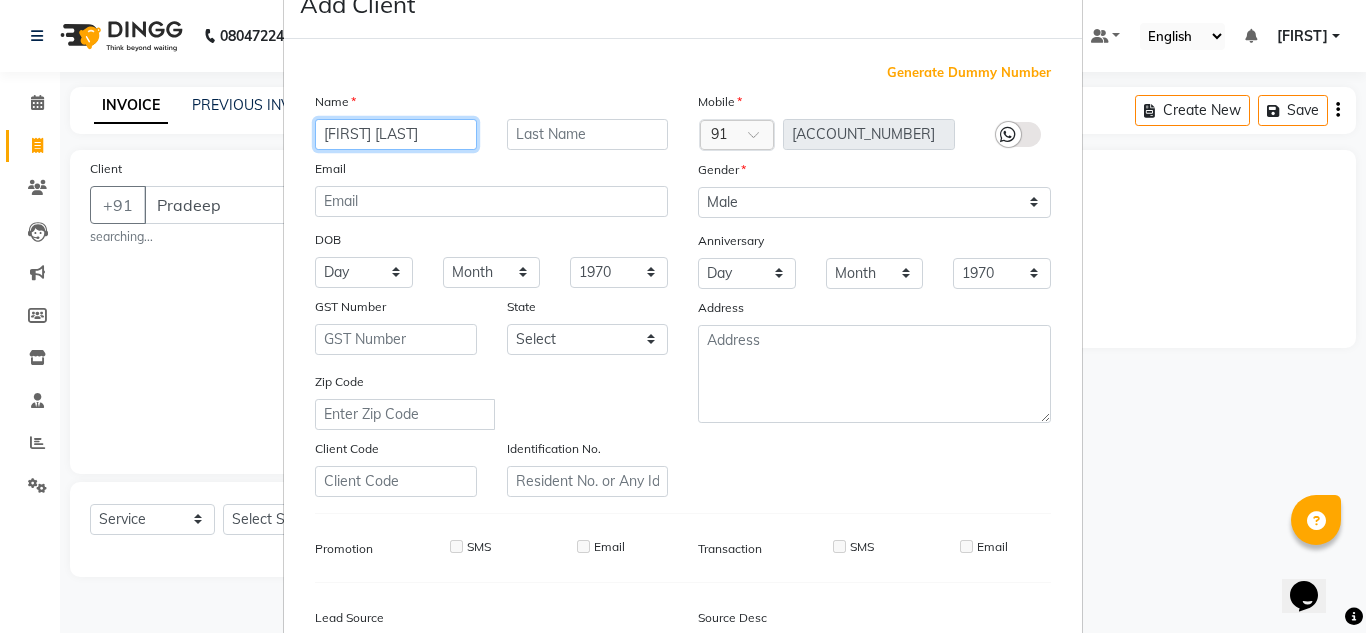 click on "[FIRST] [LAST]" at bounding box center [396, 134] 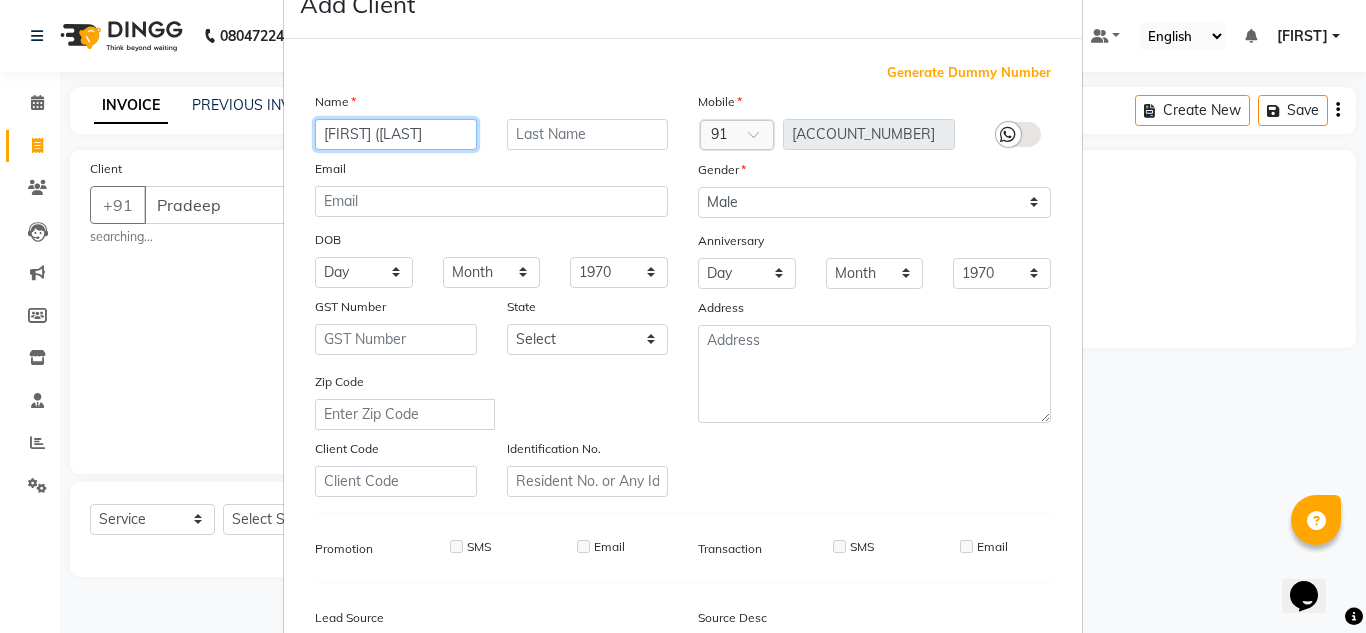 click on "[FIRST] ([LAST]" at bounding box center [396, 134] 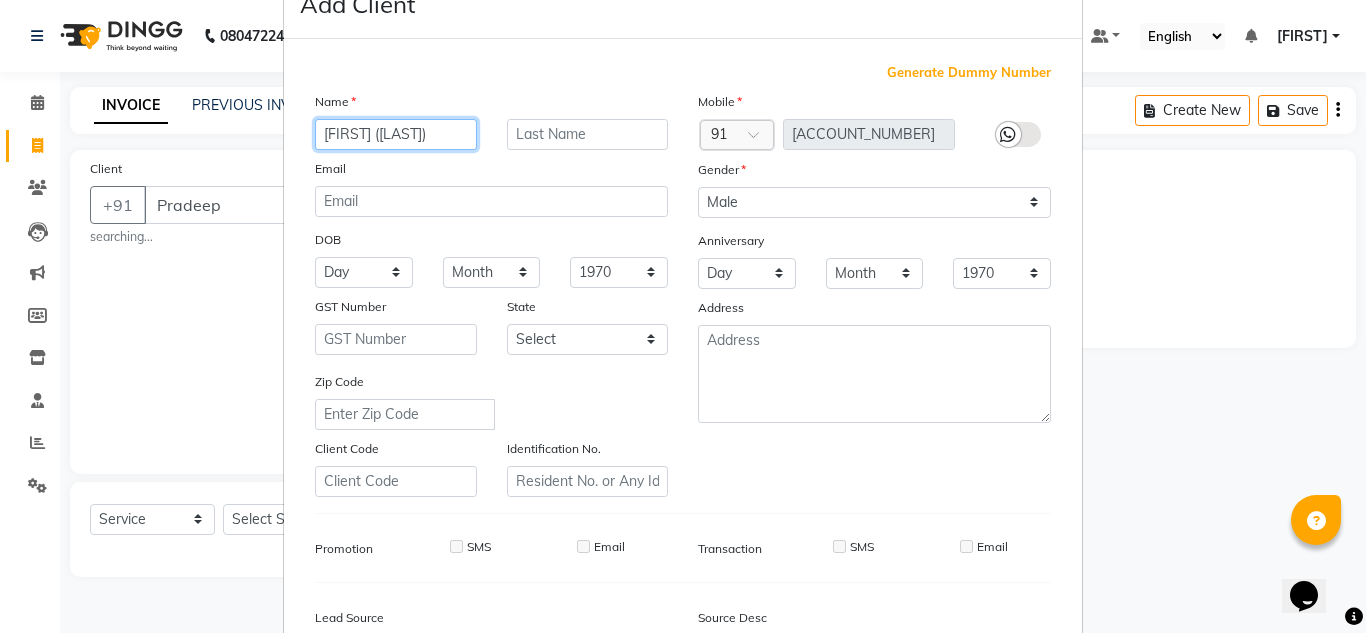 type on "[FIRST] ([LAST])" 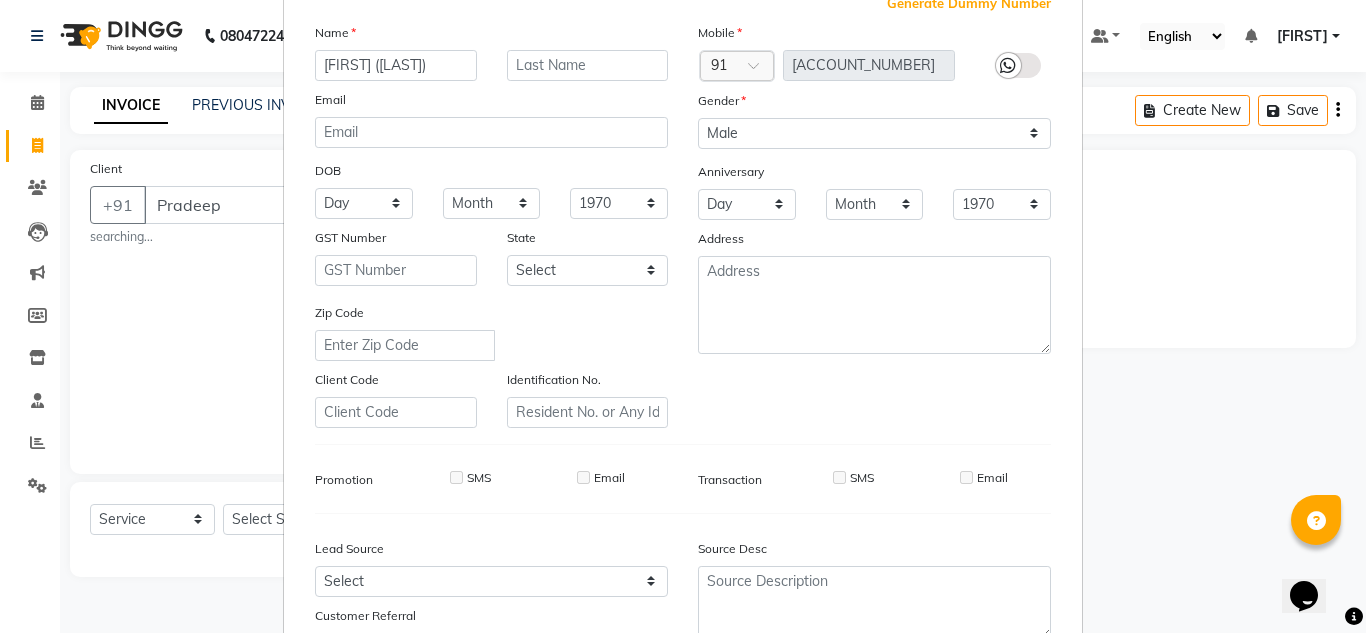 scroll, scrollTop: 154, scrollLeft: 0, axis: vertical 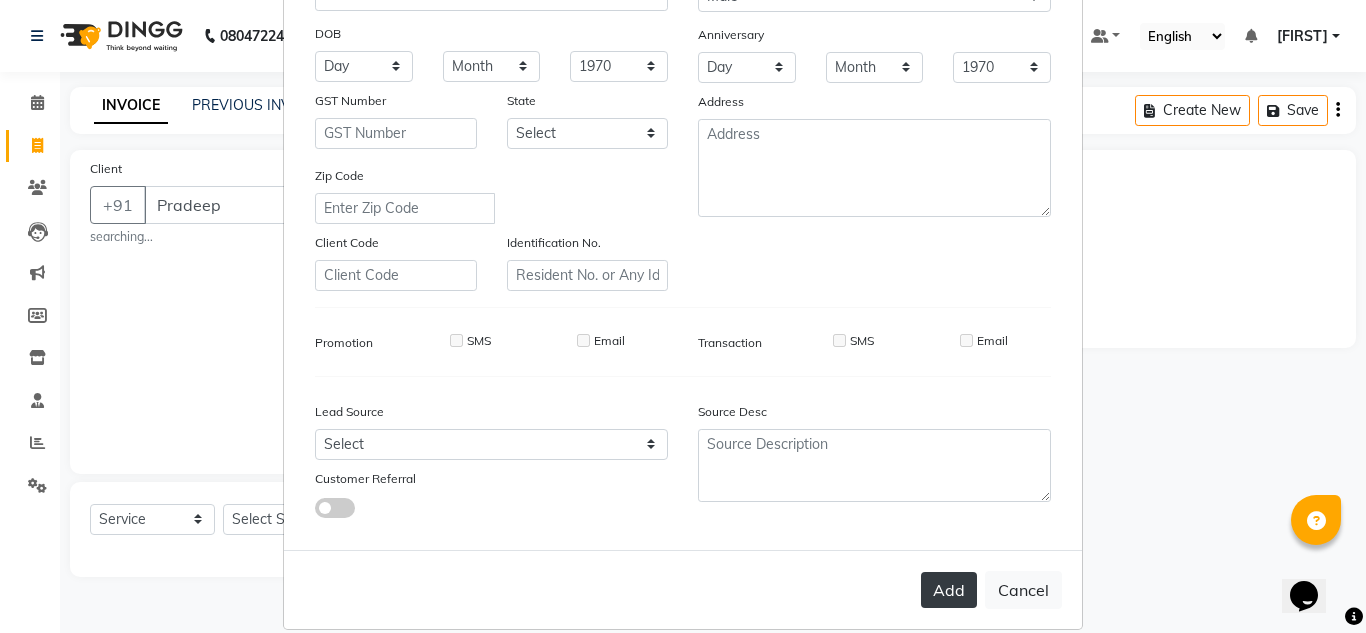 click on "Add" at bounding box center (949, 590) 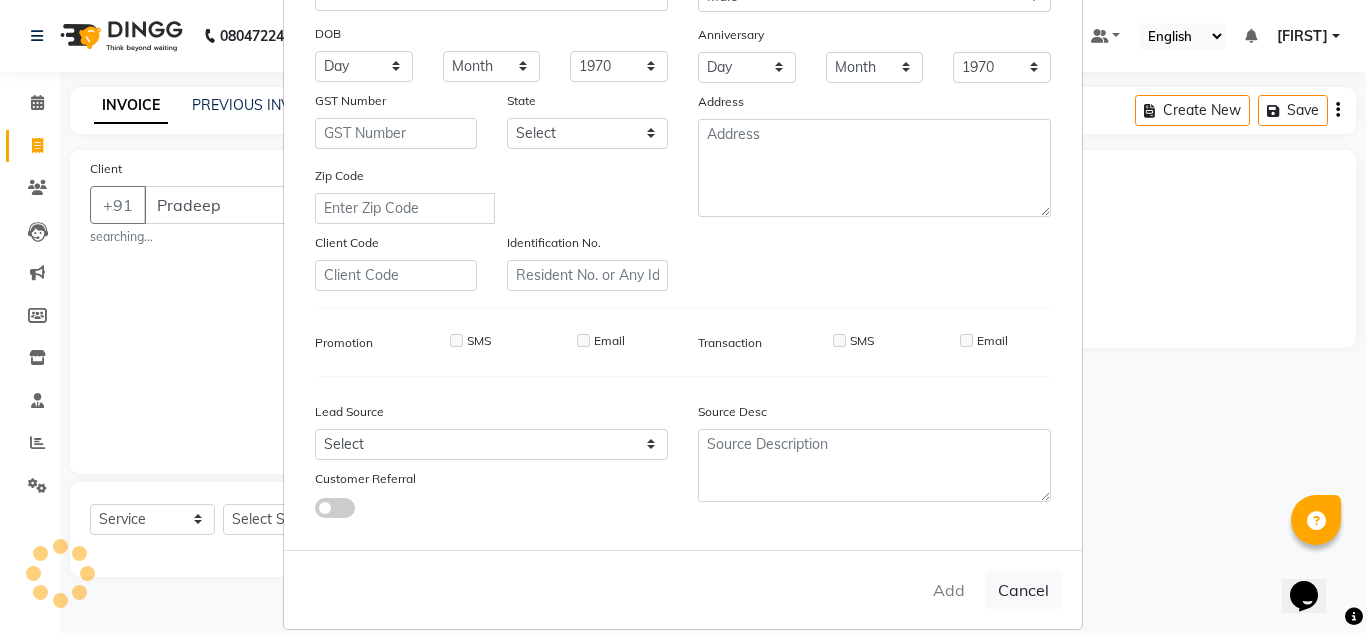 type on "[ACCOUNT_NUMBER]" 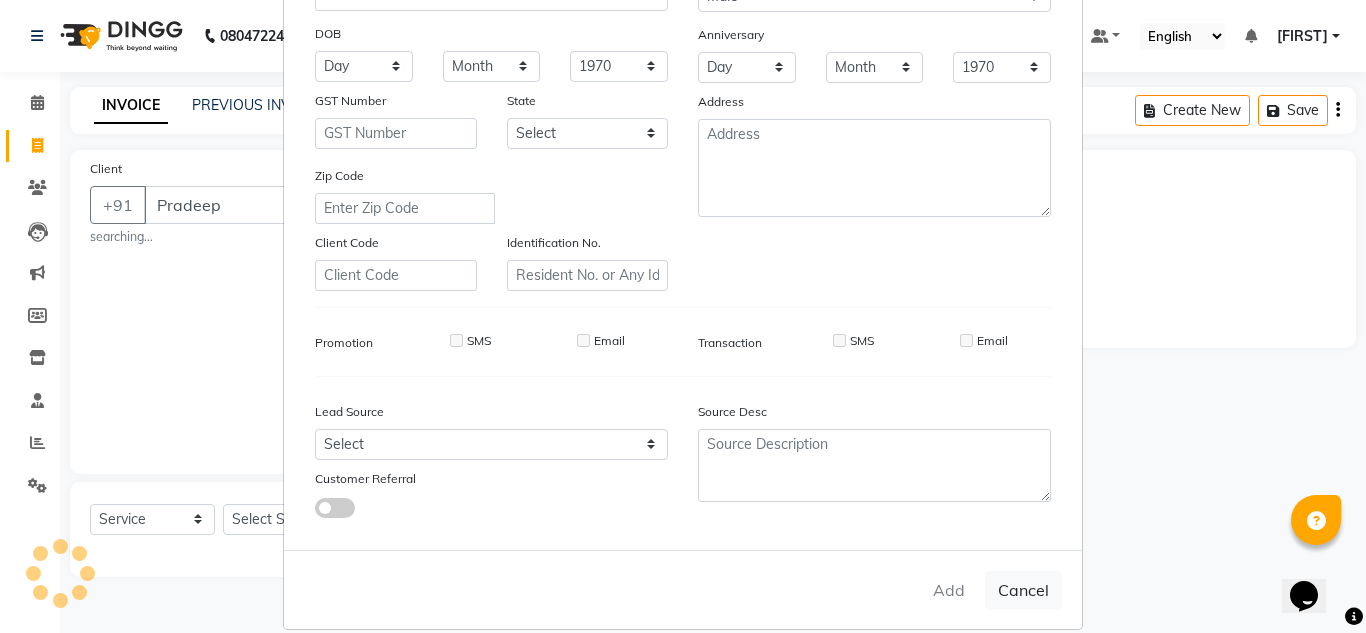 type 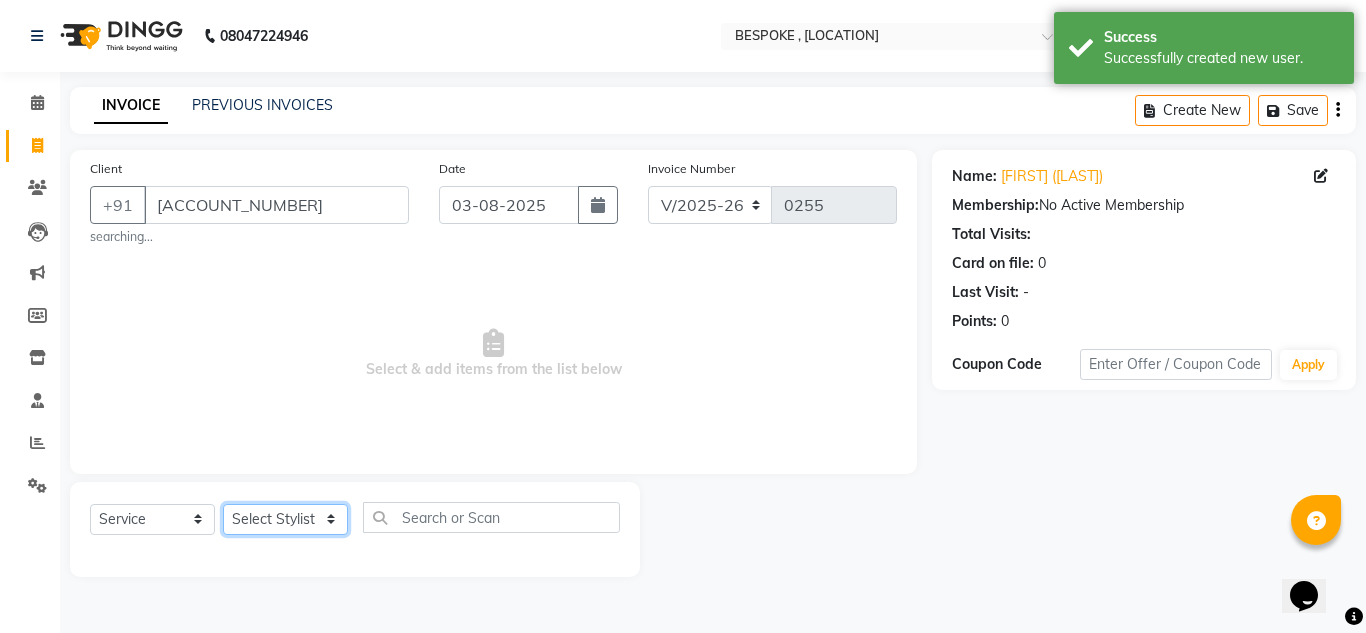 click on "Select Stylist Ching [FIRST] Guru Jaan Karthi Khawlkim Kimte Kumar Mahesh Palani Rachel" 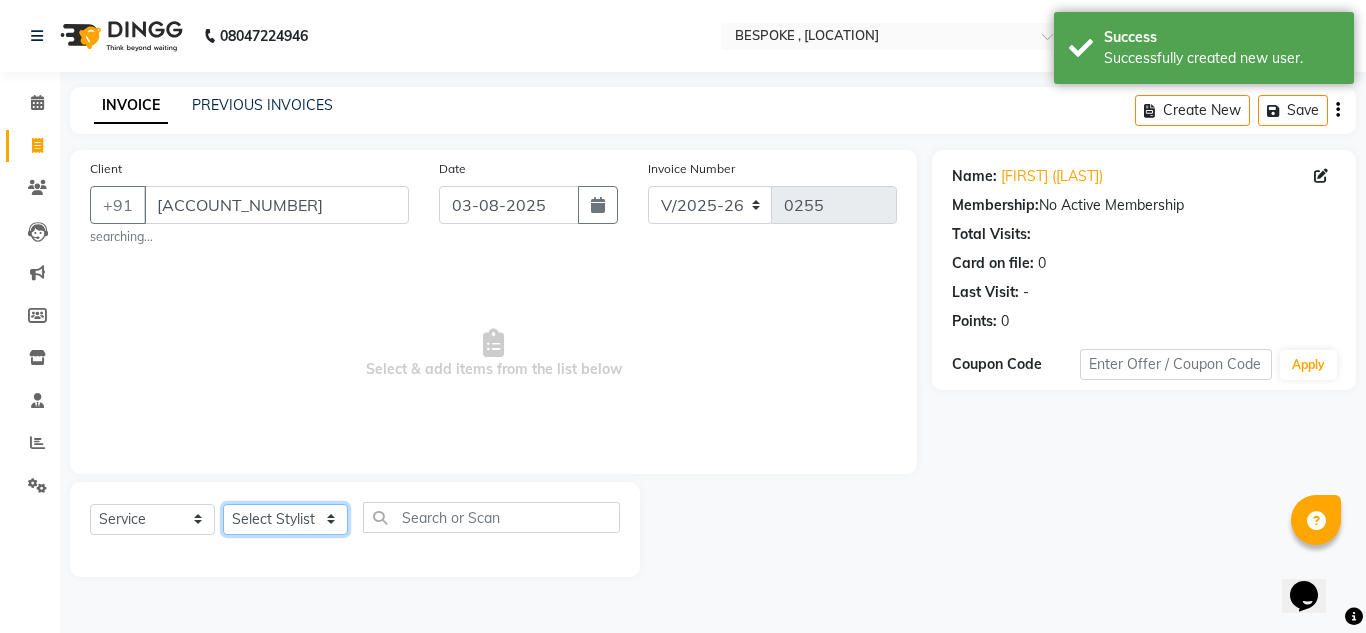 select on "78478" 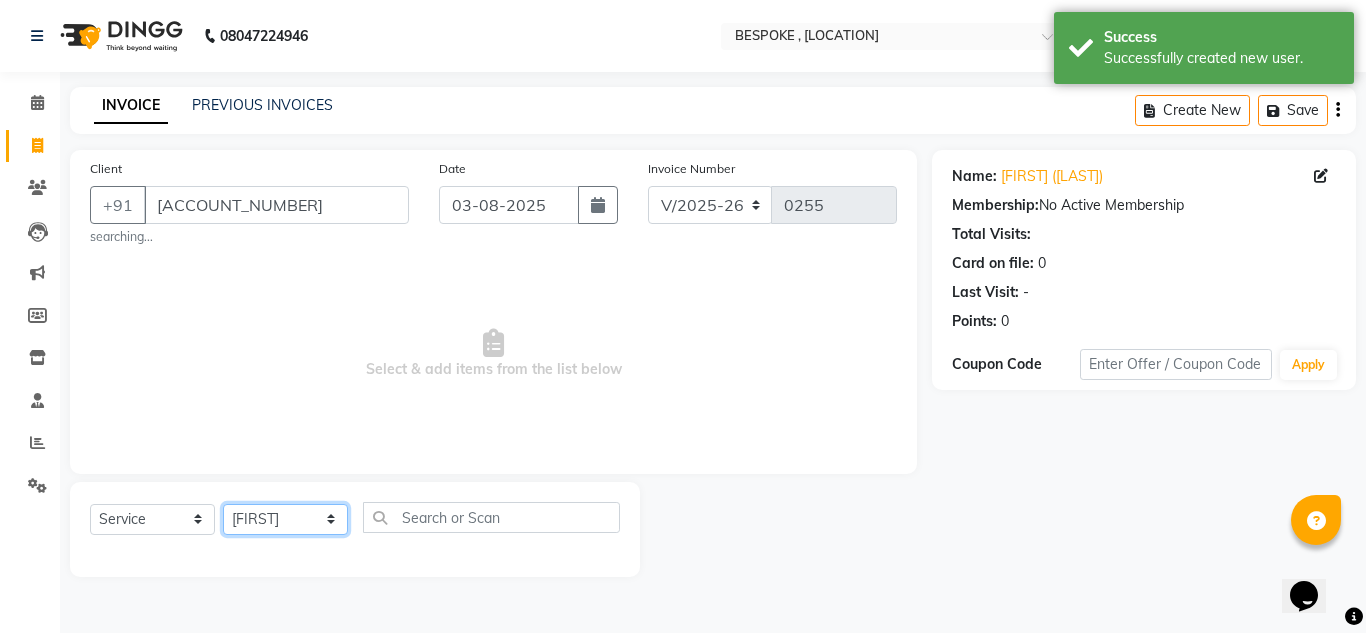 click on "Select Stylist Ching [FIRST] Guru Jaan Karthi Khawlkim Kimte Kumar Mahesh Palani Rachel" 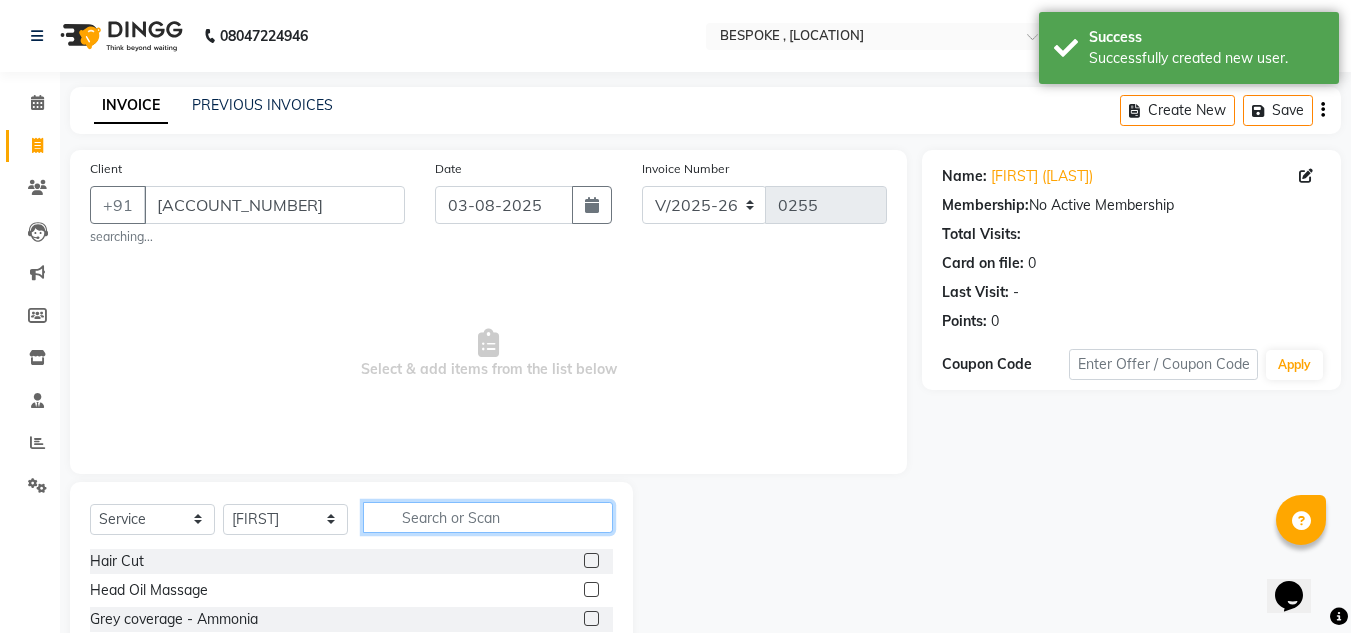 click 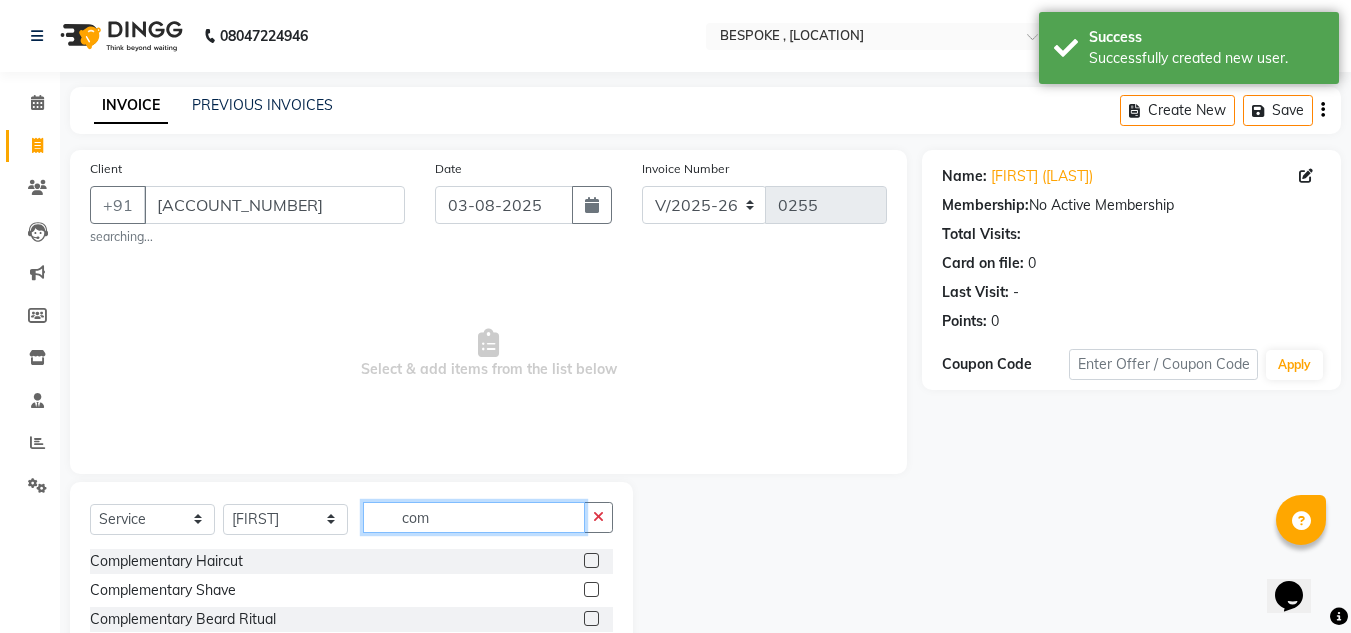 type on "com" 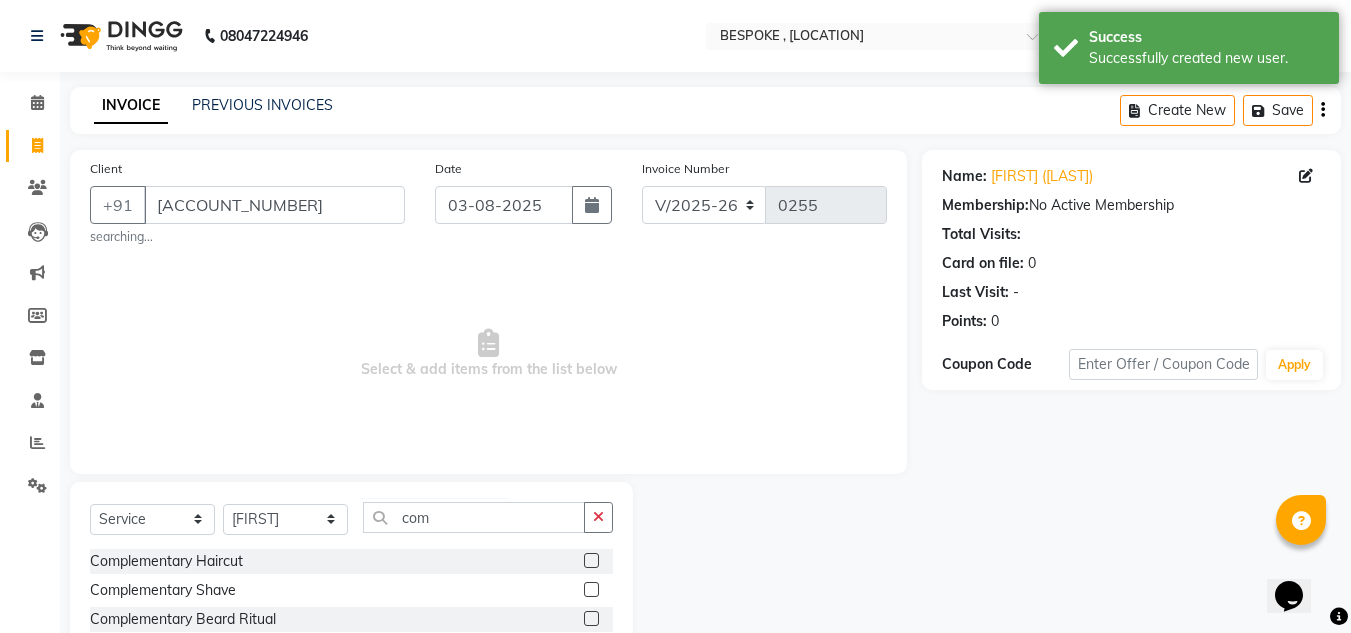 click 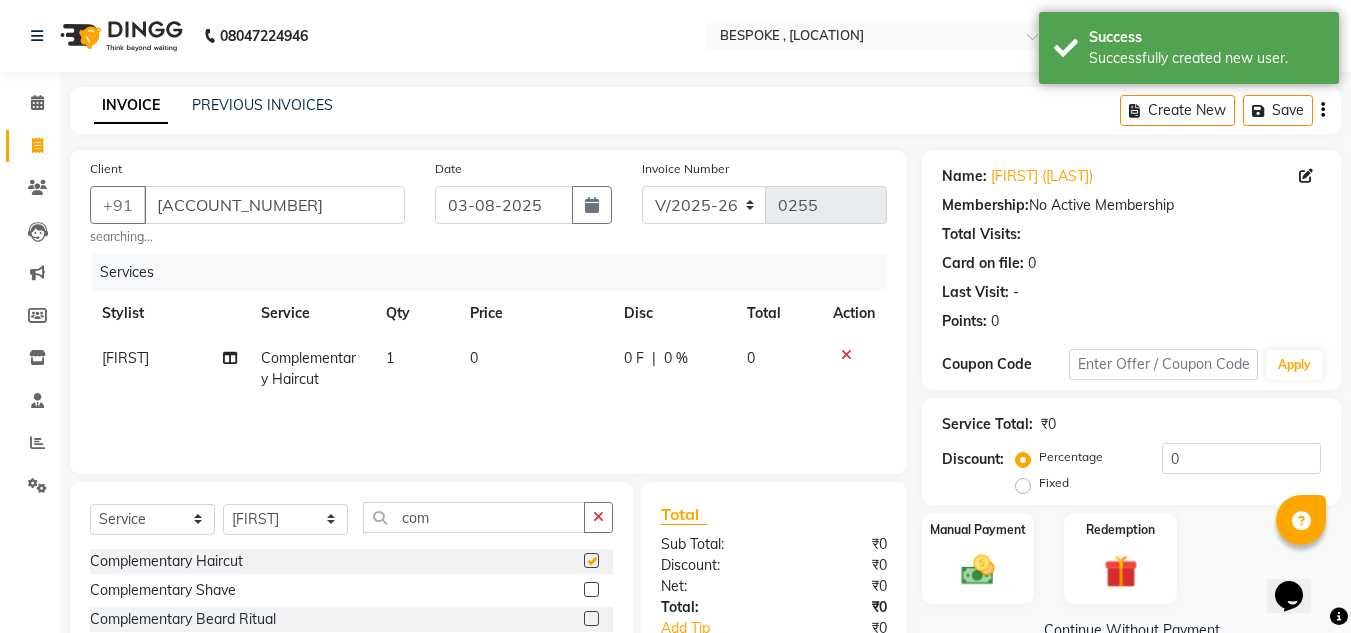 checkbox on "false" 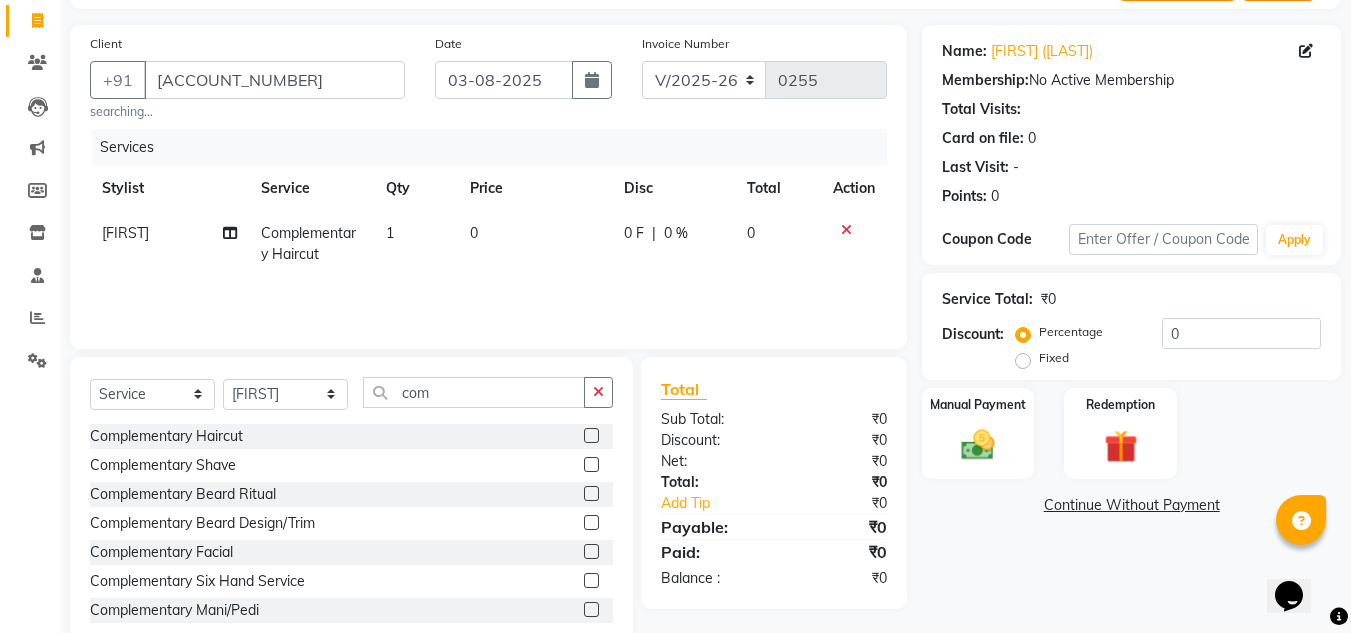 scroll, scrollTop: 174, scrollLeft: 0, axis: vertical 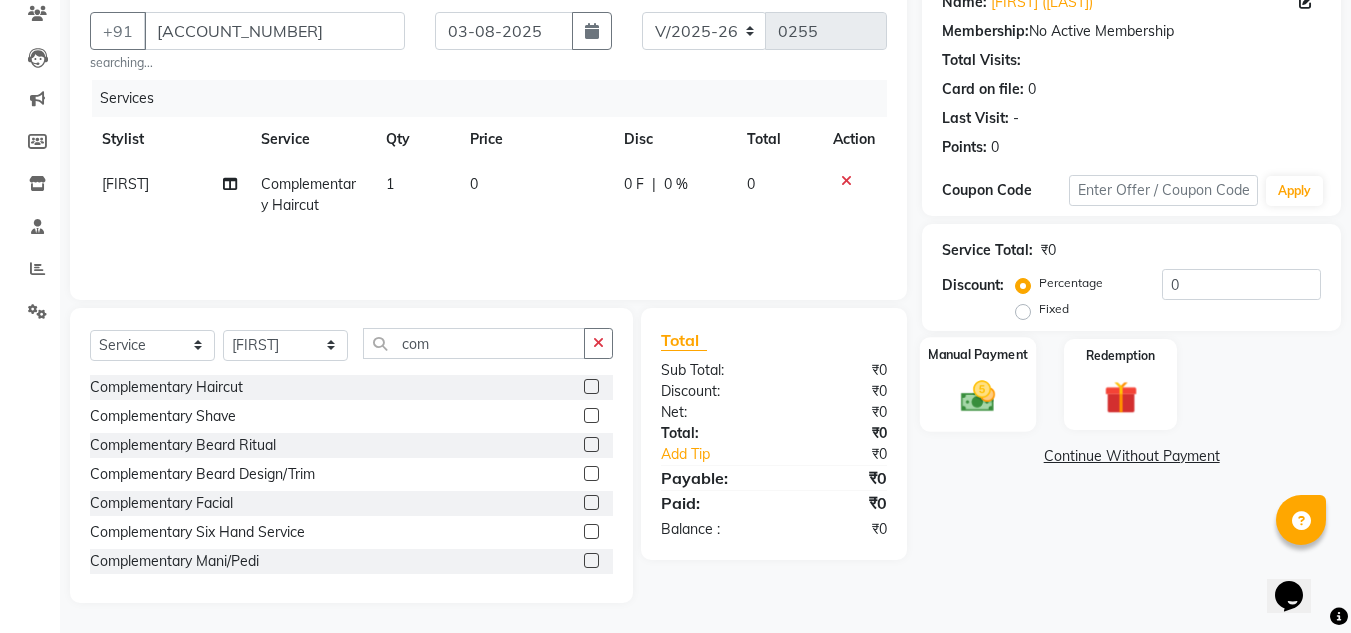 click on "Manual Payment" 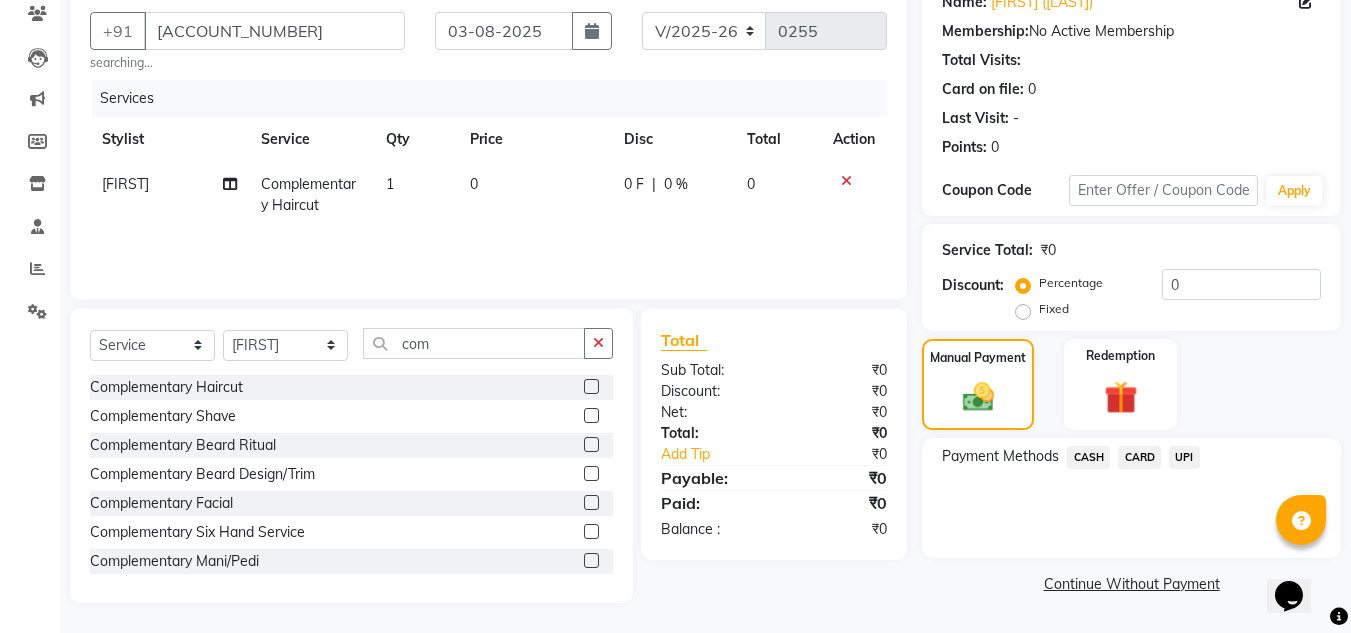 click on "CASH" 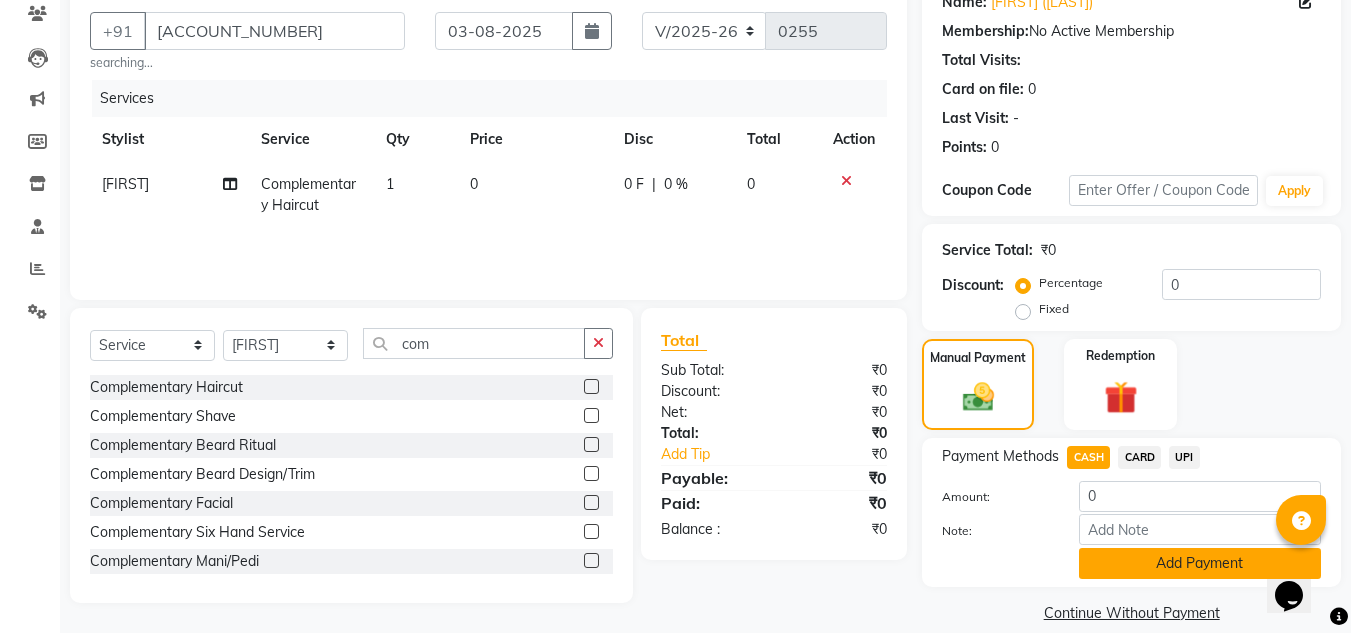 click on "Add Payment" 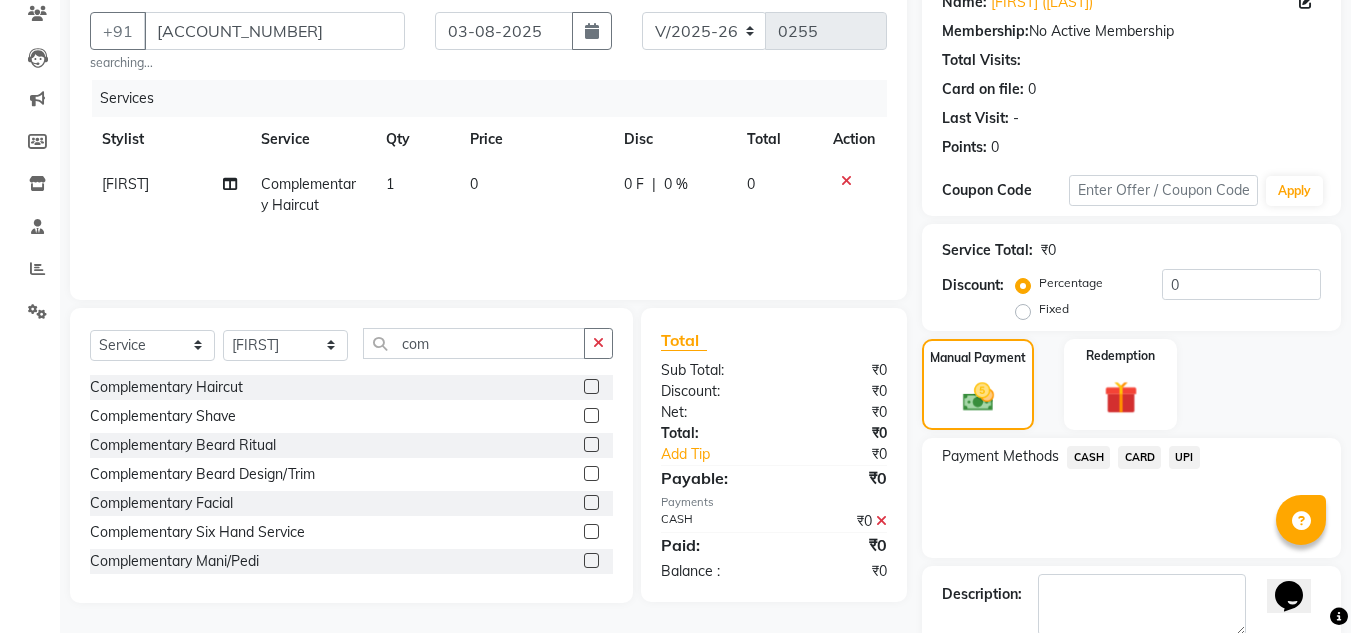 drag, startPoint x: 1348, startPoint y: 387, endPoint x: 1329, endPoint y: 510, distance: 124.45883 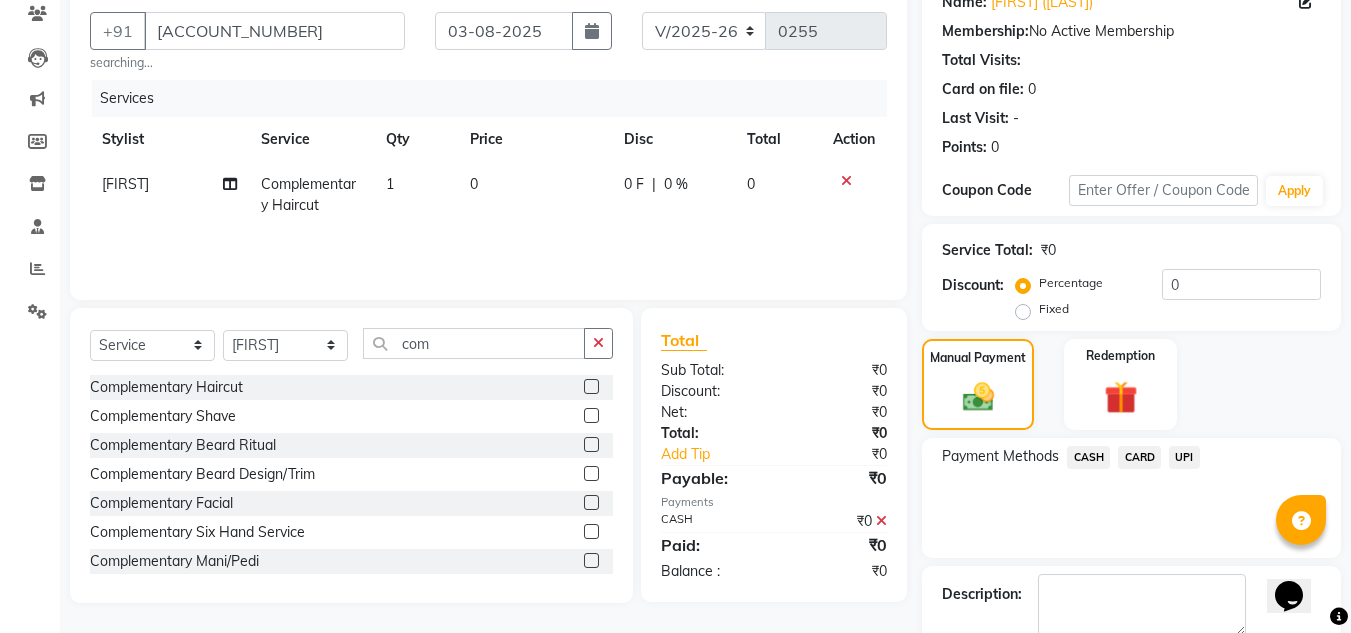 scroll, scrollTop: 283, scrollLeft: 0, axis: vertical 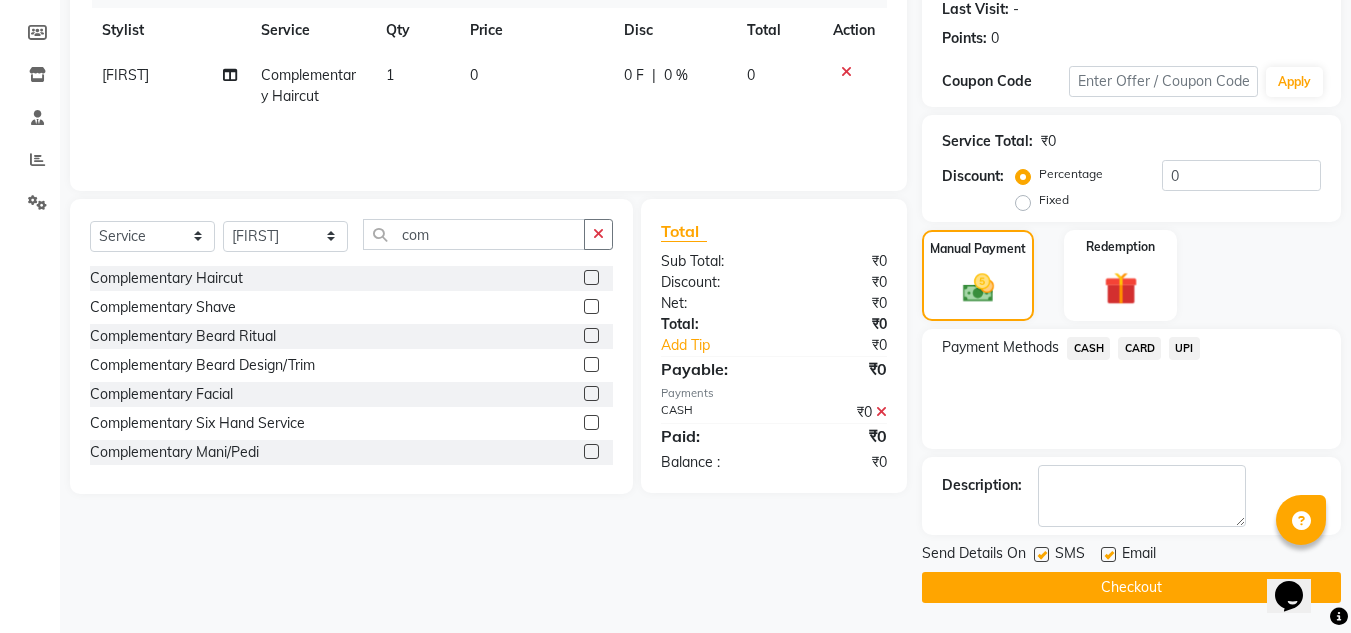 click on "Checkout" 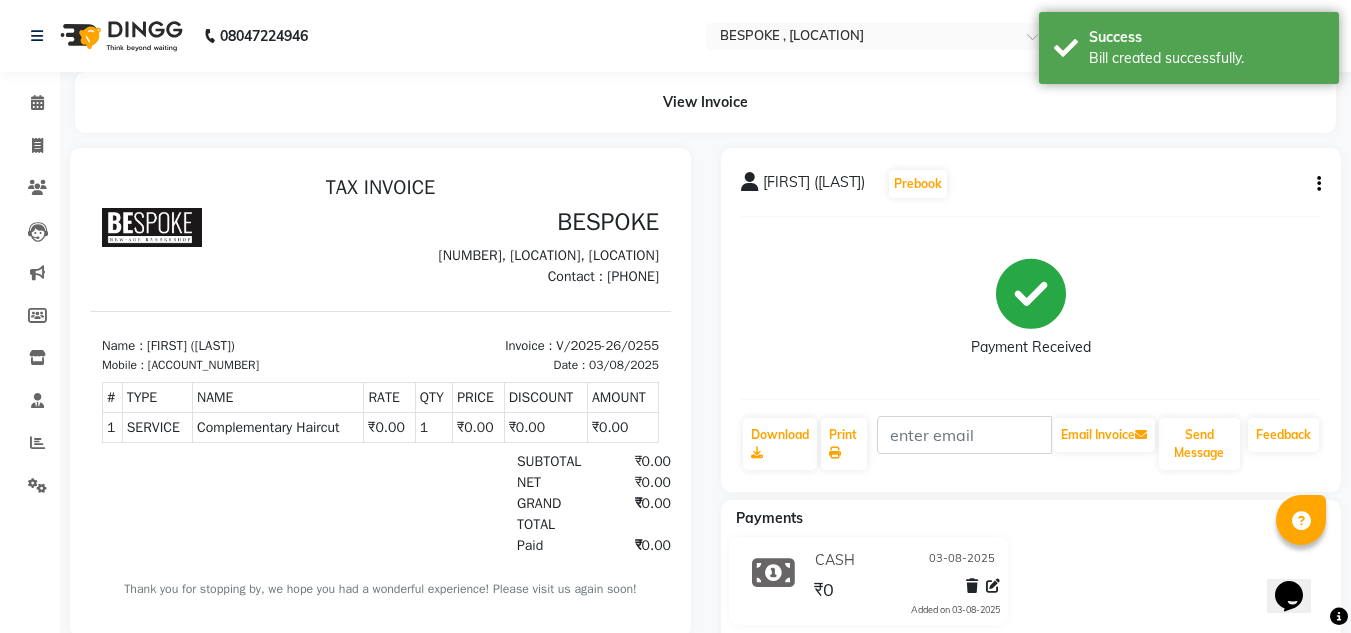 scroll, scrollTop: 0, scrollLeft: 0, axis: both 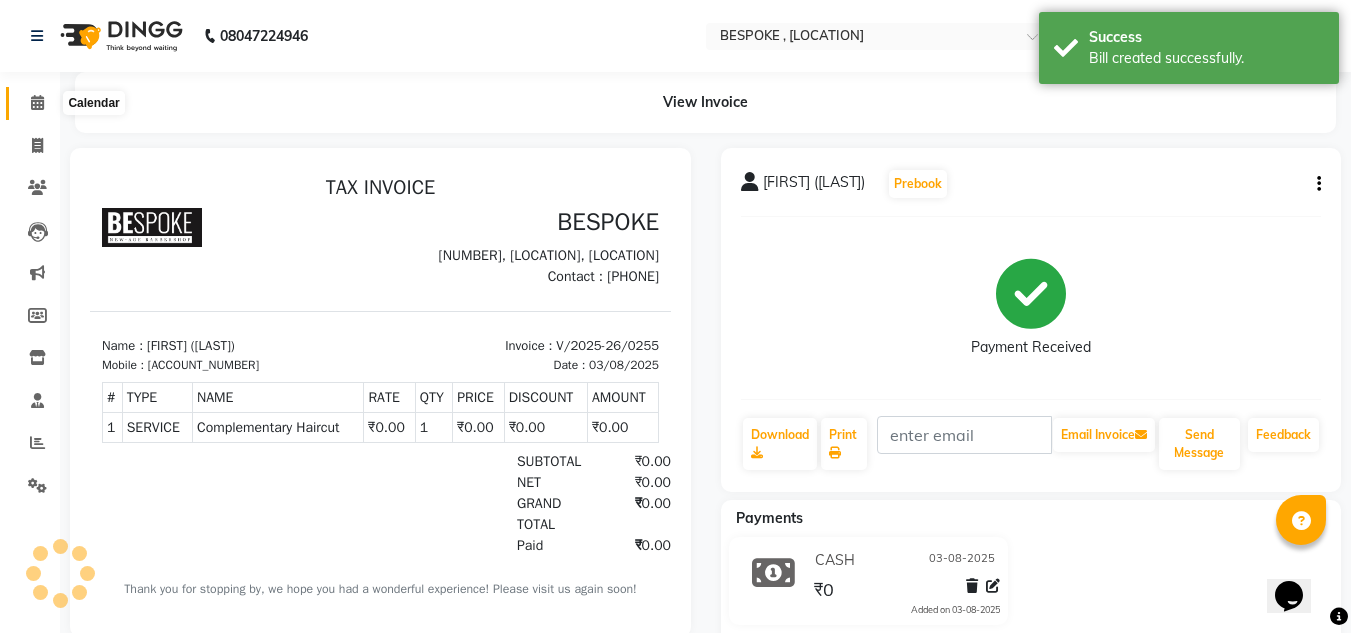 click 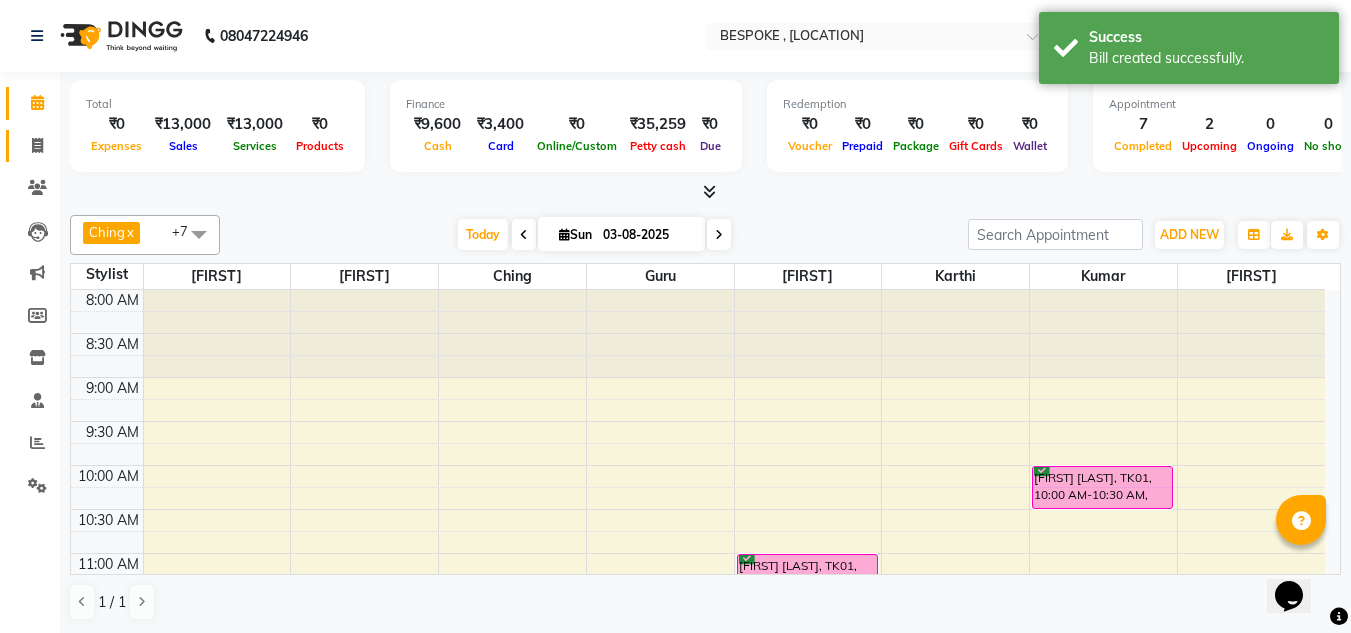 click 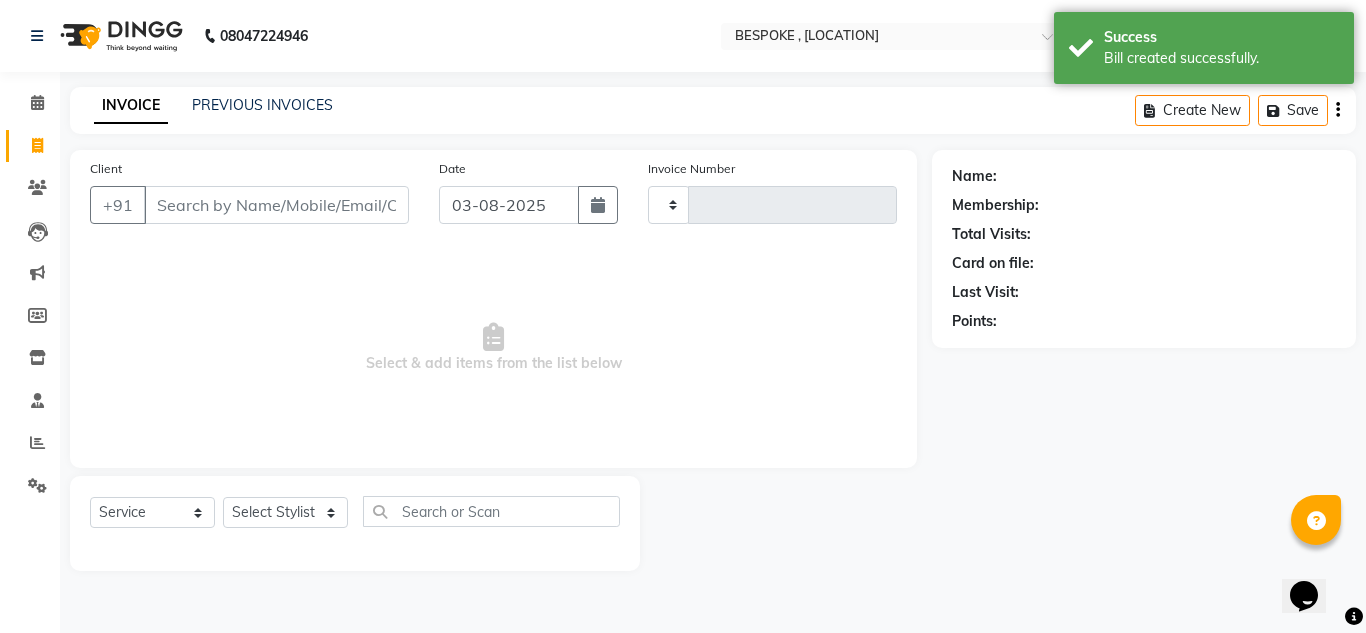 type on "0256" 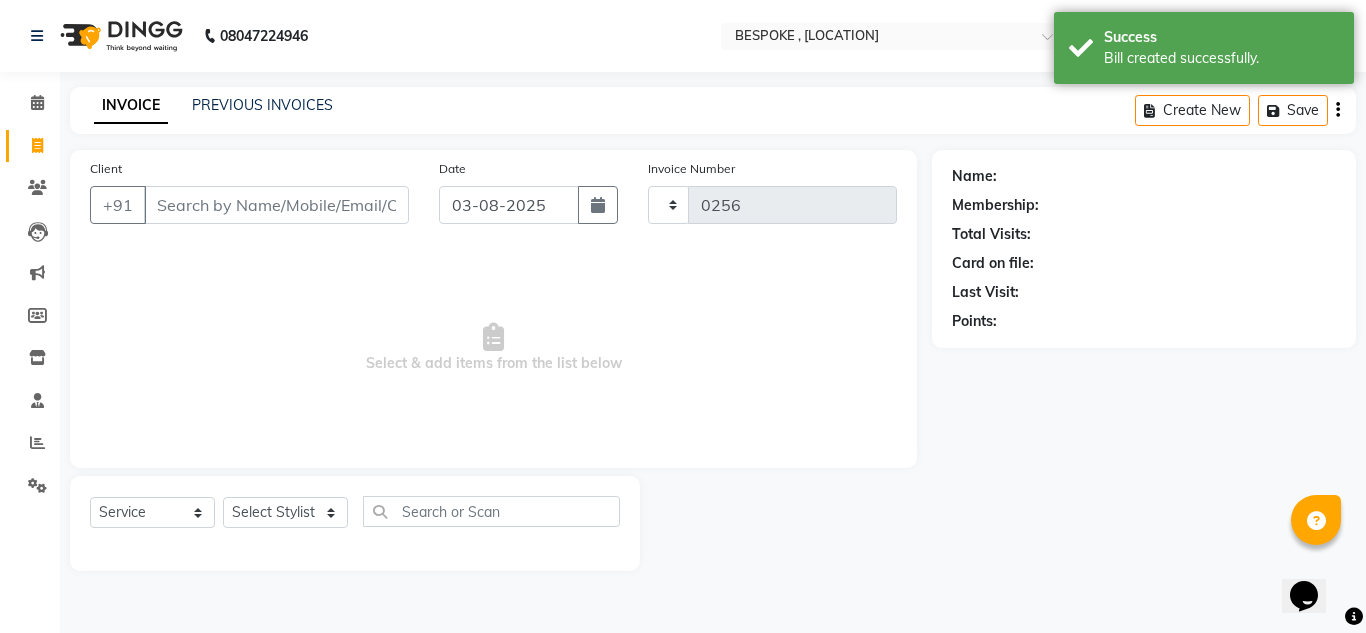select on "8177" 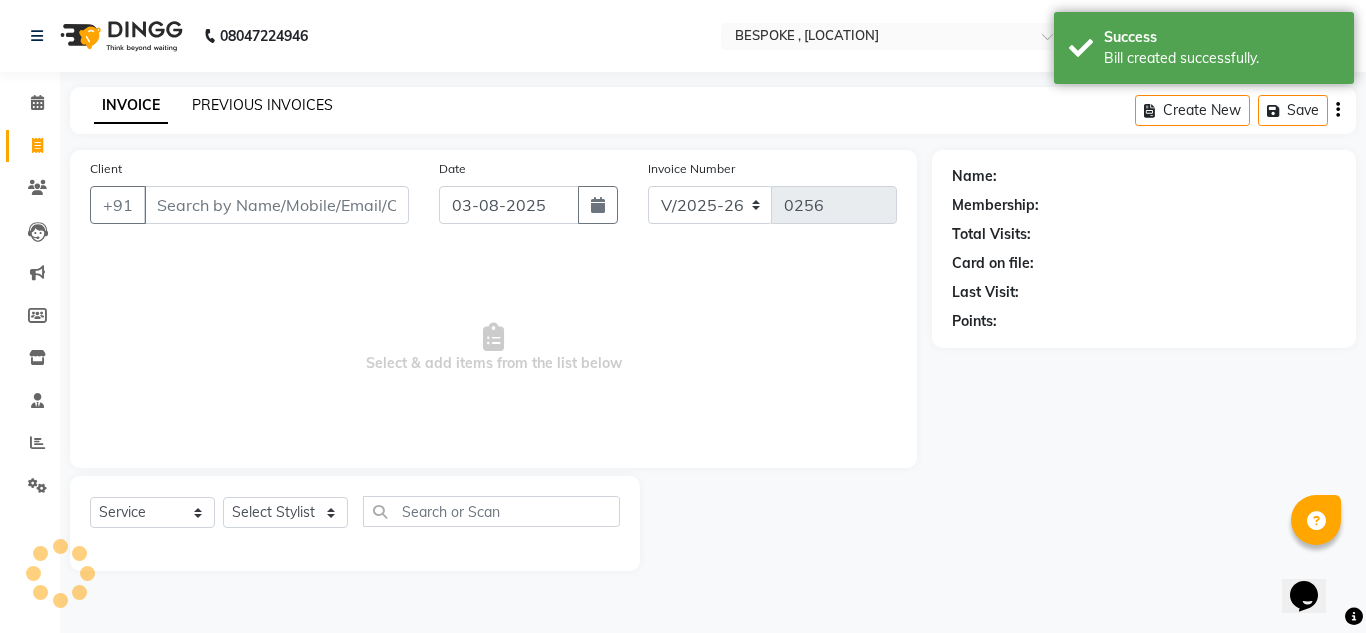 click on "PREVIOUS INVOICES" 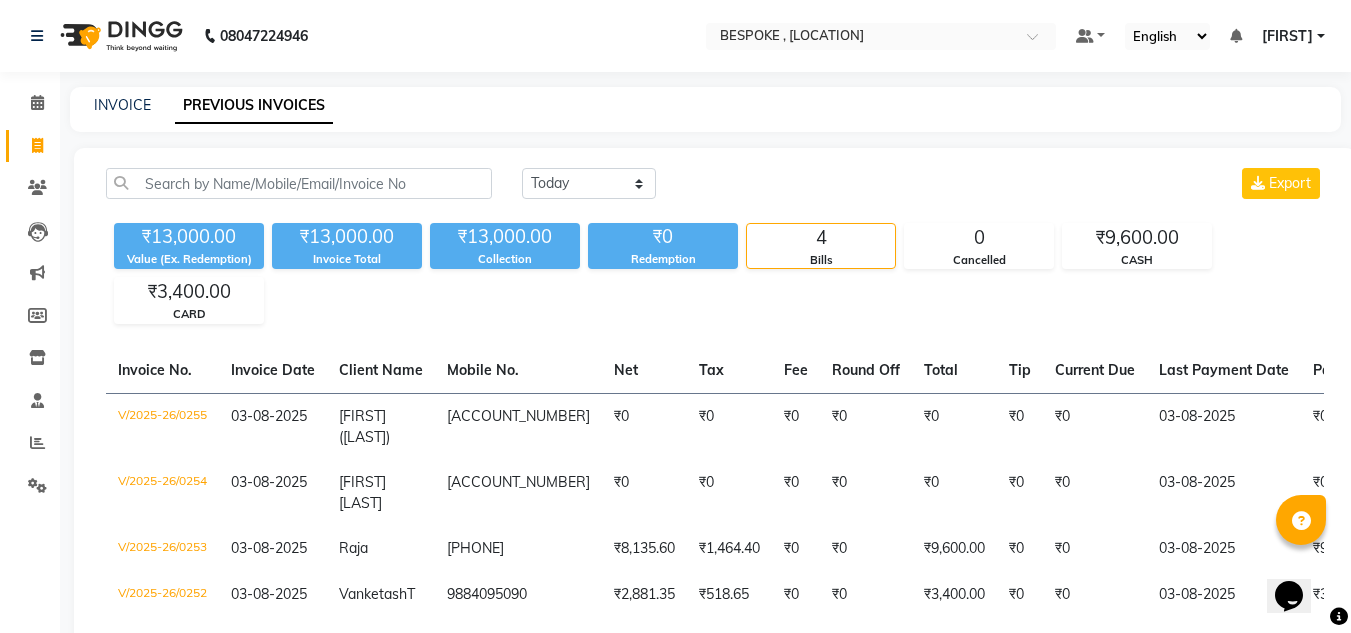 click on "Today Yesterday Custom Range Export ₹13,000.00 Value (Ex. Redemption) ₹13,000.00 Invoice Total  ₹13,000.00 Collection ₹0 Redemption 4 Bills 0 Cancelled ₹9,600.00 CASH ₹3,400.00 CARD  Invoice No.   Invoice Date   Client Name   Mobile No.   Net   Tax   Fee   Round Off   Total   Tip   Current Due   Last Payment Date   Payment Amount   Payment Methods   Cancel Reason   Status   V/2025-26/0255  03-08-2025 [FIRST] ([LAST])   1362300000052 ₹0 ₹0  ₹0  ₹0 ₹0 ₹0 ₹0 03-08-2025 ₹0  CASH - PAID  V/2025-26/0254  03-08-2025 [FIRST] [LAST]   1362300000051 ₹0 ₹0  ₹0  ₹0 ₹0 ₹0 ₹0 03-08-2025 ₹0  CASH - PAID  V/2025-26/0253  03-08-2025 [FIRST]   [PHONE] ₹8,135.60 ₹1,464.40  ₹0  ₹0 ₹9,600.00 ₹0 ₹0 03-08-2025 ₹9,600.00  CASH - PAID  V/2025-26/0252  03-08-2025 [FIRST]  T [PHONE] ₹2,881.35 ₹518.65  ₹0  ₹0 ₹3,400.00 ₹0 ₹0 03-08-2025 ₹3,400.00  CARD - PAID  Previous  page  1 / 1  You're on page  1  Next  page" 